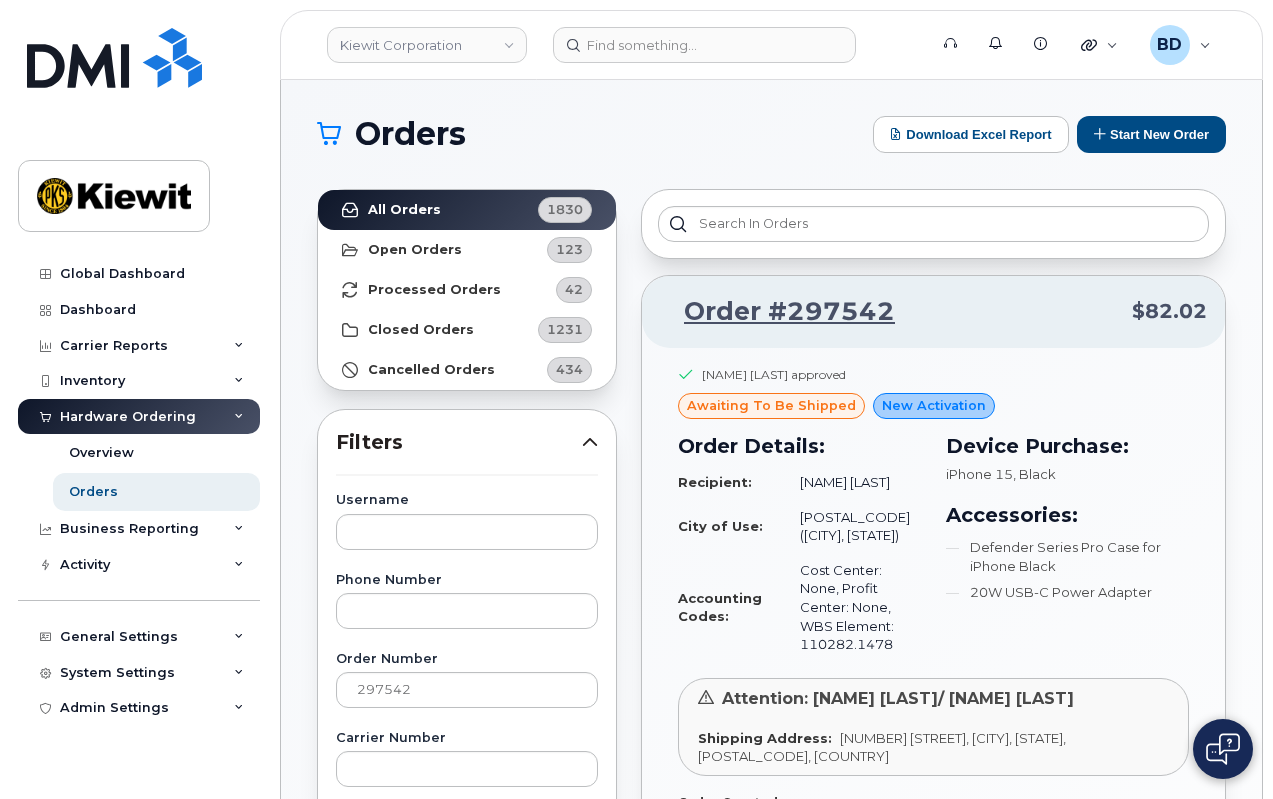 scroll, scrollTop: 0, scrollLeft: 0, axis: both 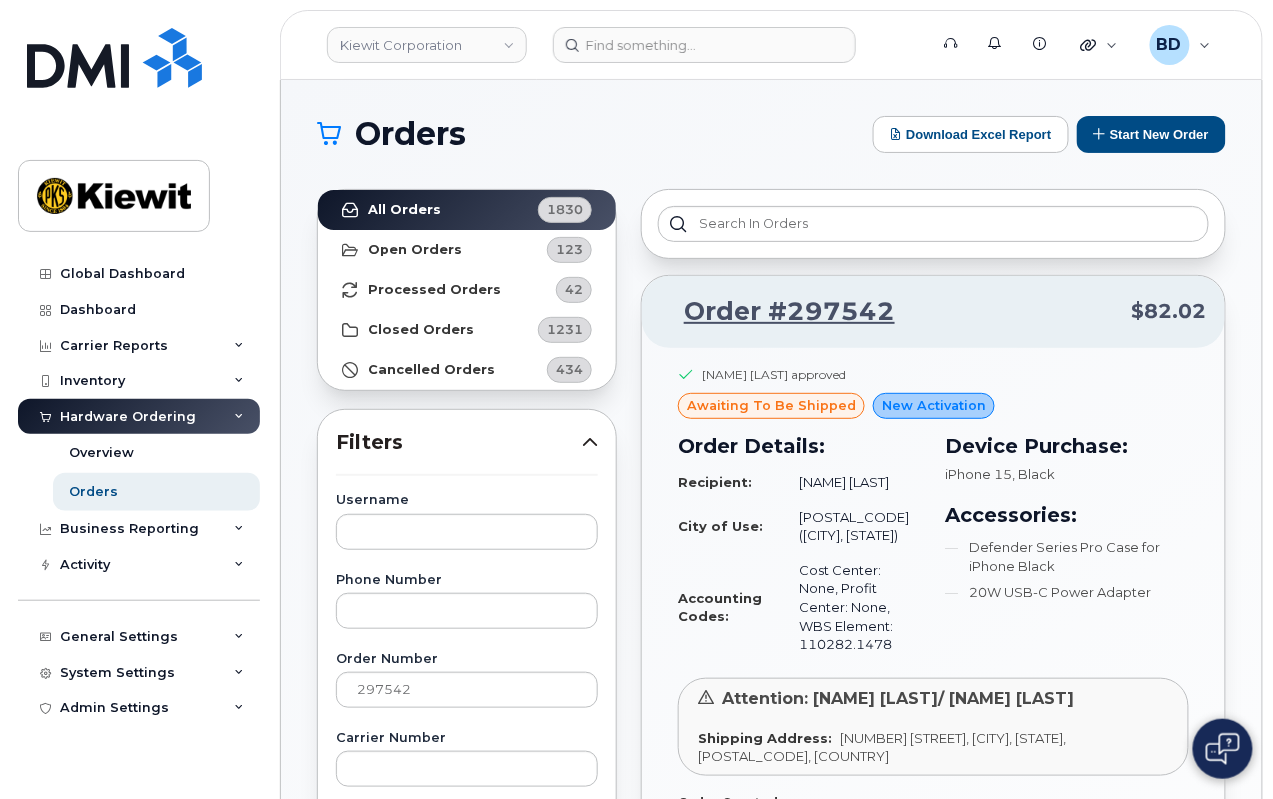 click on "Activity" at bounding box center (139, 565) 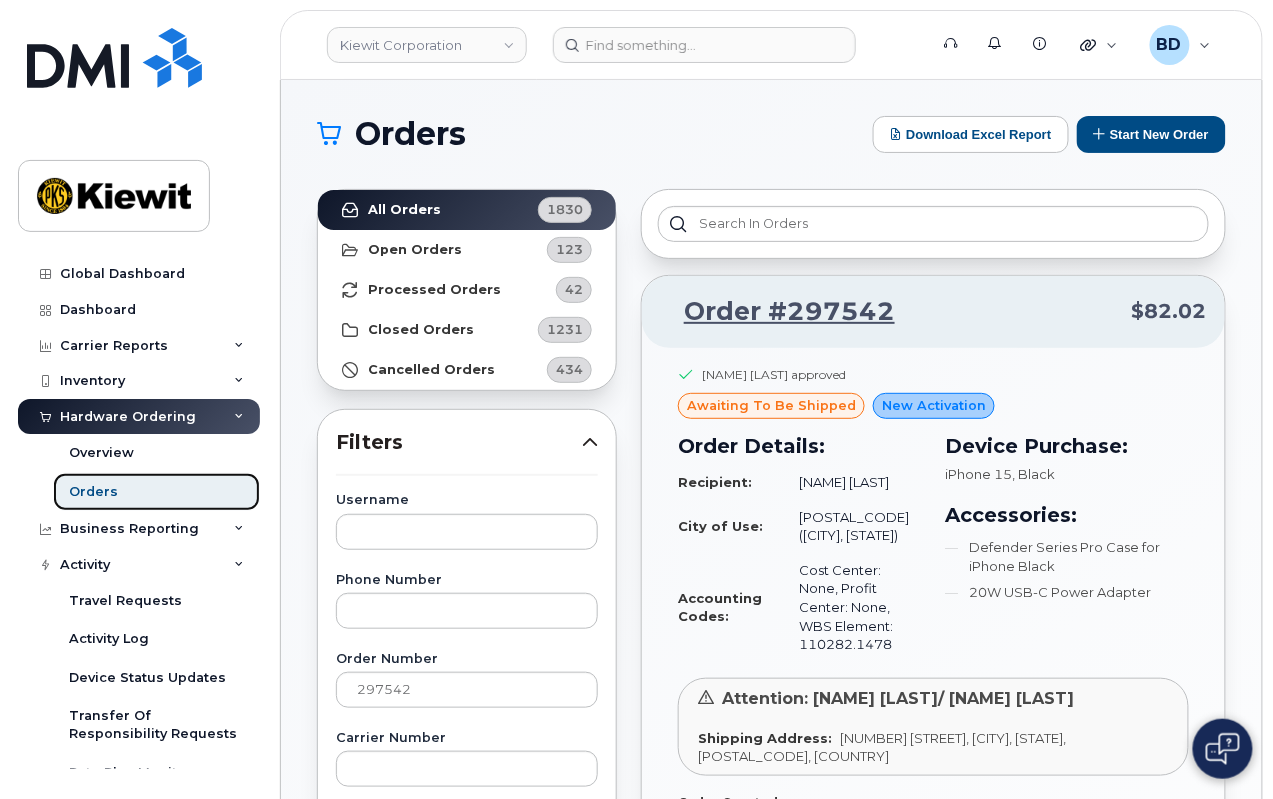 click on "Orders" at bounding box center (93, 492) 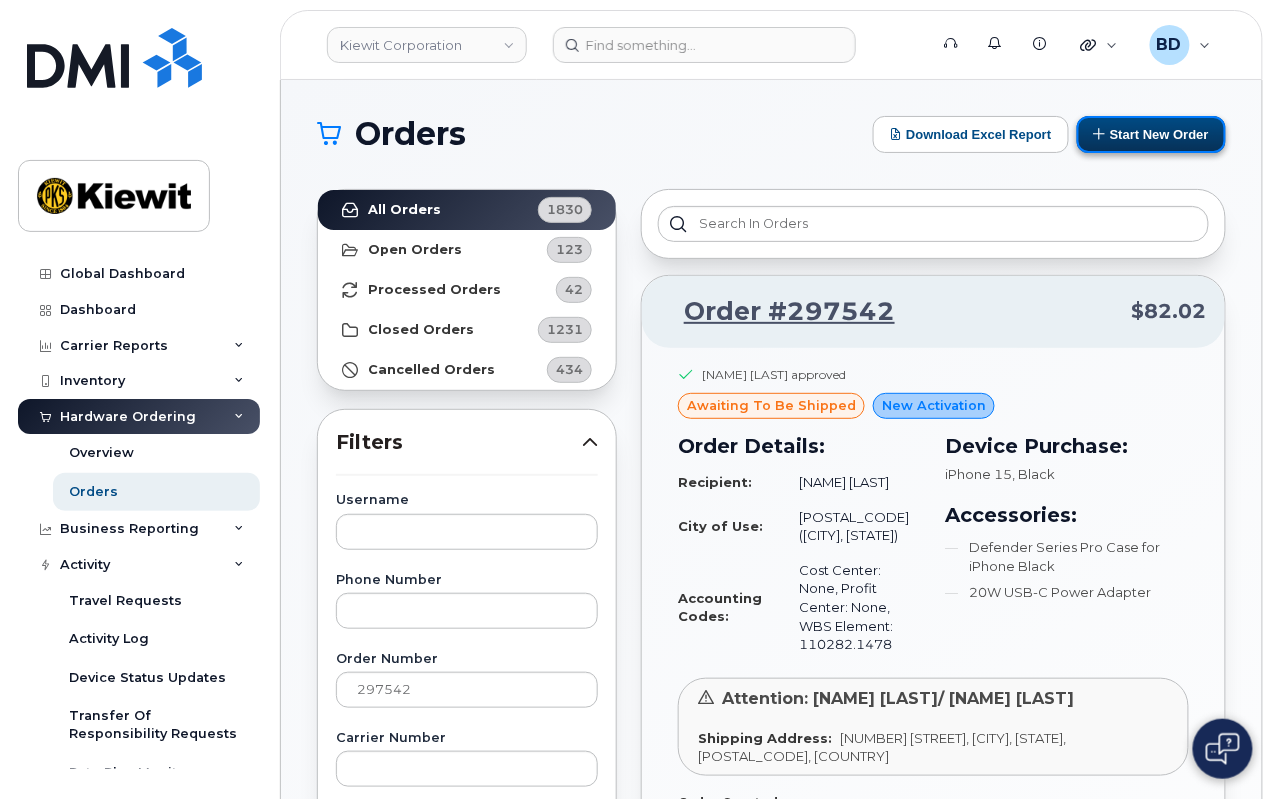 click on "Start New Order" at bounding box center (1151, 134) 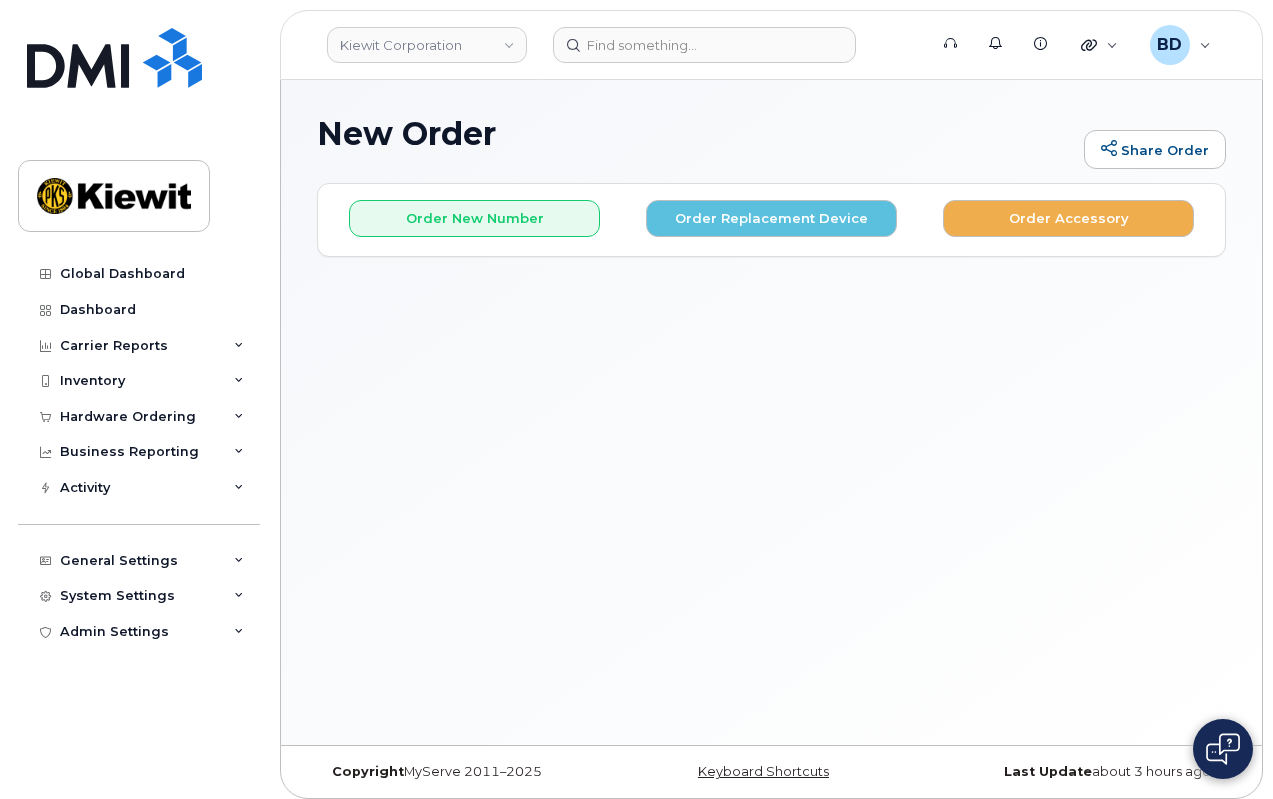 scroll, scrollTop: 0, scrollLeft: 0, axis: both 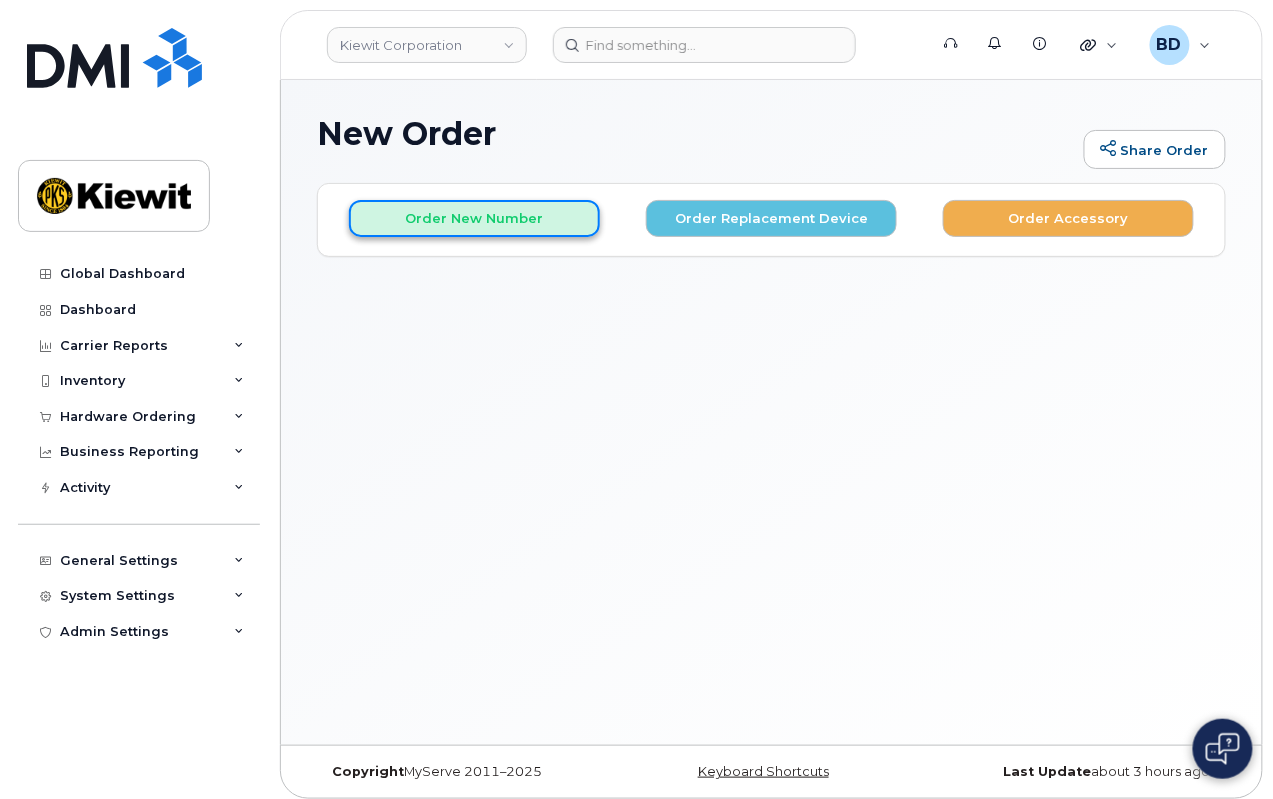 click on "Order New Number" 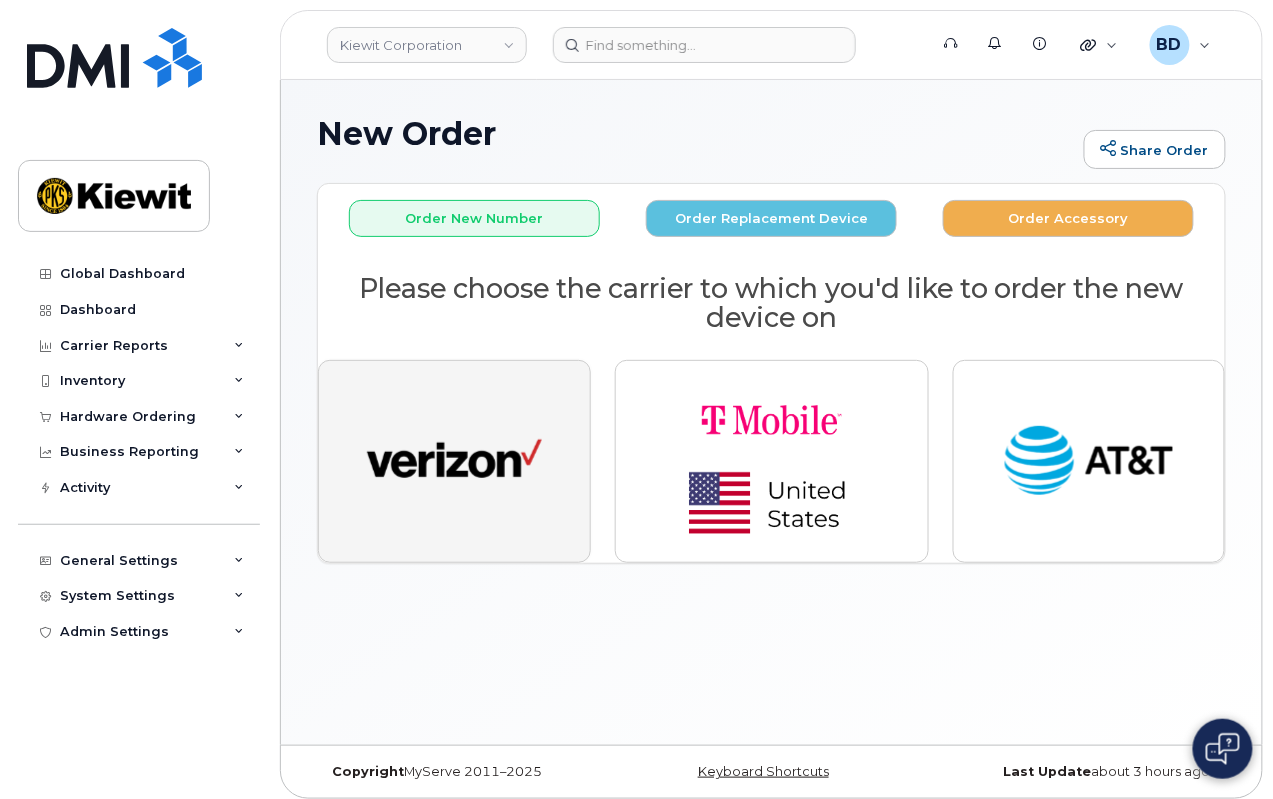 click 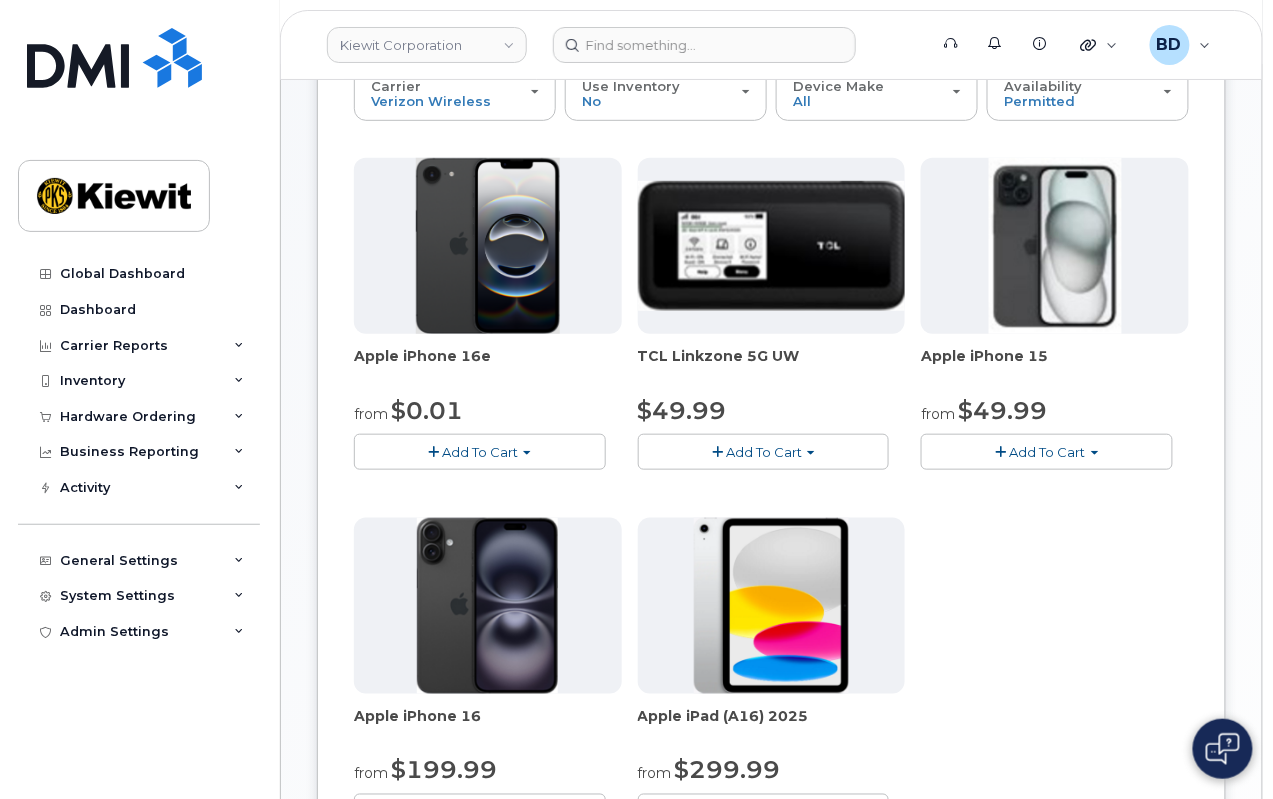 scroll, scrollTop: 250, scrollLeft: 0, axis: vertical 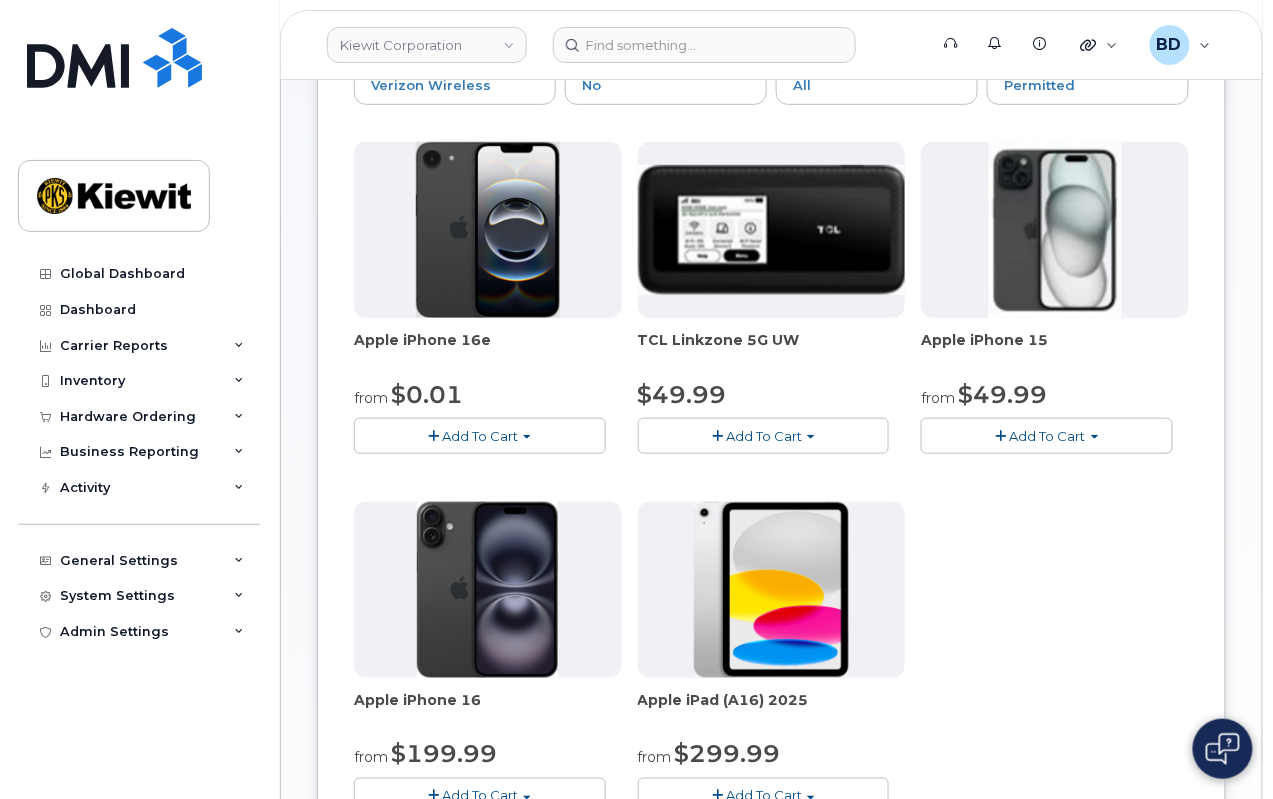 click on "Add To Cart" 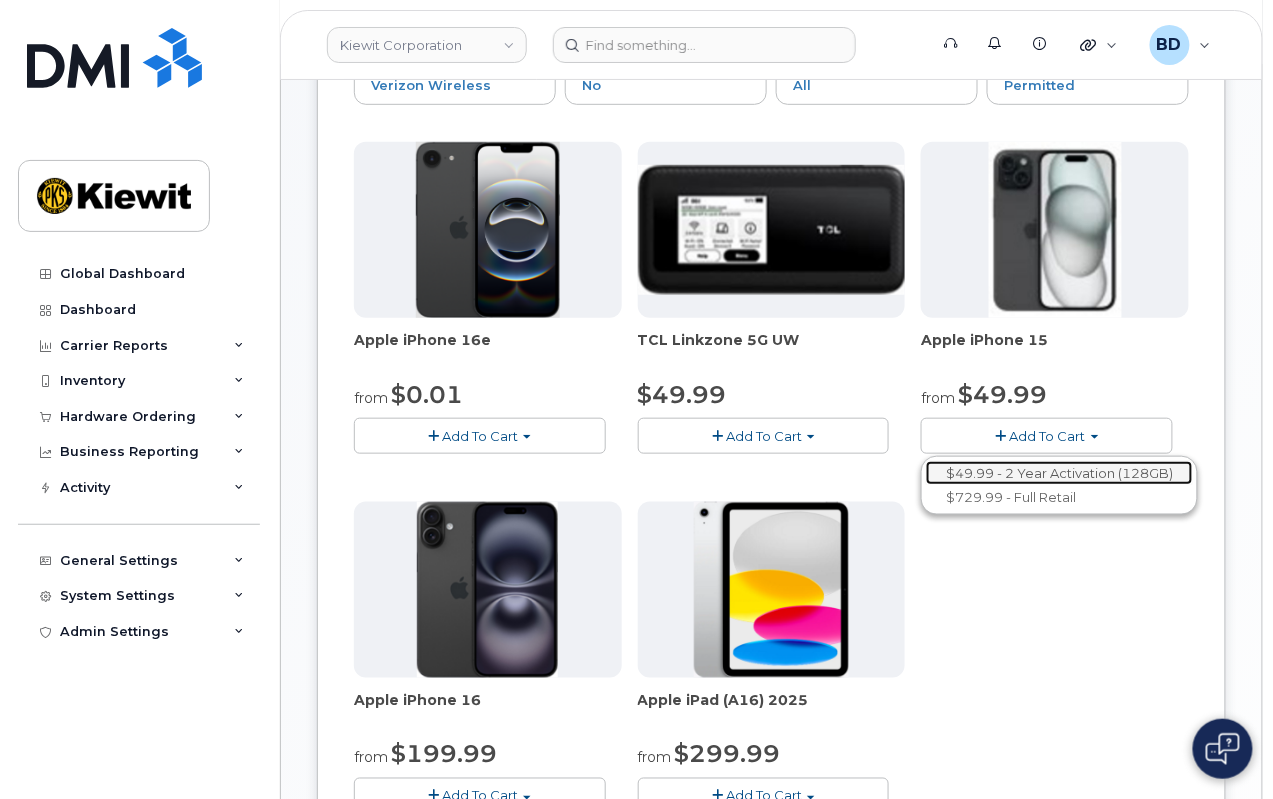click on "$49.99 - 2 Year Activation (128GB)" 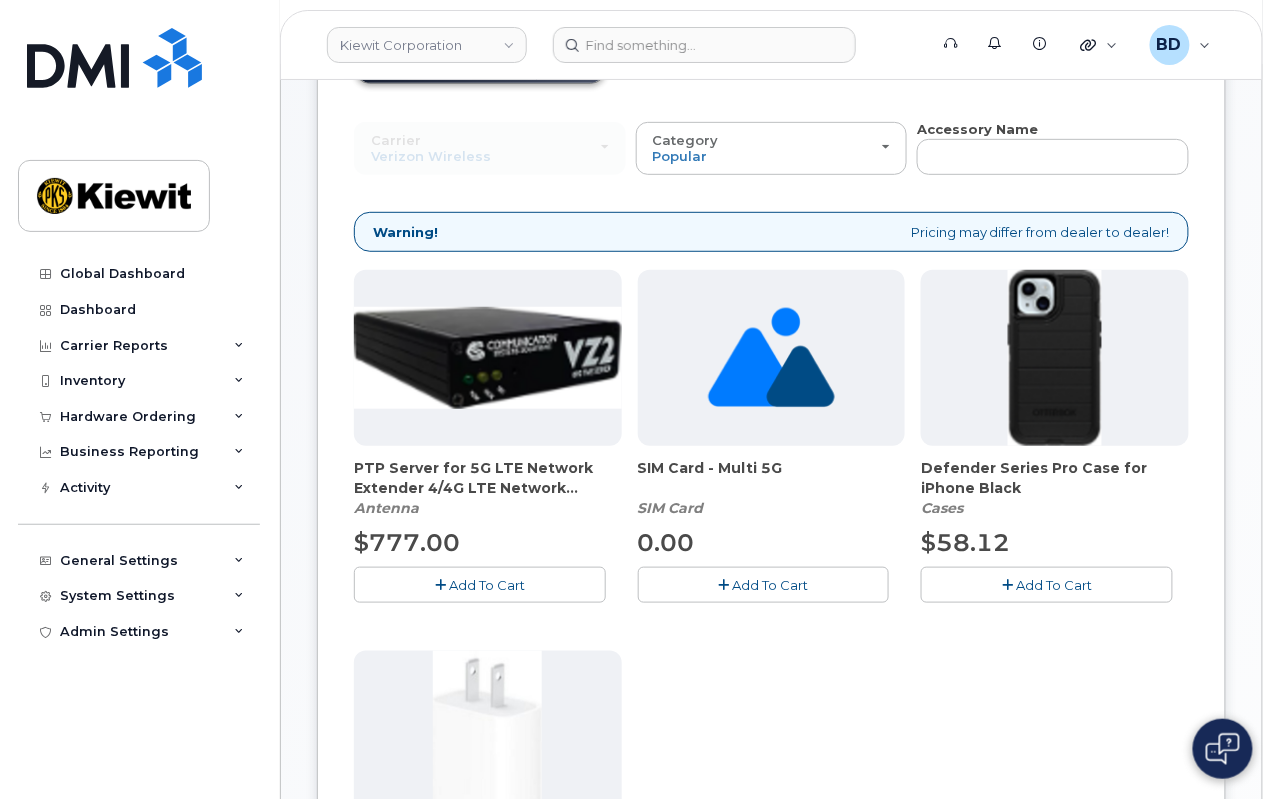 scroll, scrollTop: 250, scrollLeft: 0, axis: vertical 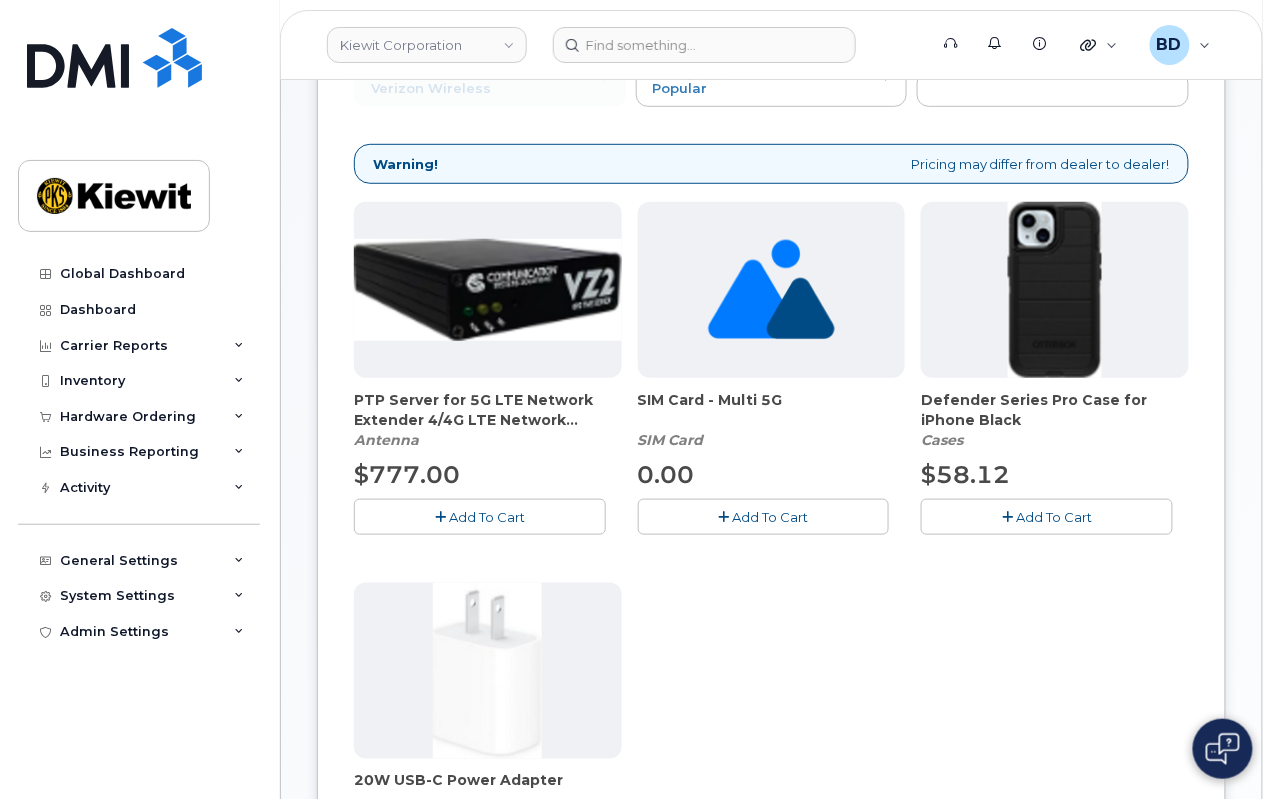 click on "Defender Series Pro Case for iPhone  Black" 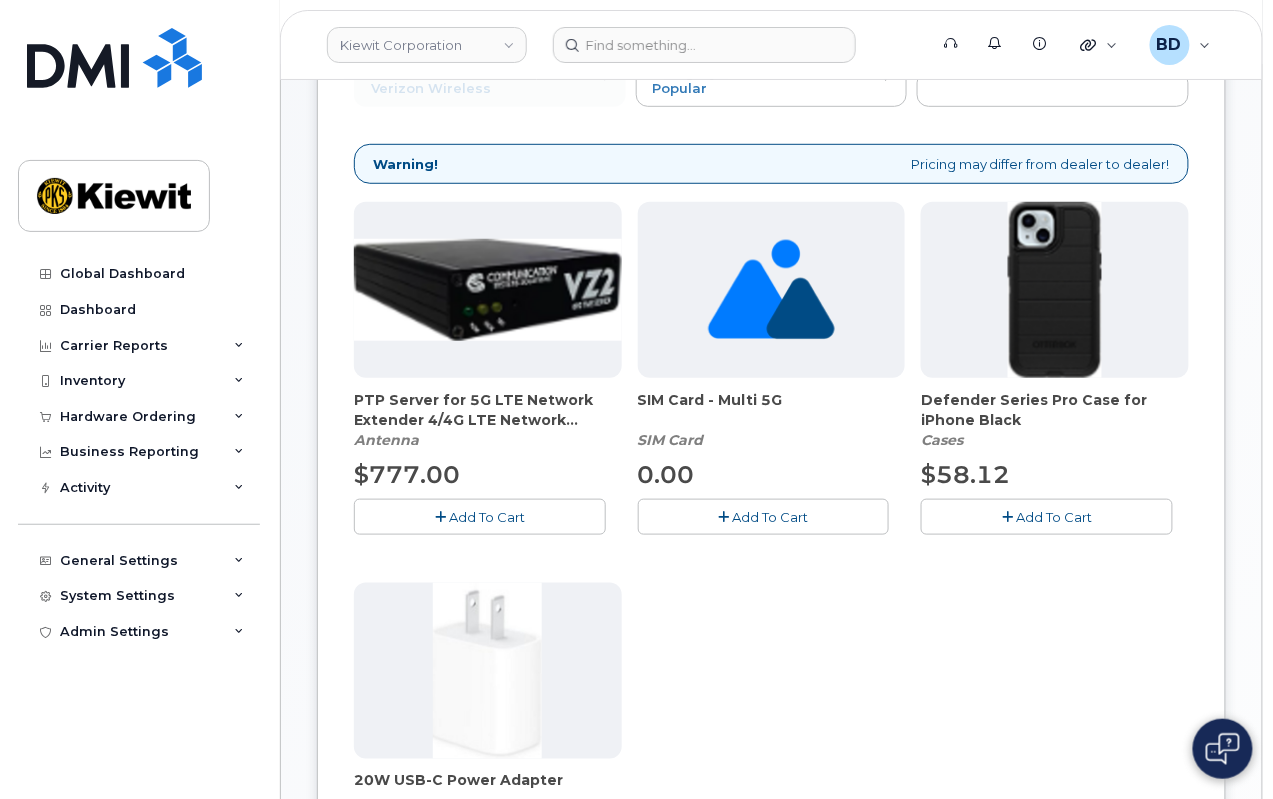 click on "Add To Cart" 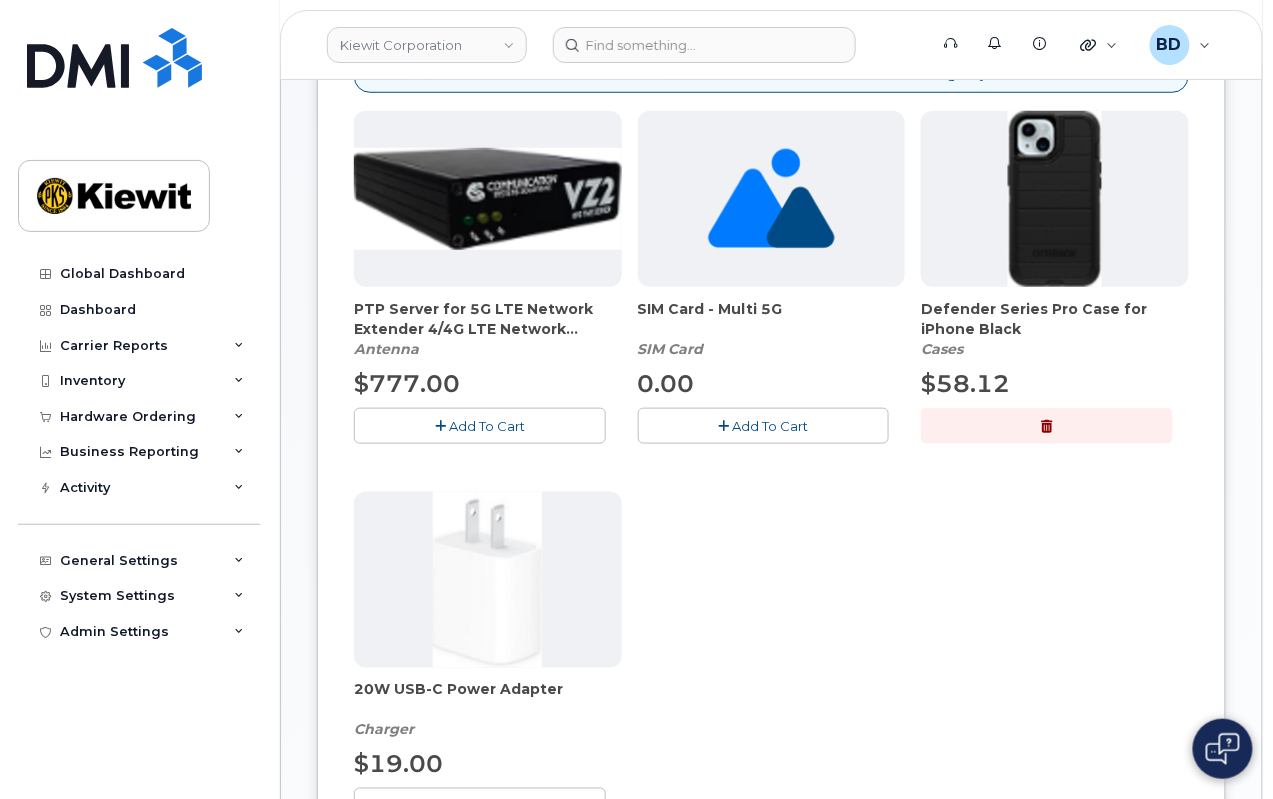 scroll, scrollTop: 500, scrollLeft: 0, axis: vertical 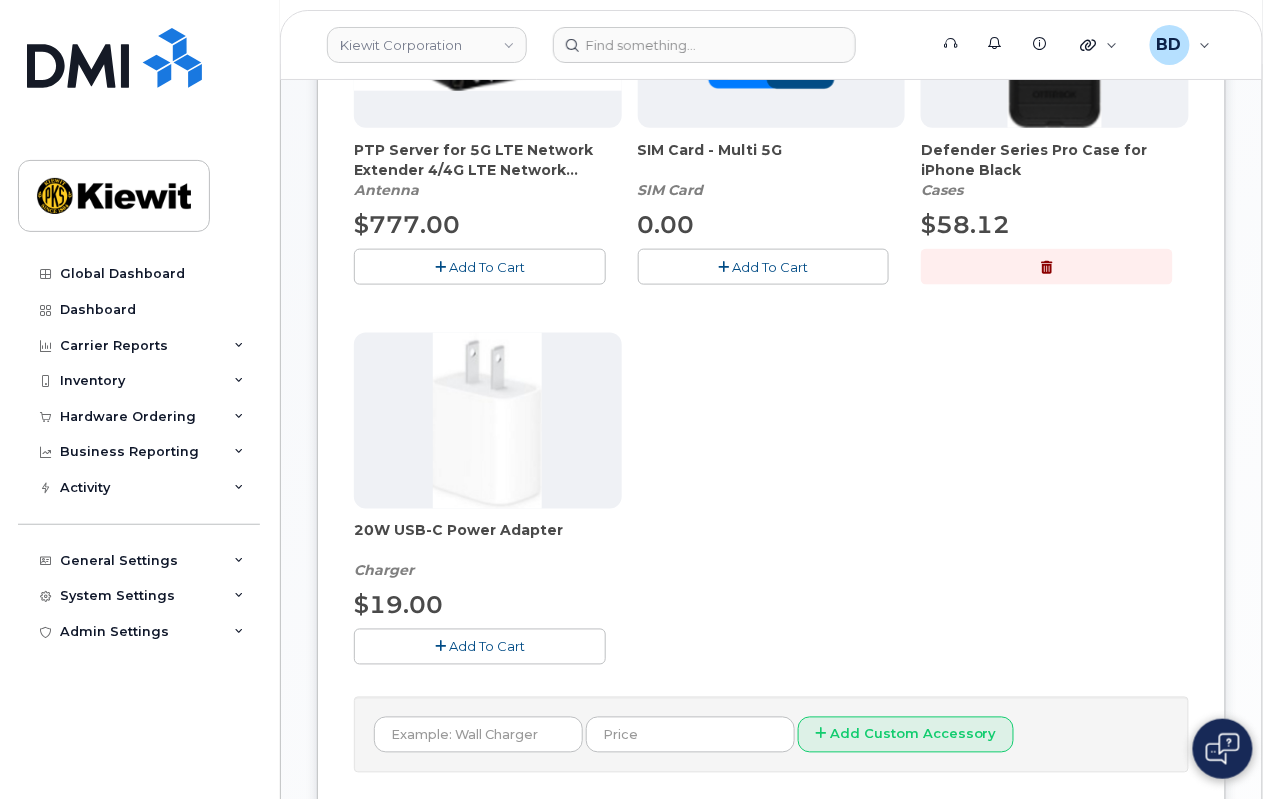 click on "Add To Cart" 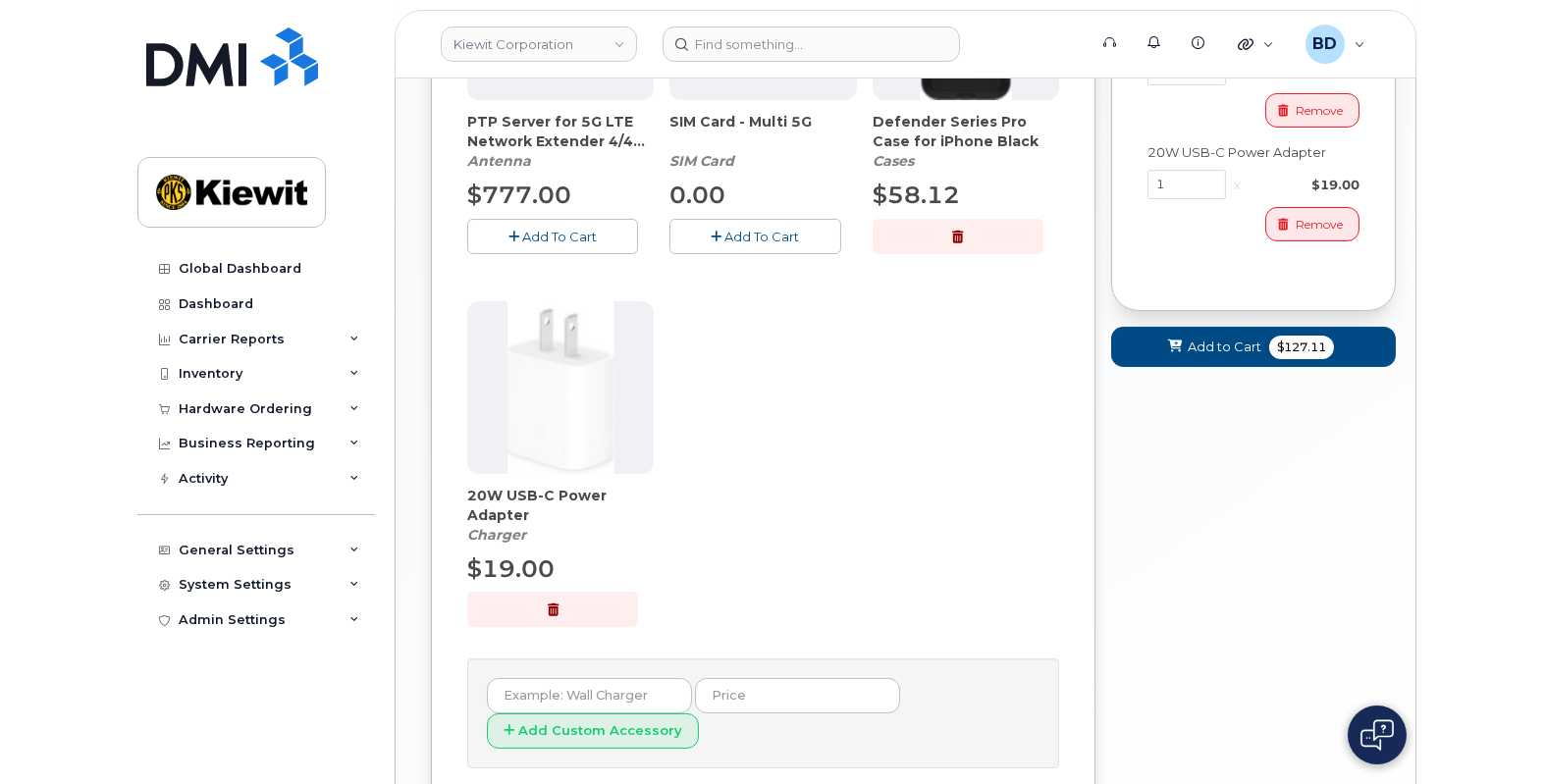 scroll, scrollTop: 271, scrollLeft: 0, axis: vertical 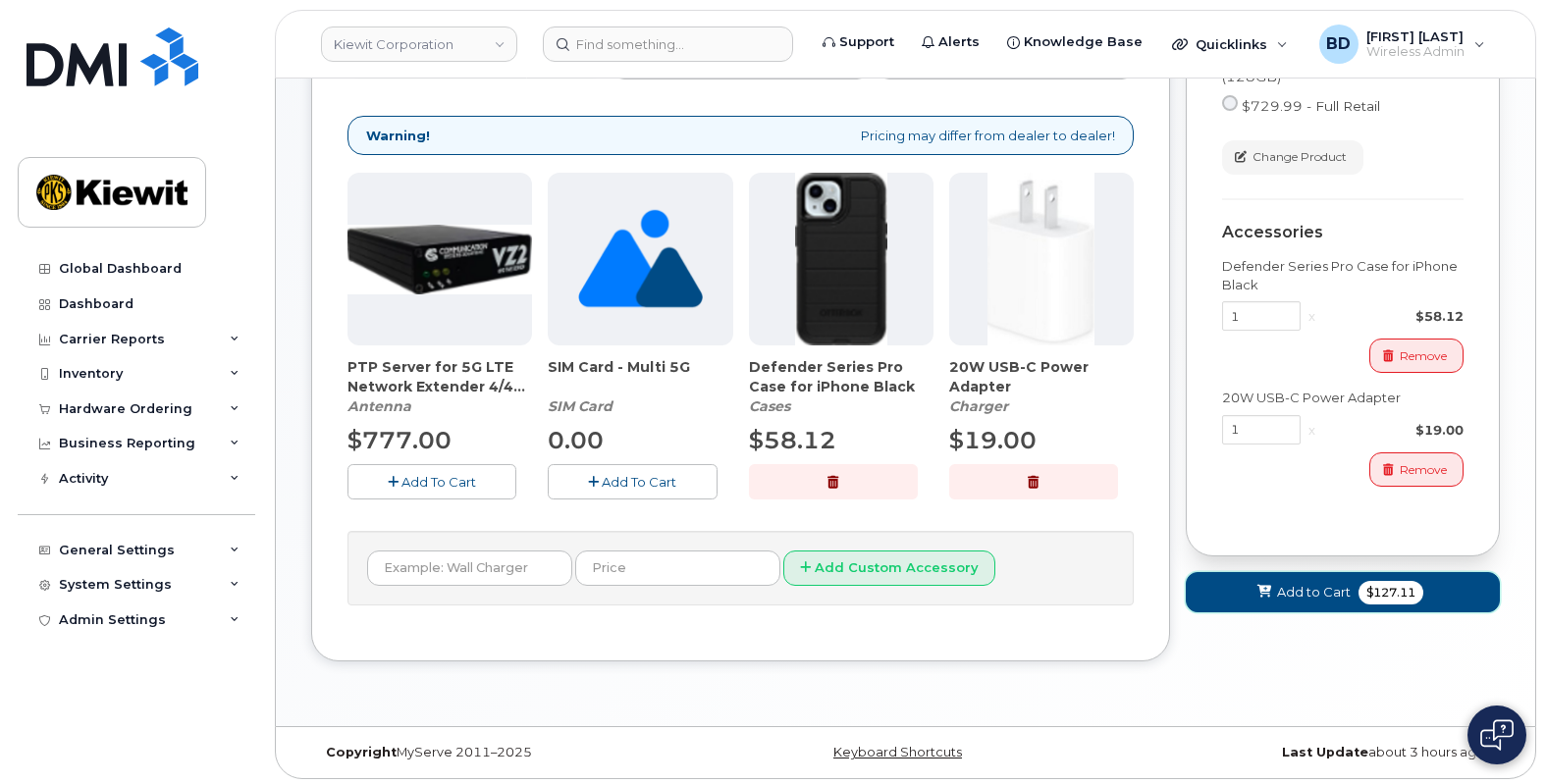 click on "Add to Cart" 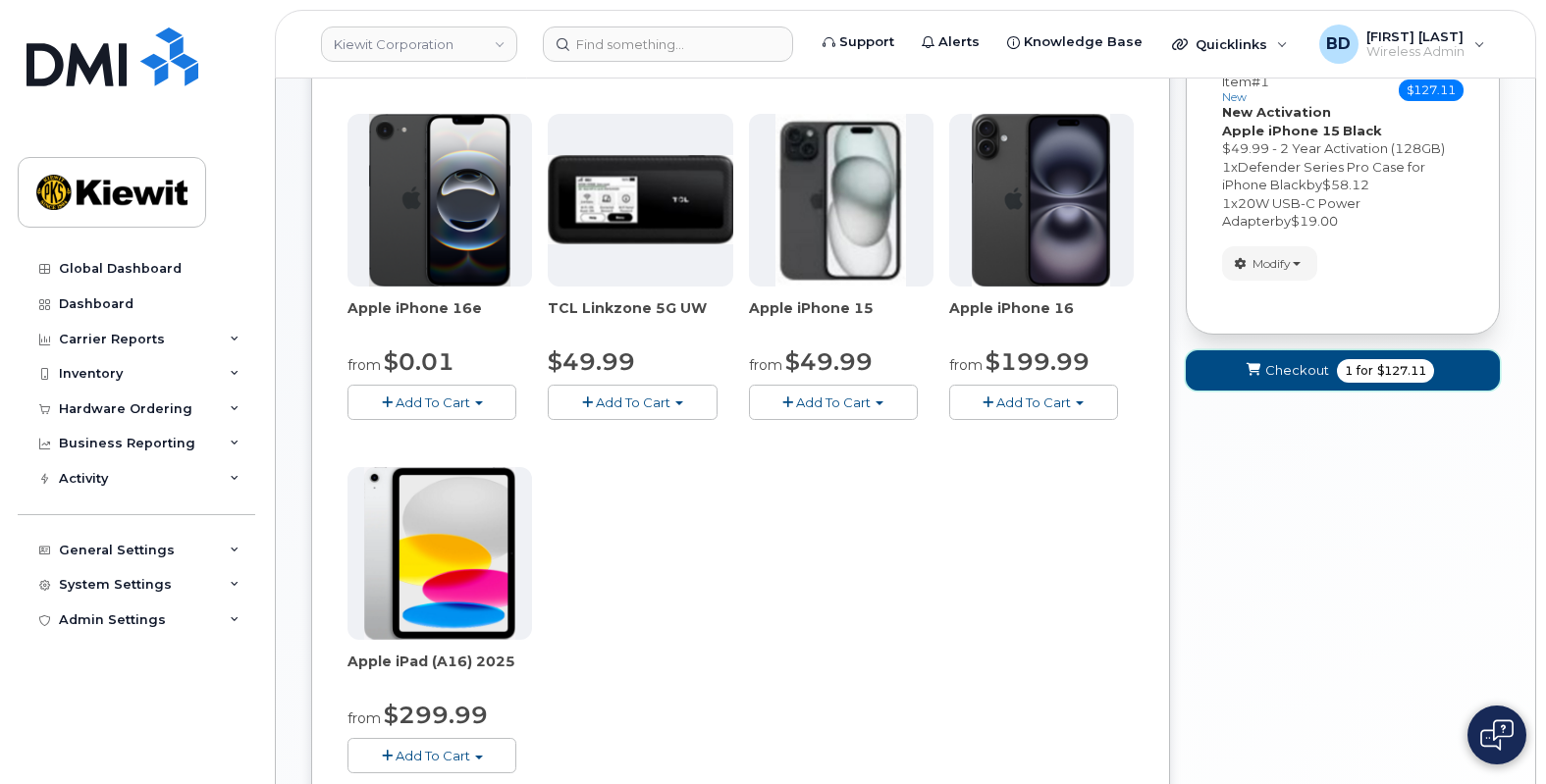 click on "Checkout" 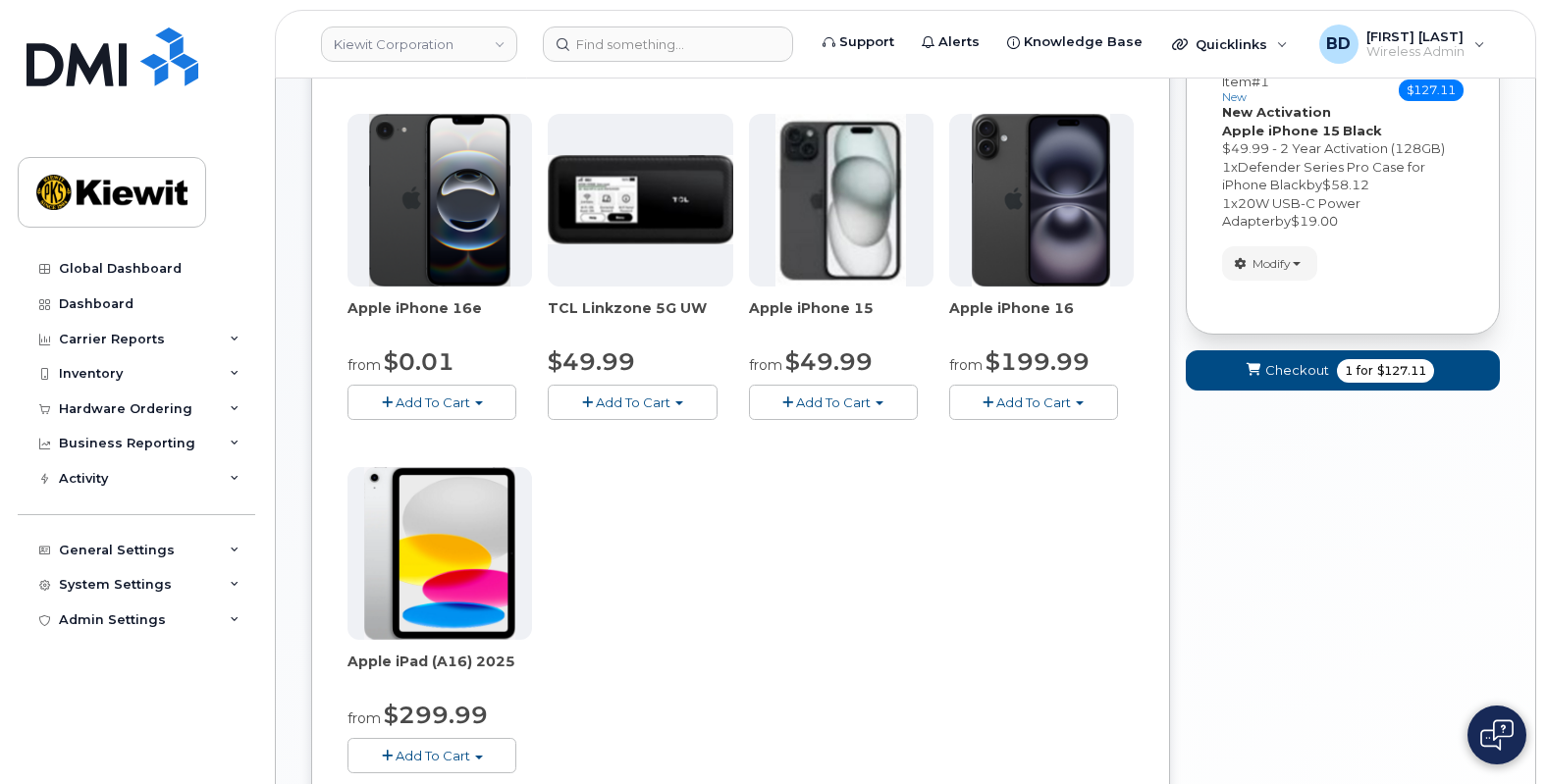 scroll, scrollTop: 9, scrollLeft: 0, axis: vertical 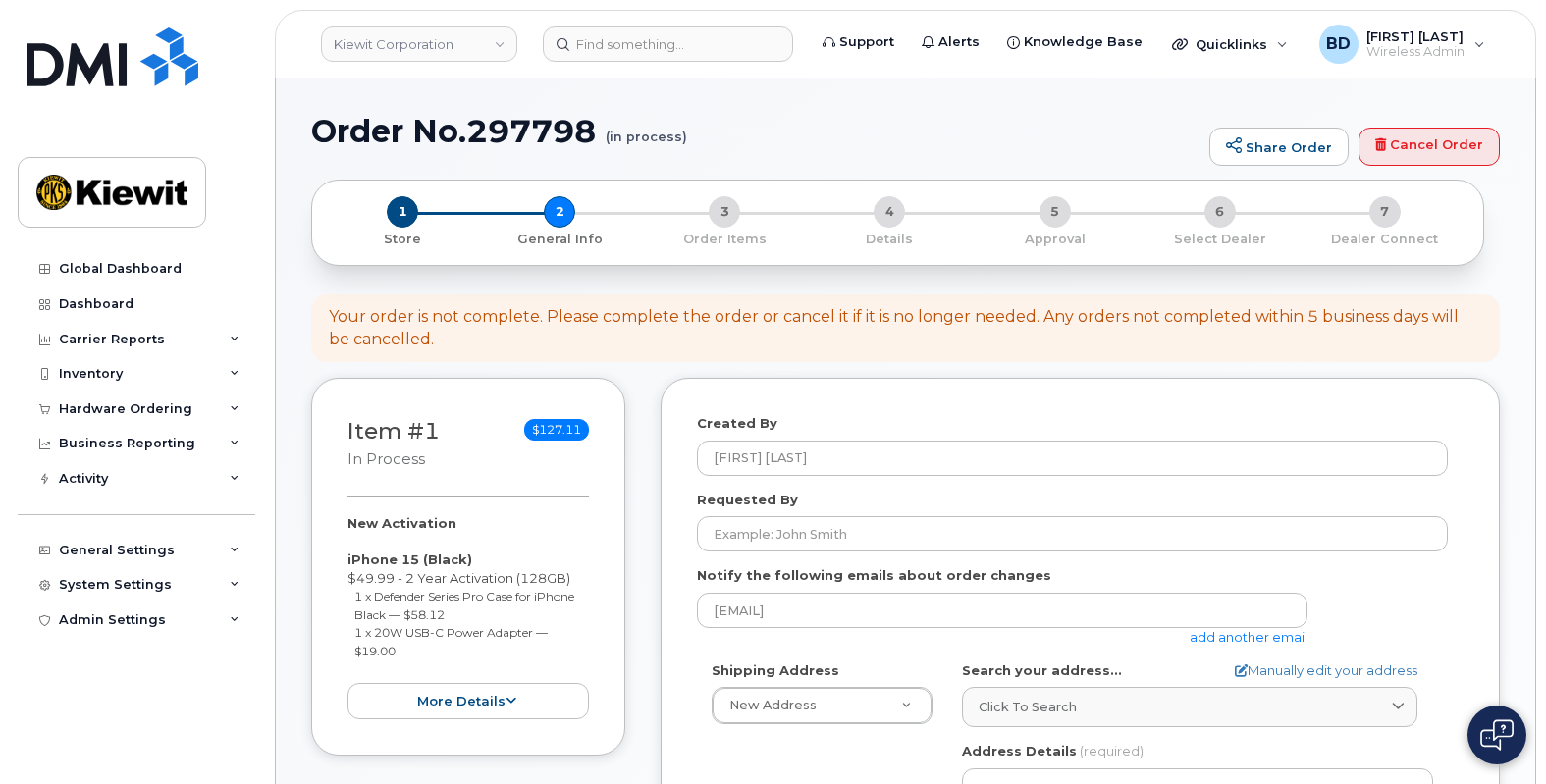 select 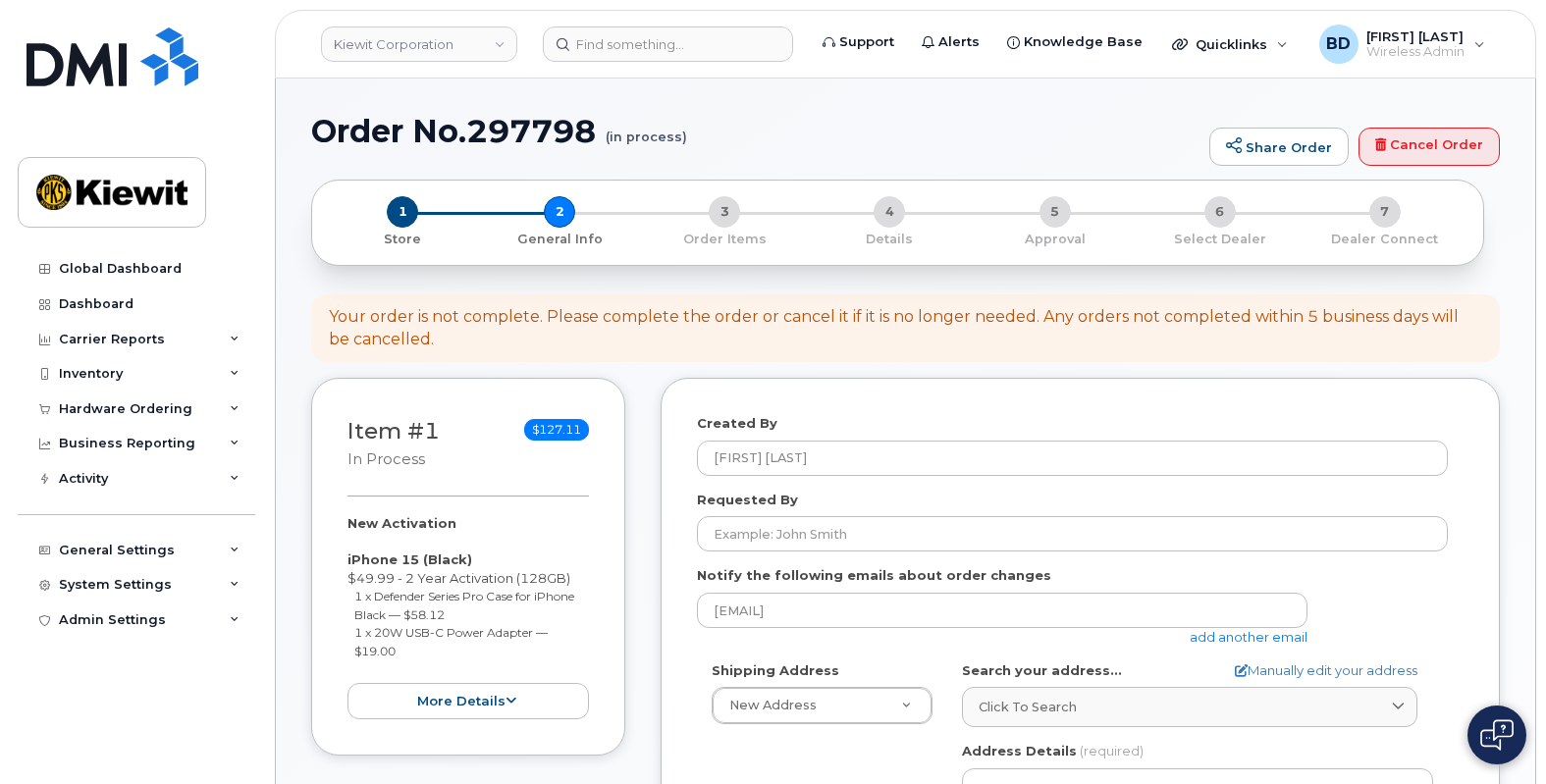 click on "add another email" 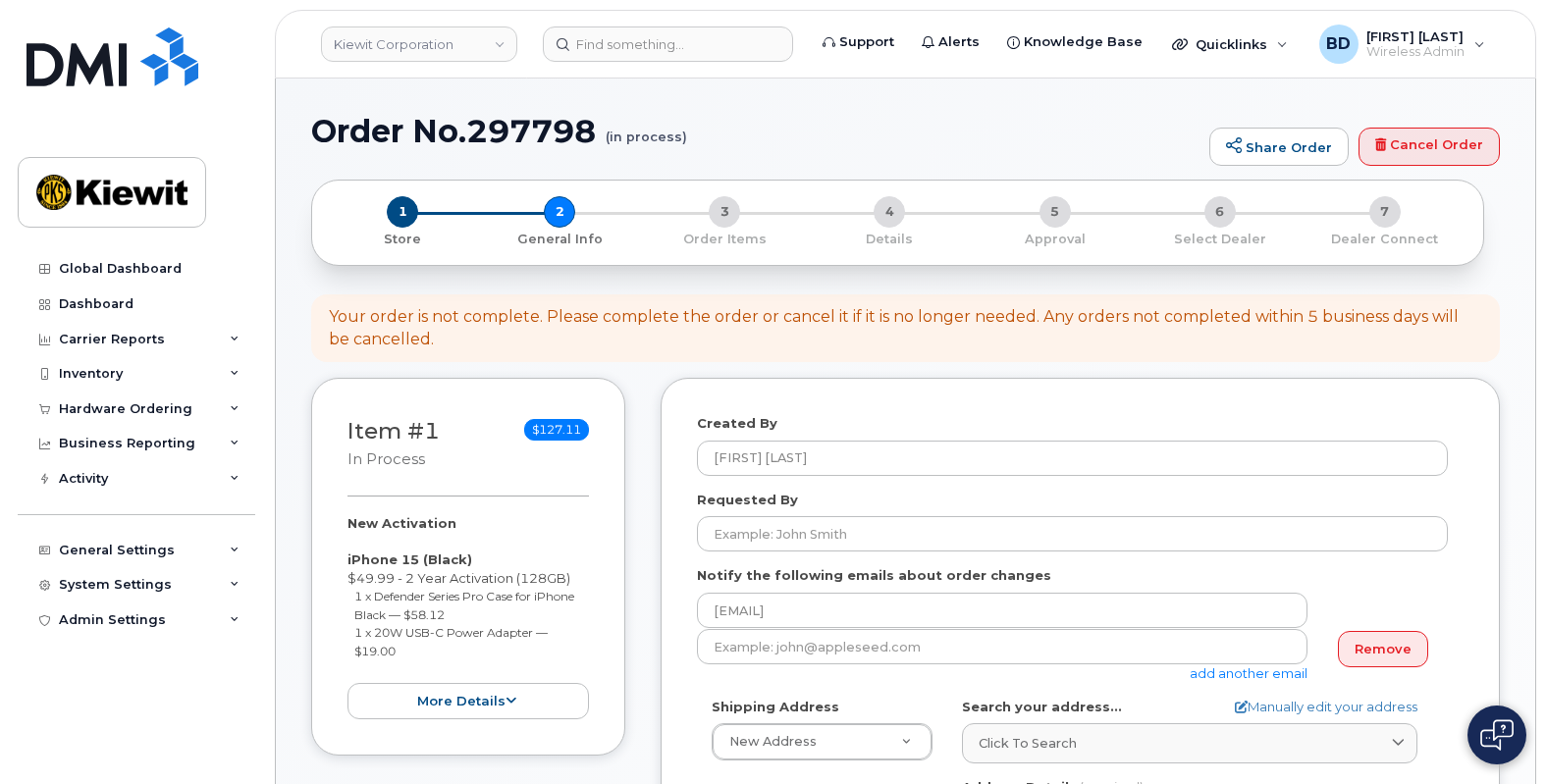 click on "add another email" 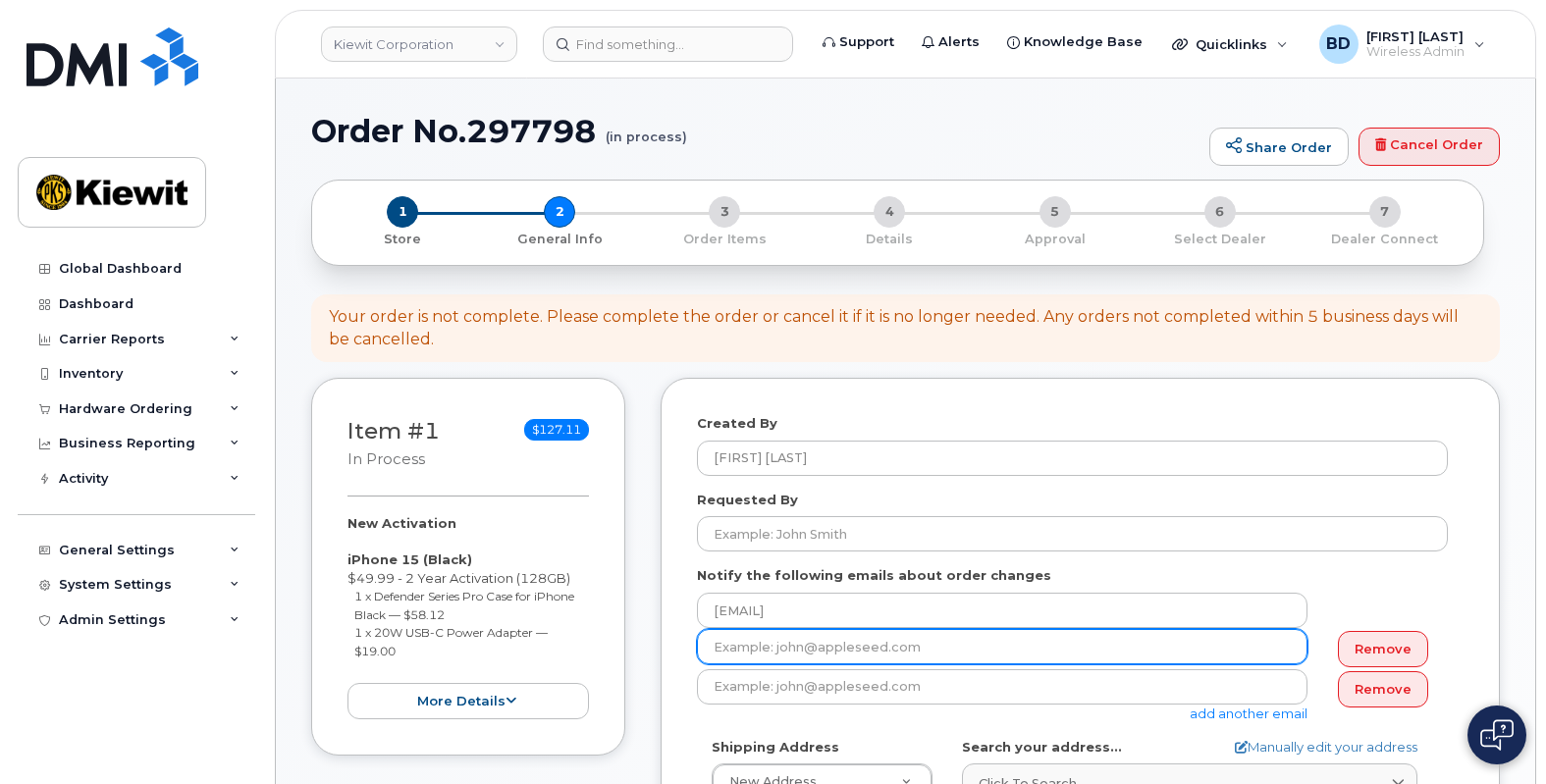 click 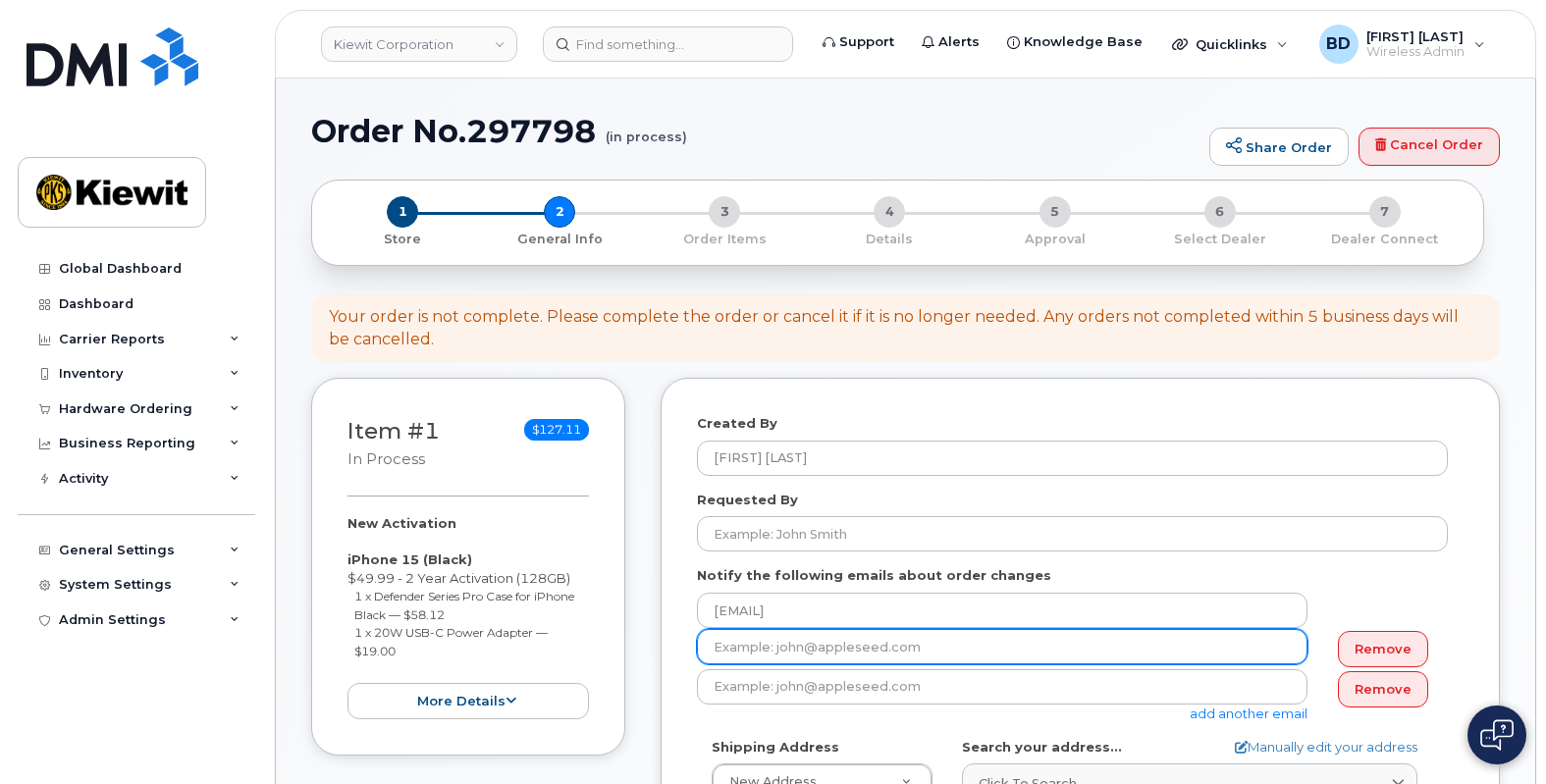 type on "jennifer.davey@kiewit.com" 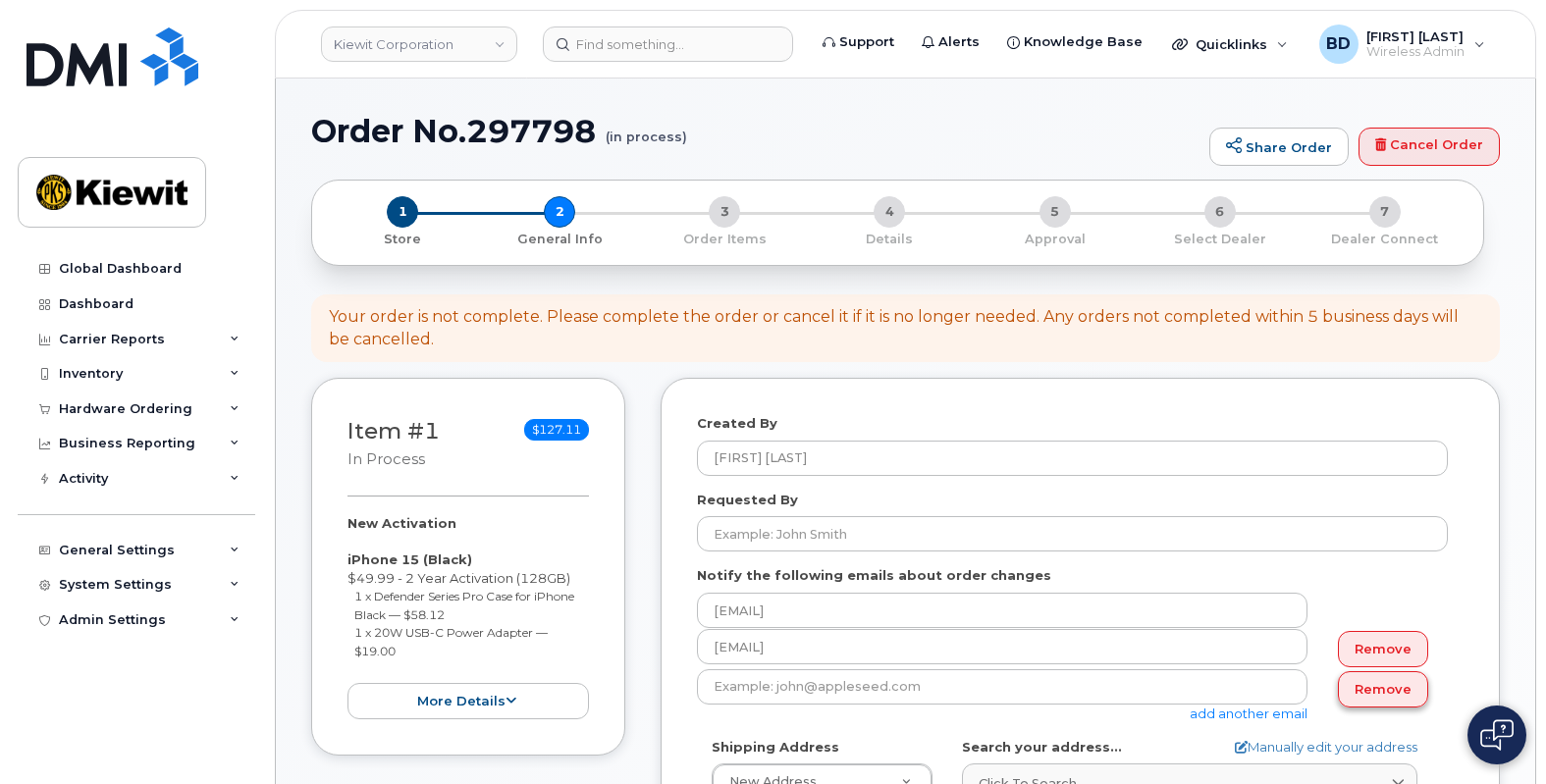 click on "Remove" 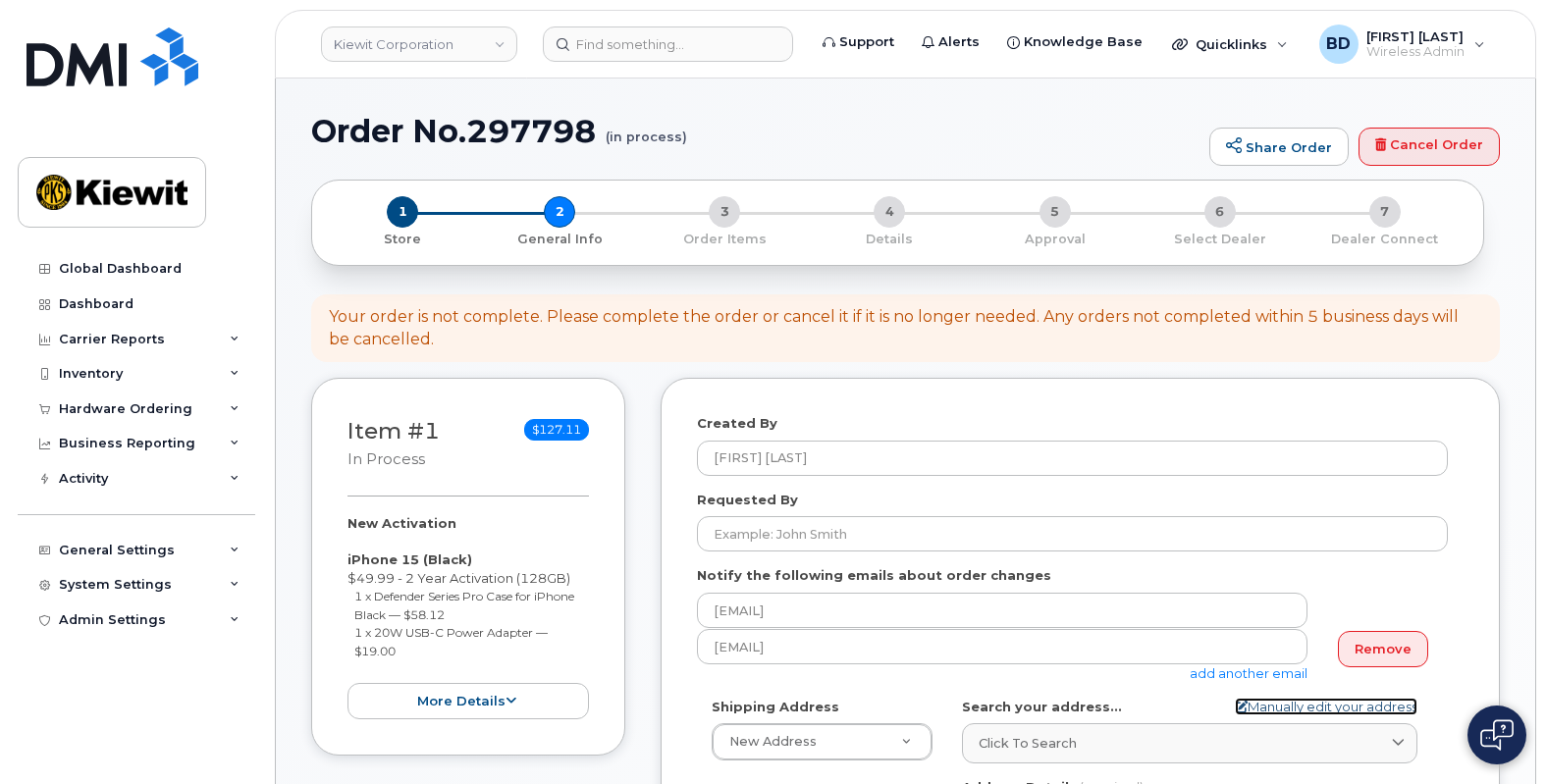 click on "Manually edit your address" 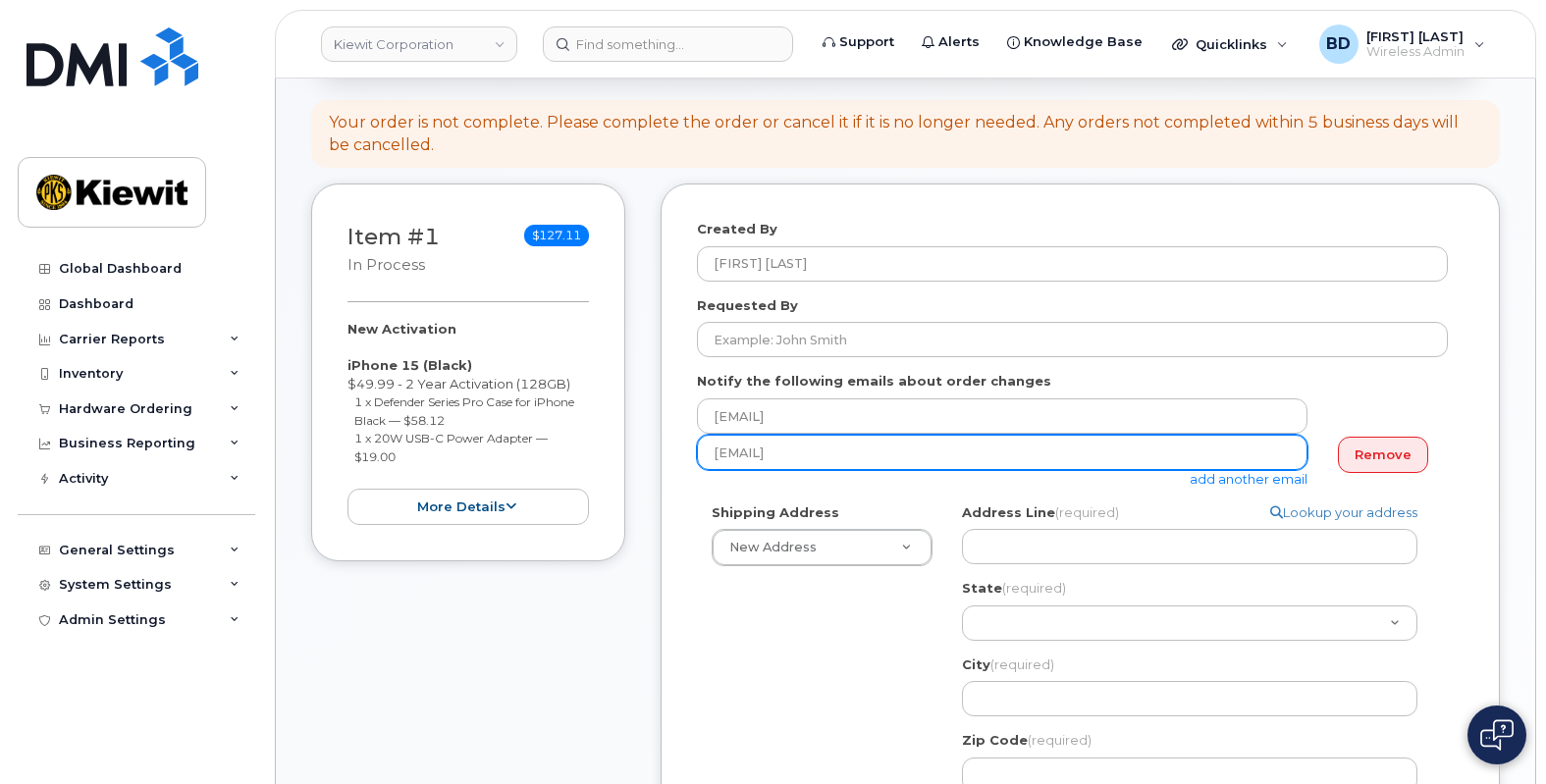 scroll, scrollTop: 245, scrollLeft: 0, axis: vertical 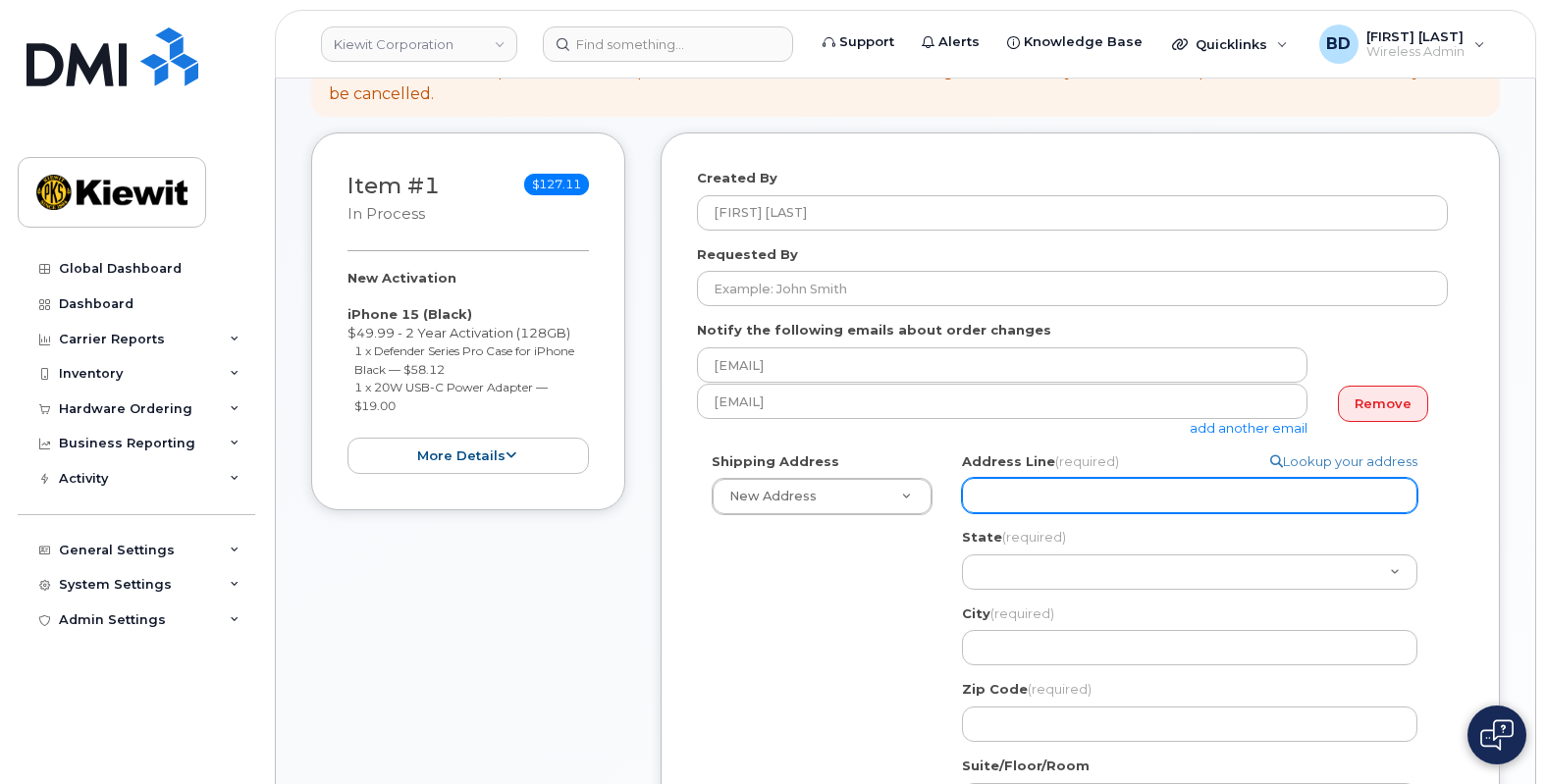 click on "Address Line
(required)" 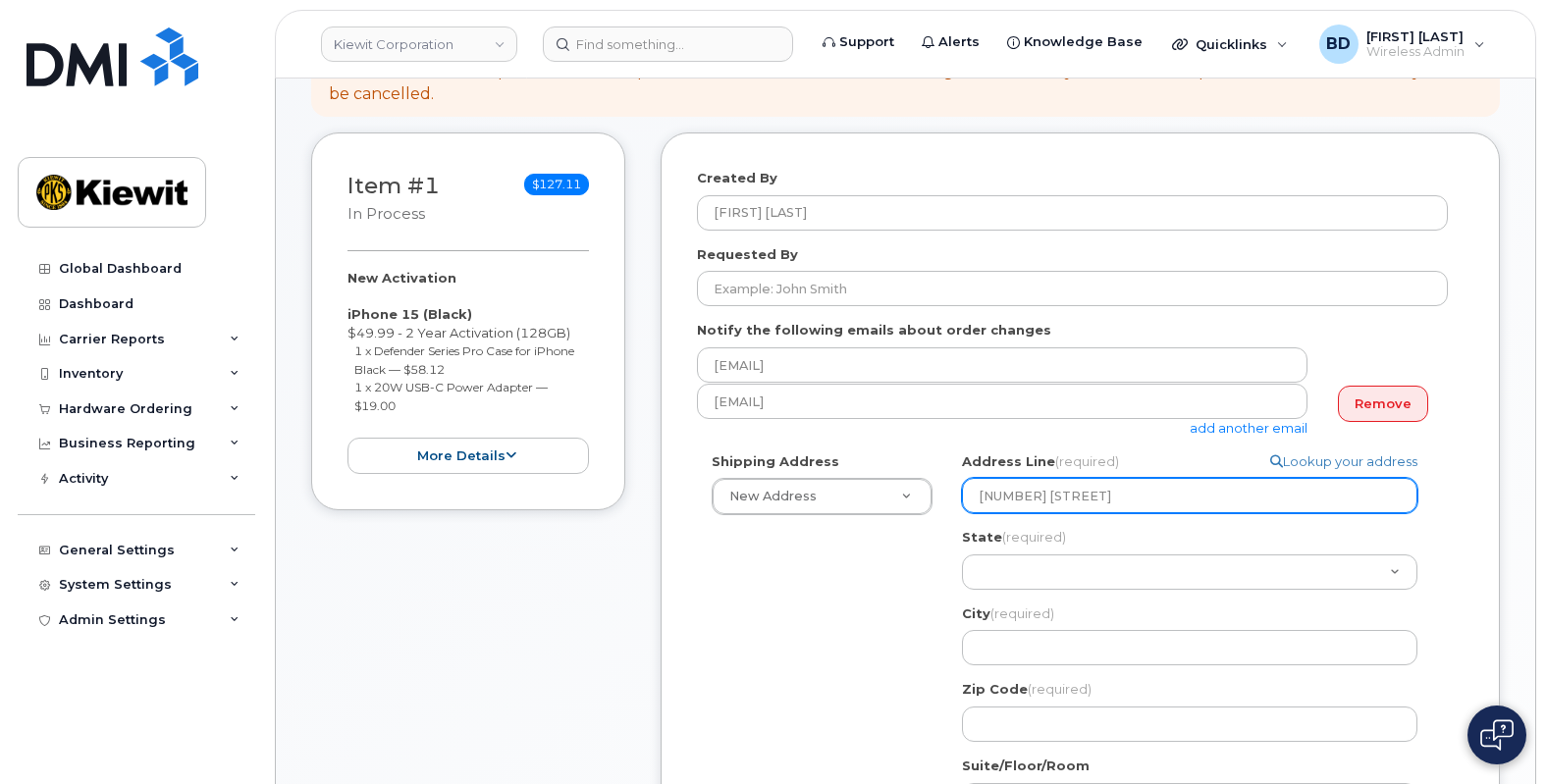 type on "10051 Trainstation Circle" 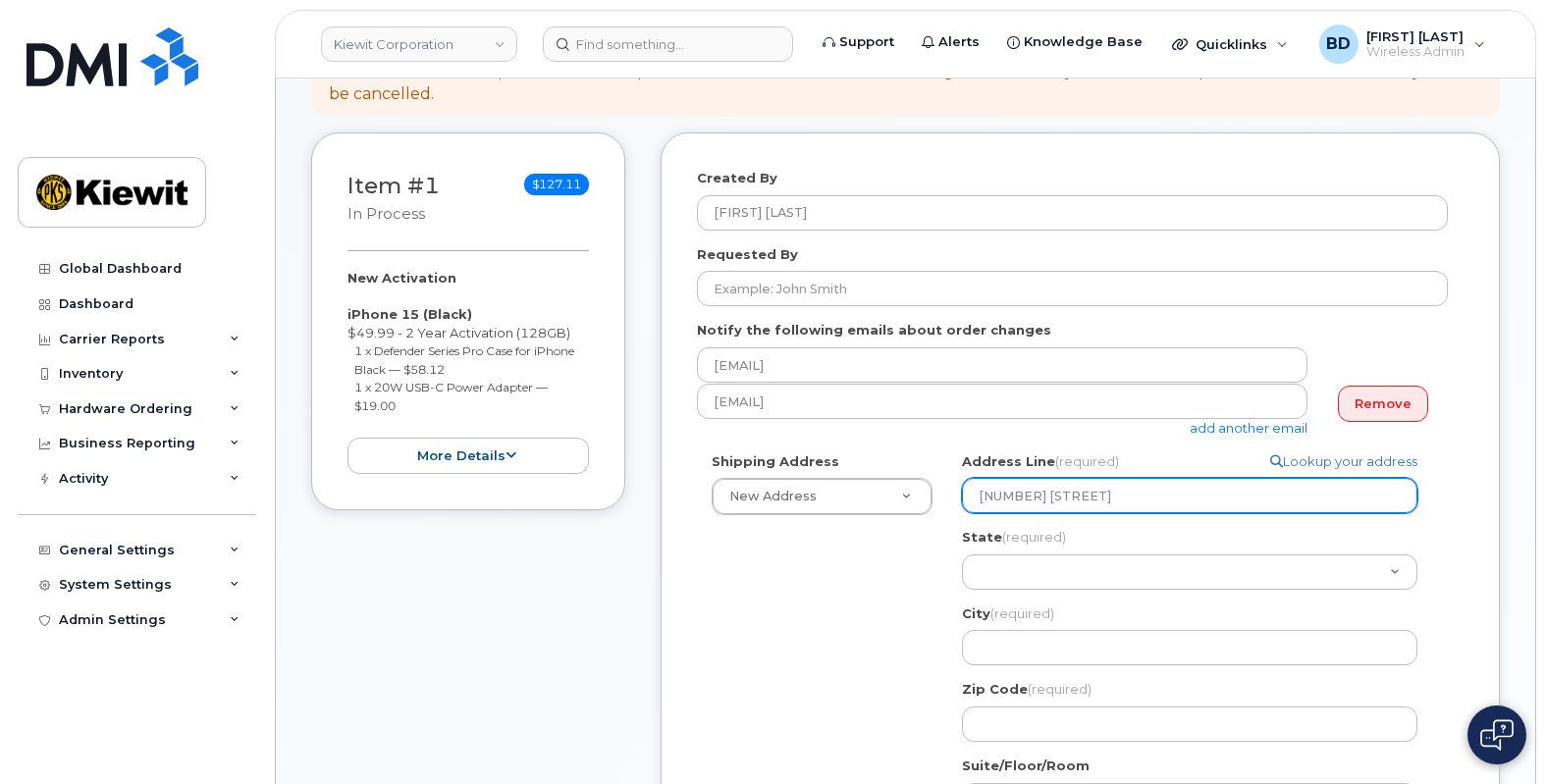 select 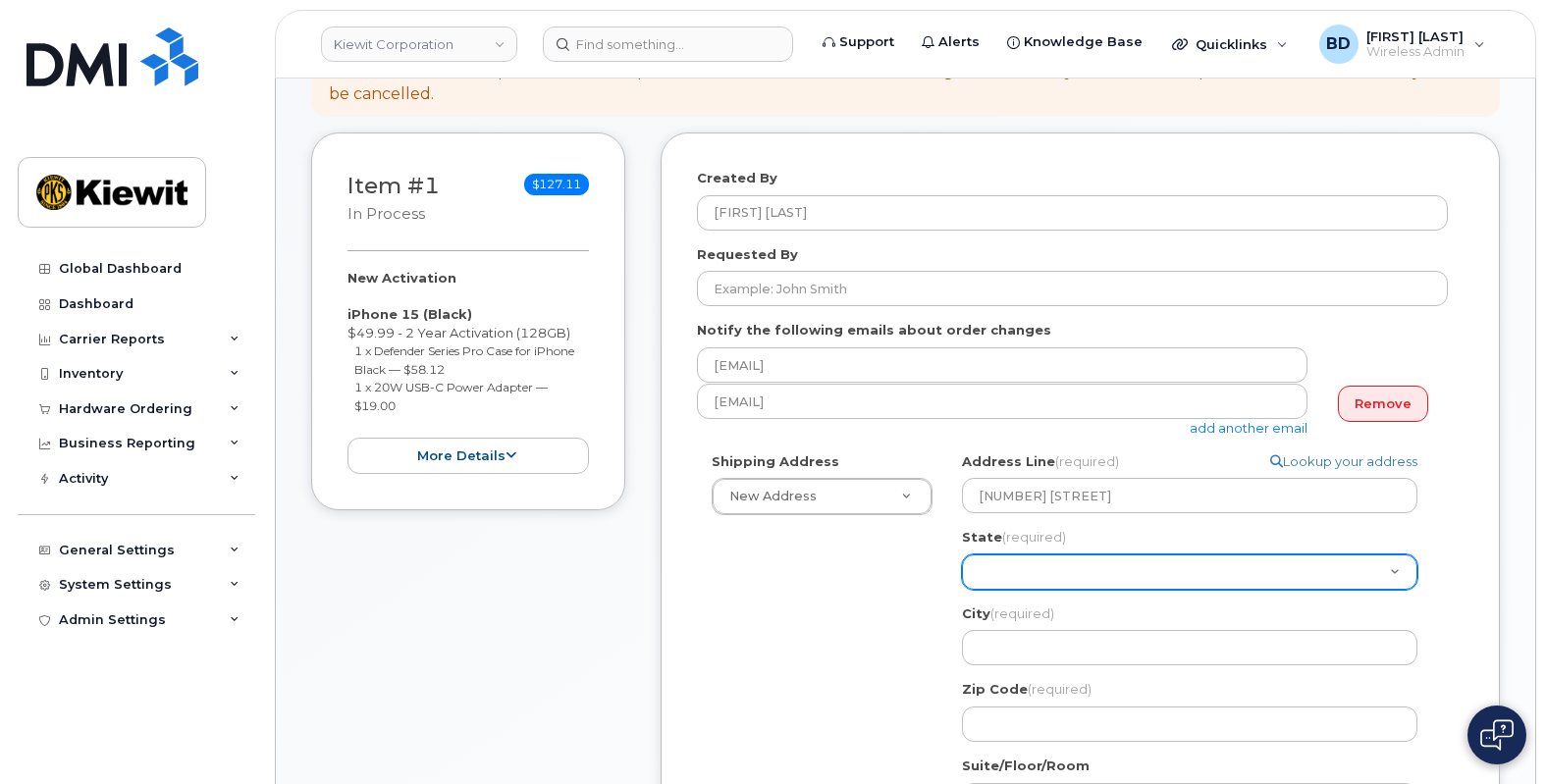 click on "Alabama
Alaska
American Samoa
Arizona
Arkansas
California
Colorado
Connecticut
Delaware
District of Columbia
Florida
Georgia
Guam
Hawaii
Idaho
Illinois
Indiana
Iowa
Kansas
Kentucky
Louisiana
Maine
Maryland
Massachusetts
Michigan
Minnesota
Mississippi
Missouri
Montana
Nebraska
Nevada
New Hampshire
New Jersey
New Mexico
New York
North Carolina
North Dakota
Ohio
Oklahoma
Oregon
Pennsylvania
Puerto Rico
Rhode Island
South Carolina
South Dakota
Tennessee
Texas
Utah
Vermont
Virginia
Virgin Islands
Washington
West Virginia
Wisconsin
Wyoming" 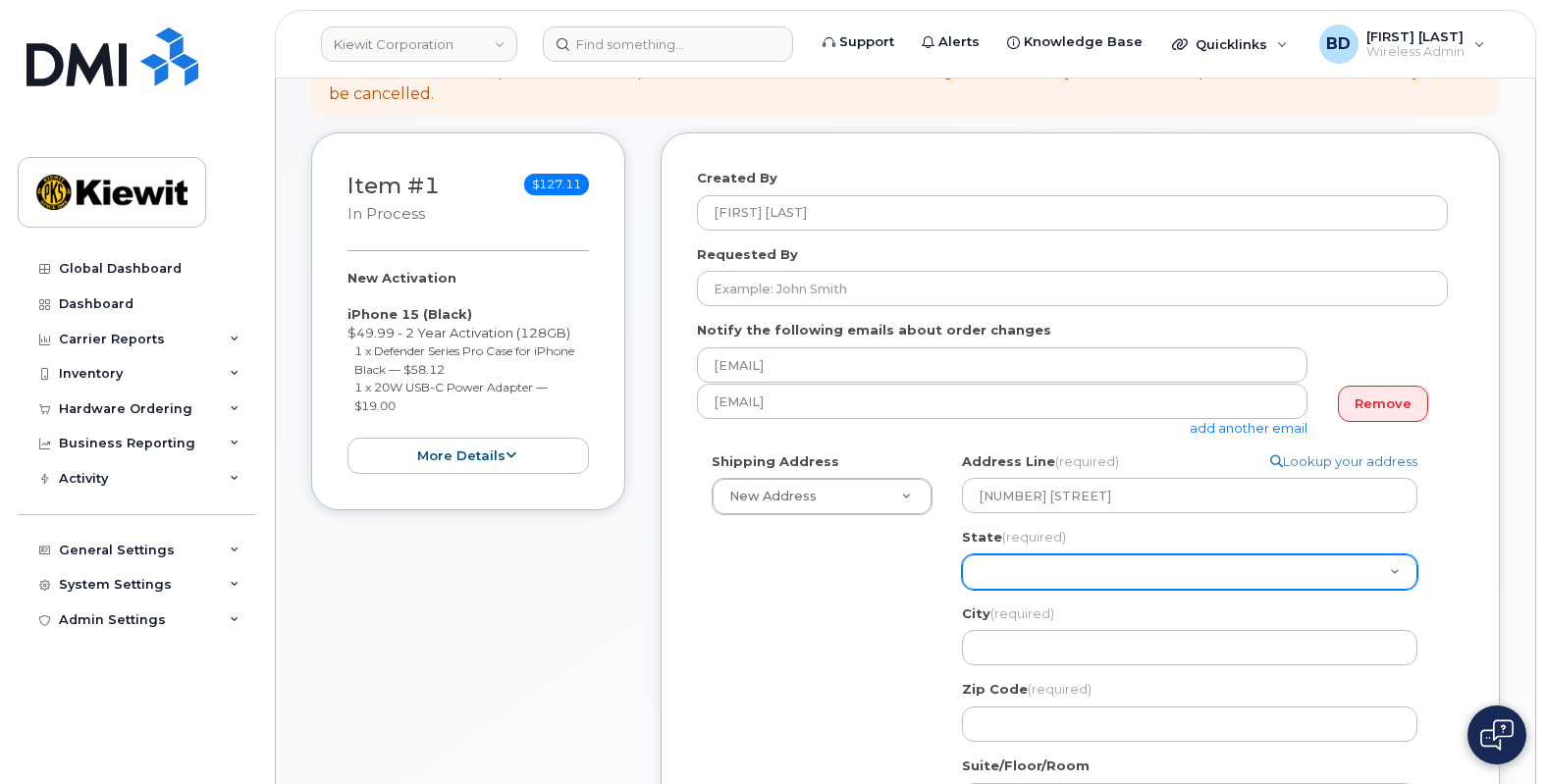select on "CO" 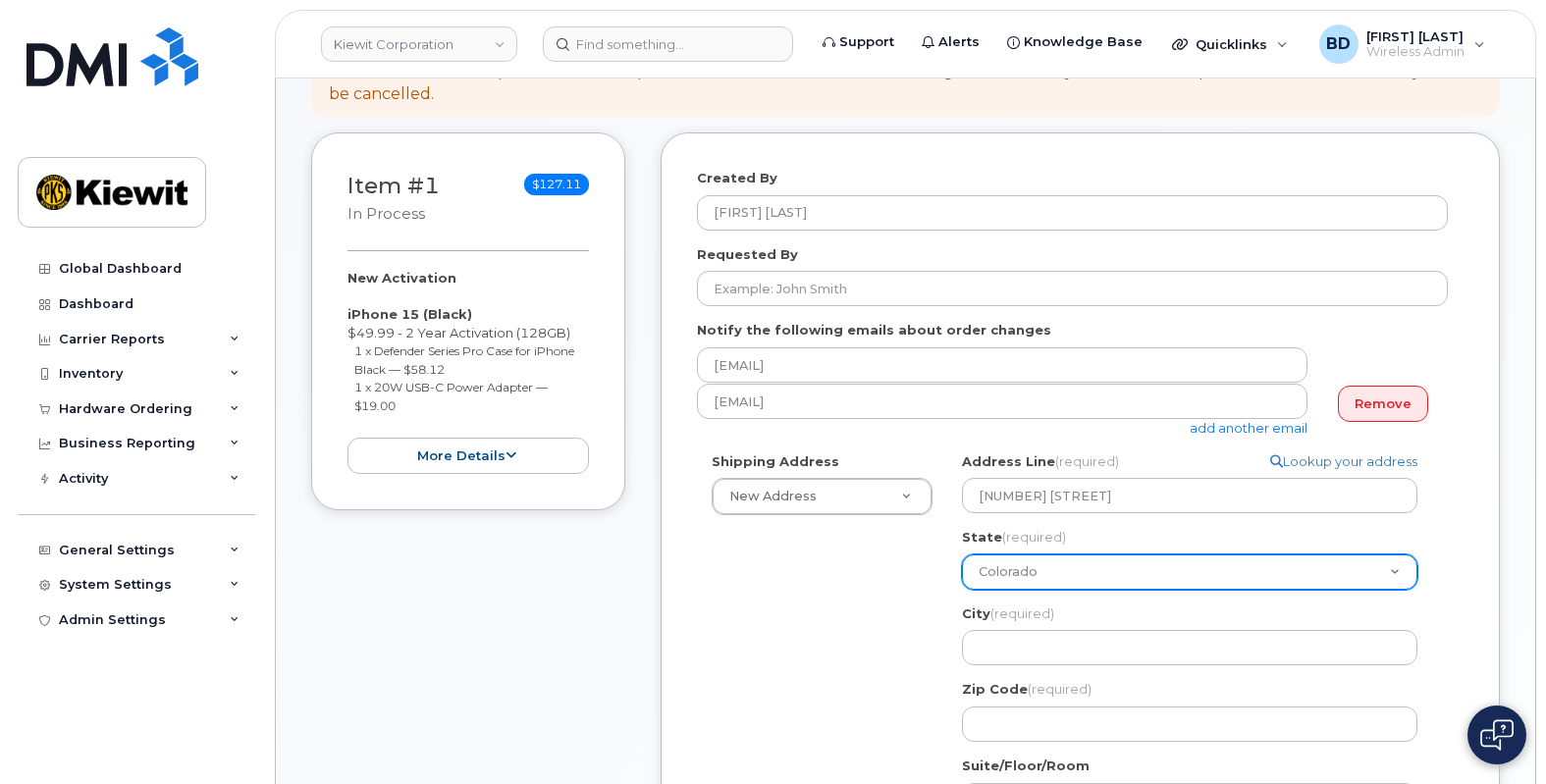 click on "Alabama
Alaska
American Samoa
Arizona
Arkansas
California
Colorado
Connecticut
Delaware
District of Columbia
Florida
Georgia
Guam
Hawaii
Idaho
Illinois
Indiana
Iowa
Kansas
Kentucky
Louisiana
Maine
Maryland
Massachusetts
Michigan
Minnesota
Mississippi
Missouri
Montana
Nebraska
Nevada
New Hampshire
New Jersey
New Mexico
New York
North Carolina
North Dakota
Ohio
Oklahoma
Oregon
Pennsylvania
Puerto Rico
Rhode Island
South Carolina
South Dakota
Tennessee
Texas
Utah
Vermont
Virginia
Virgin Islands
Washington
West Virginia
Wisconsin
Wyoming" 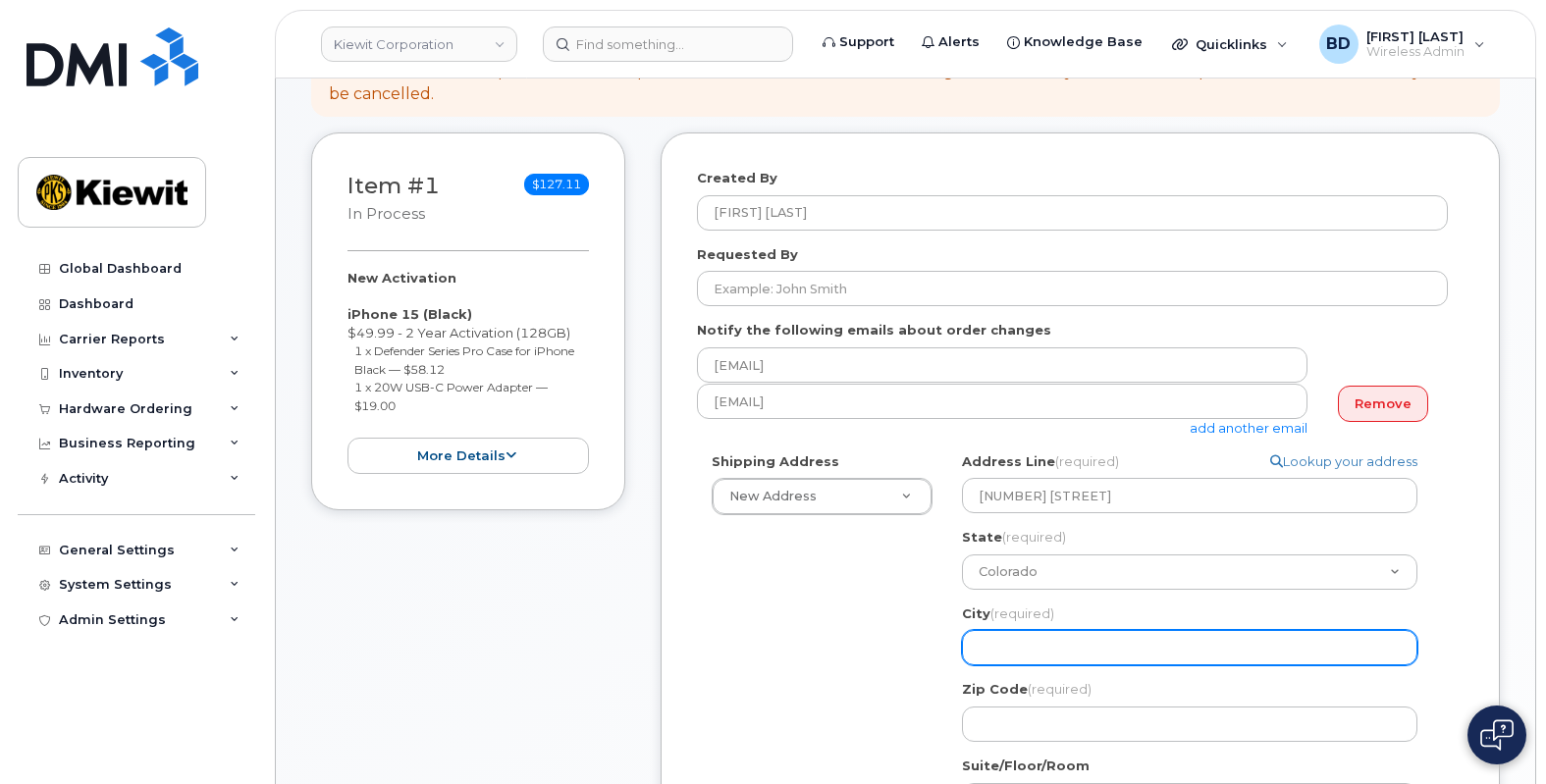 click on "City
(required)" 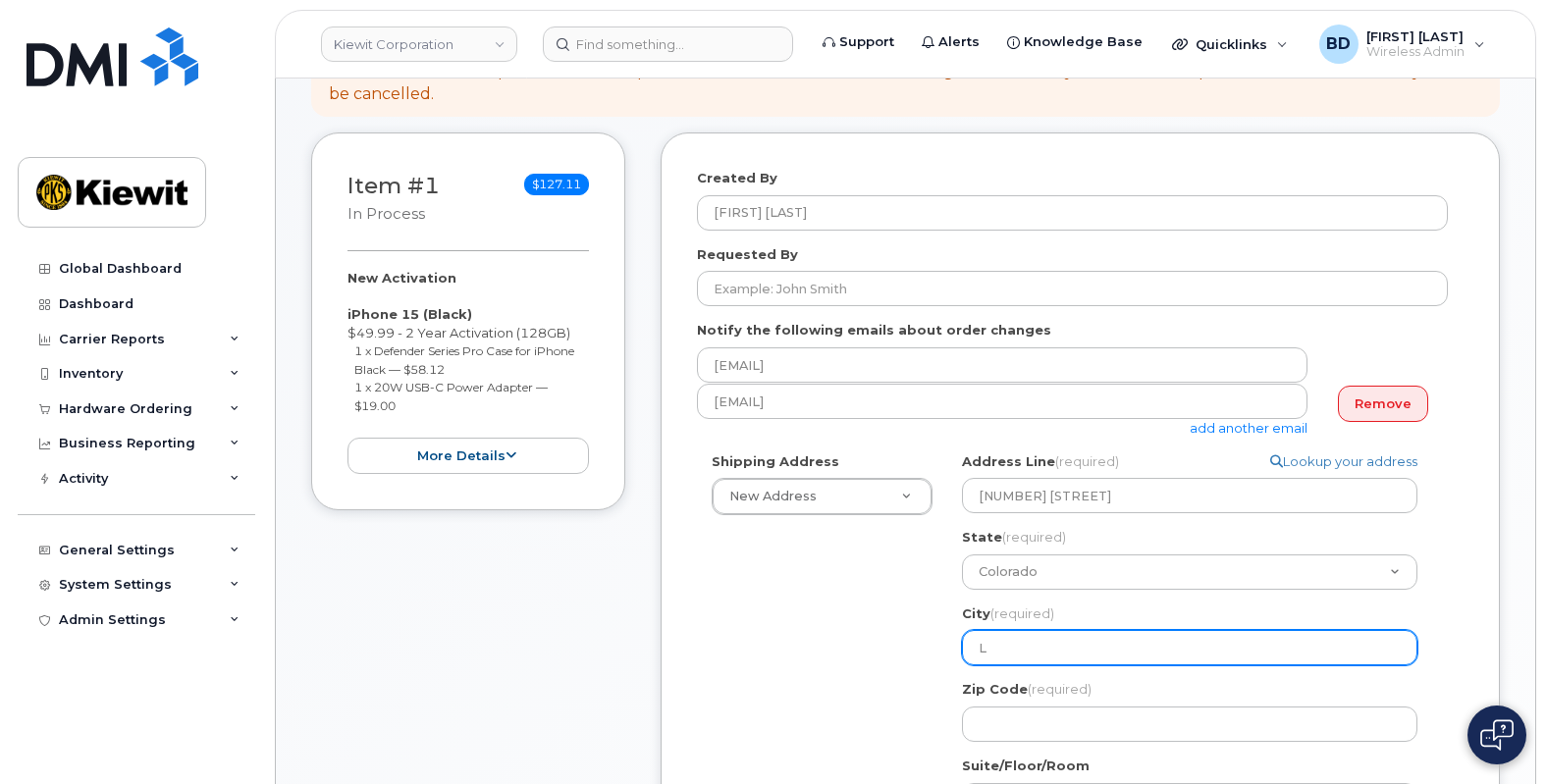 select 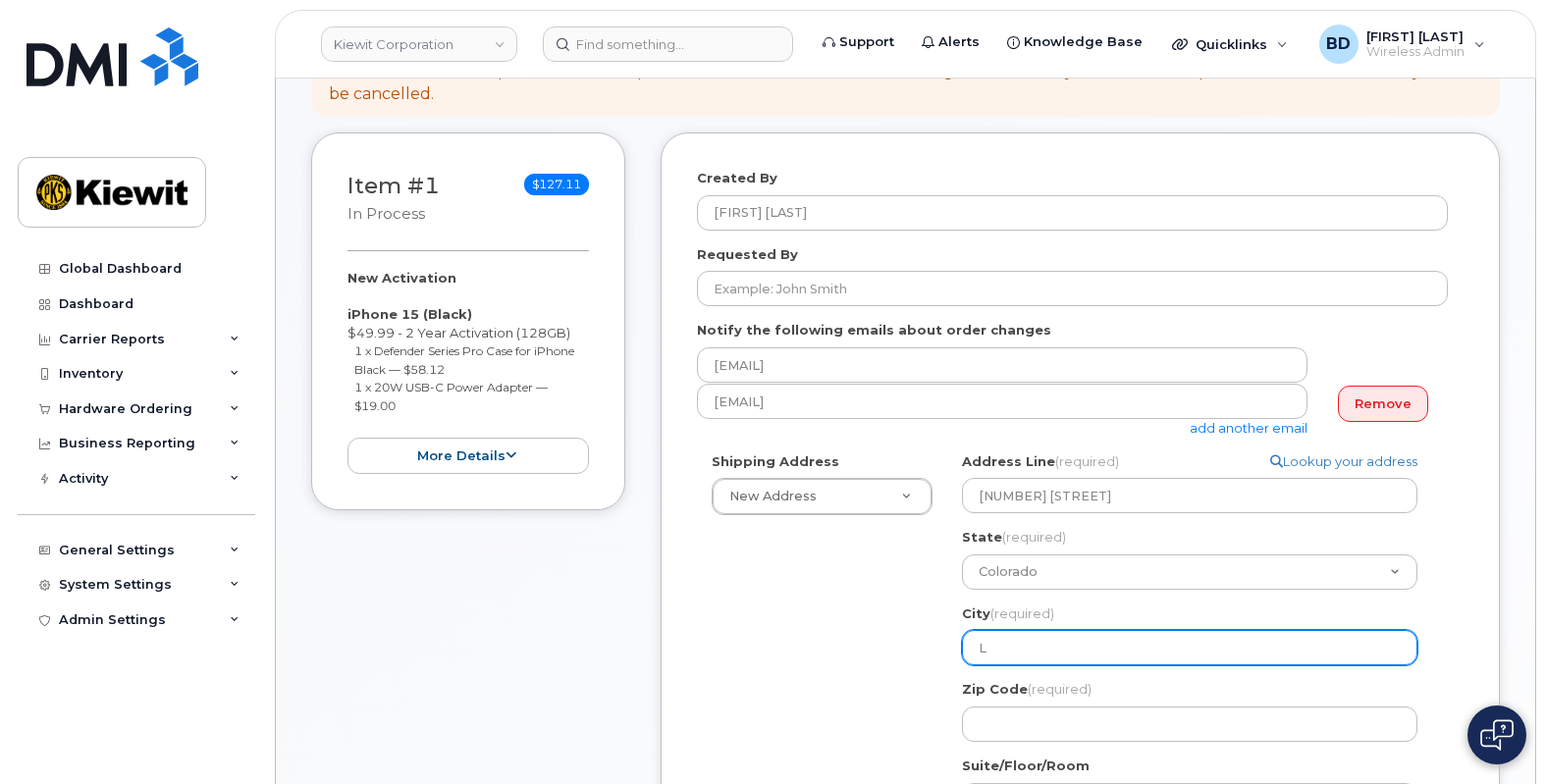 type on "Lo" 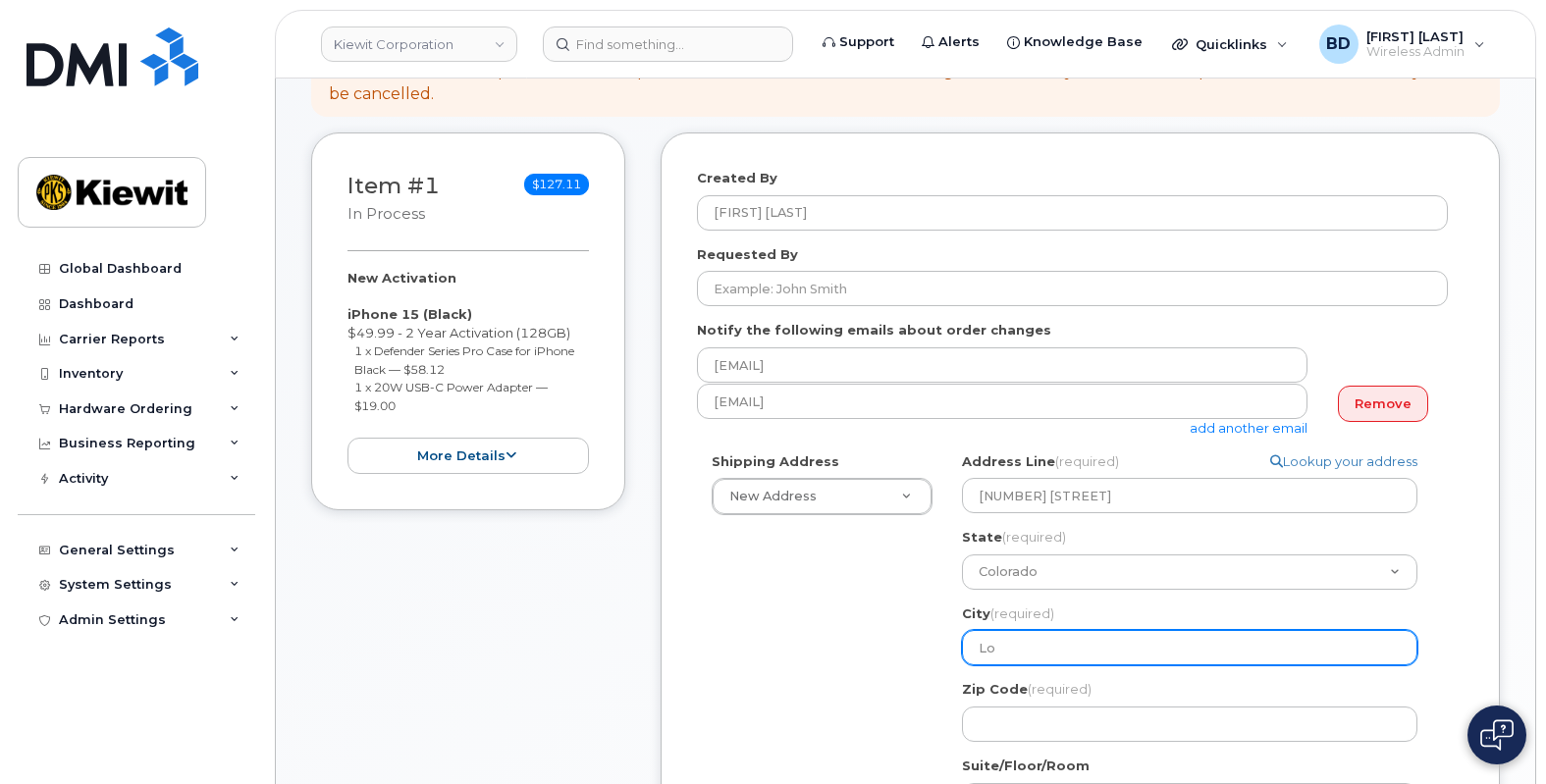 select 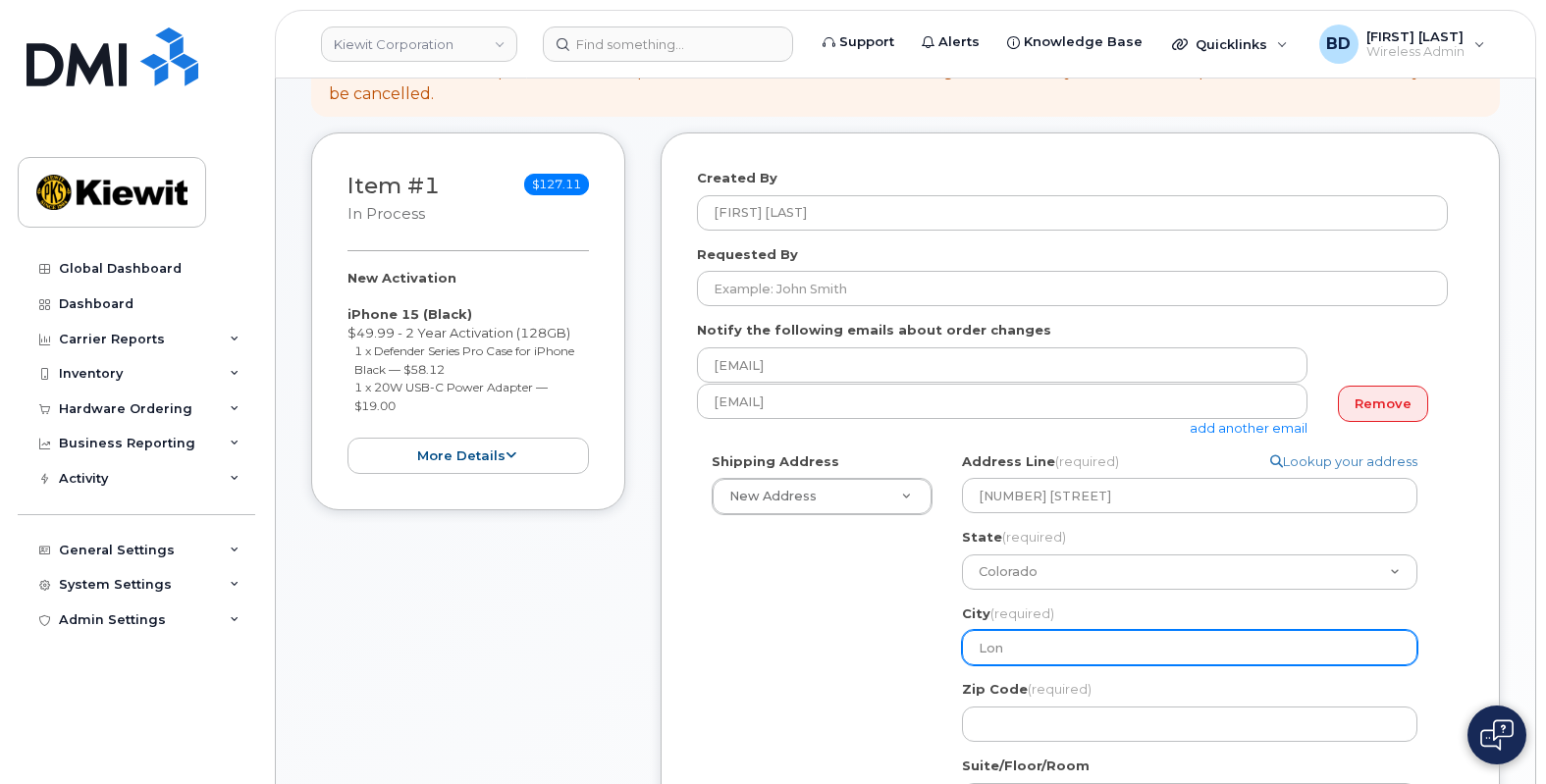 select 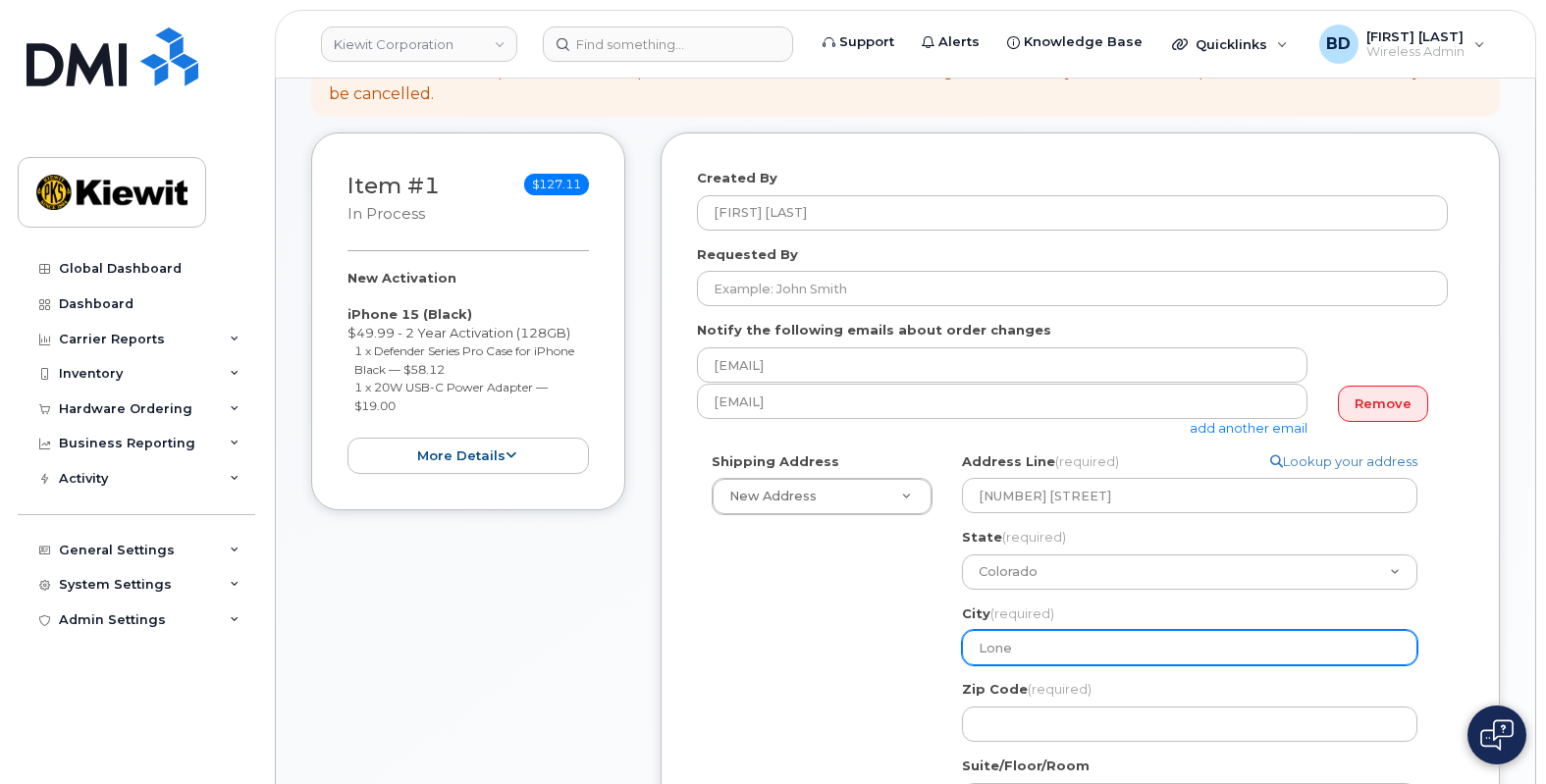 type on "Lone" 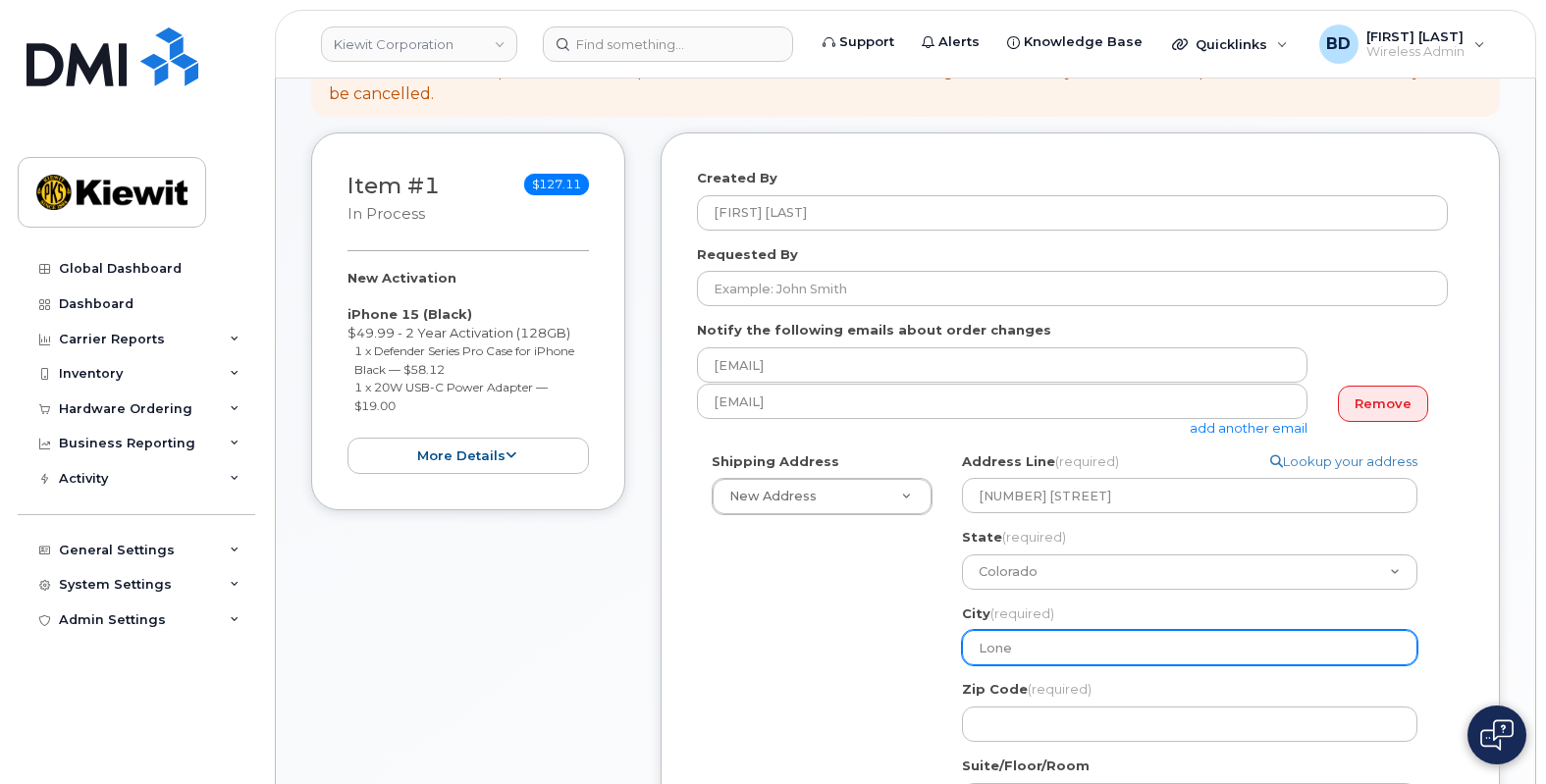 select 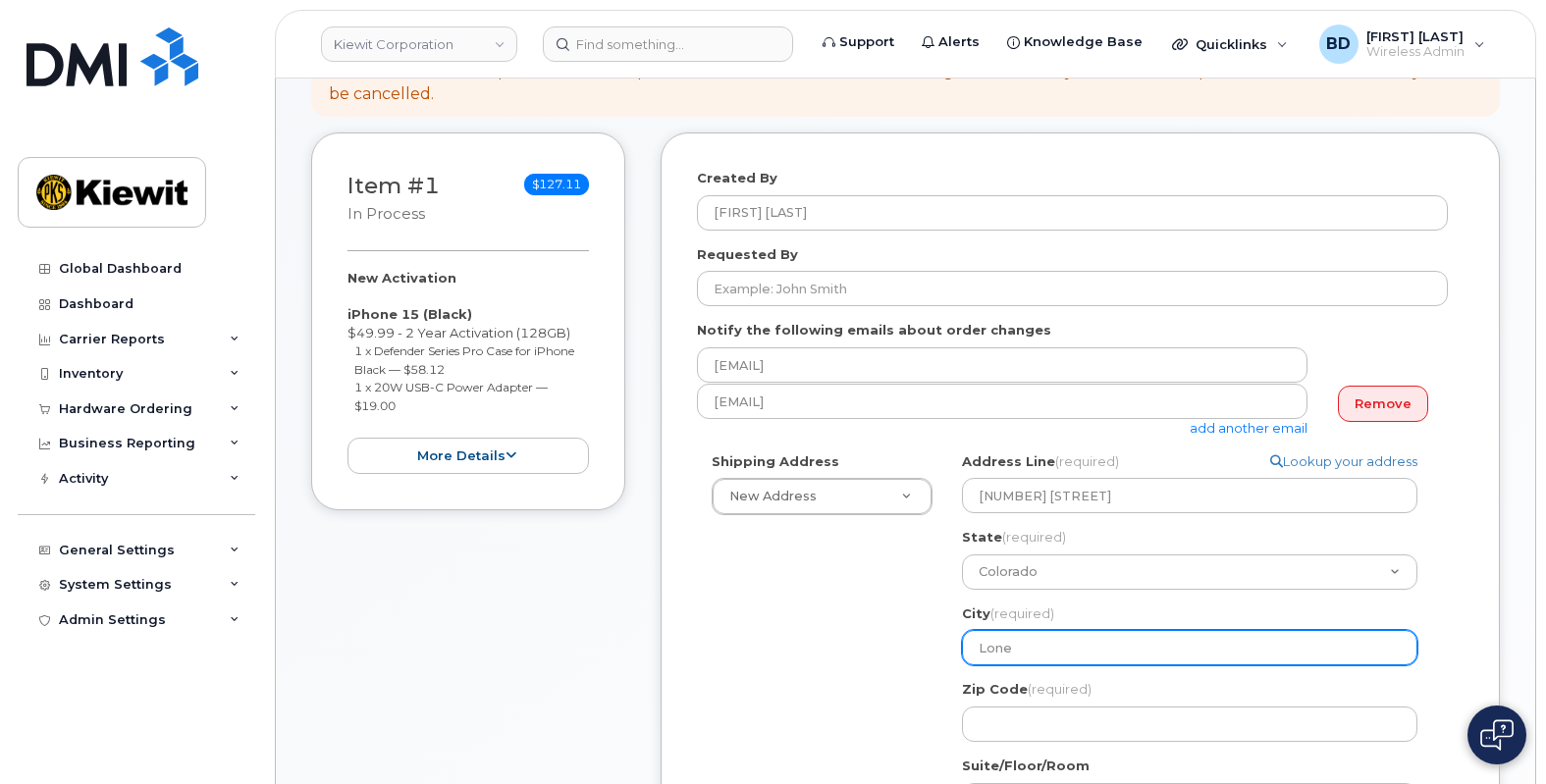 type on "Lone T" 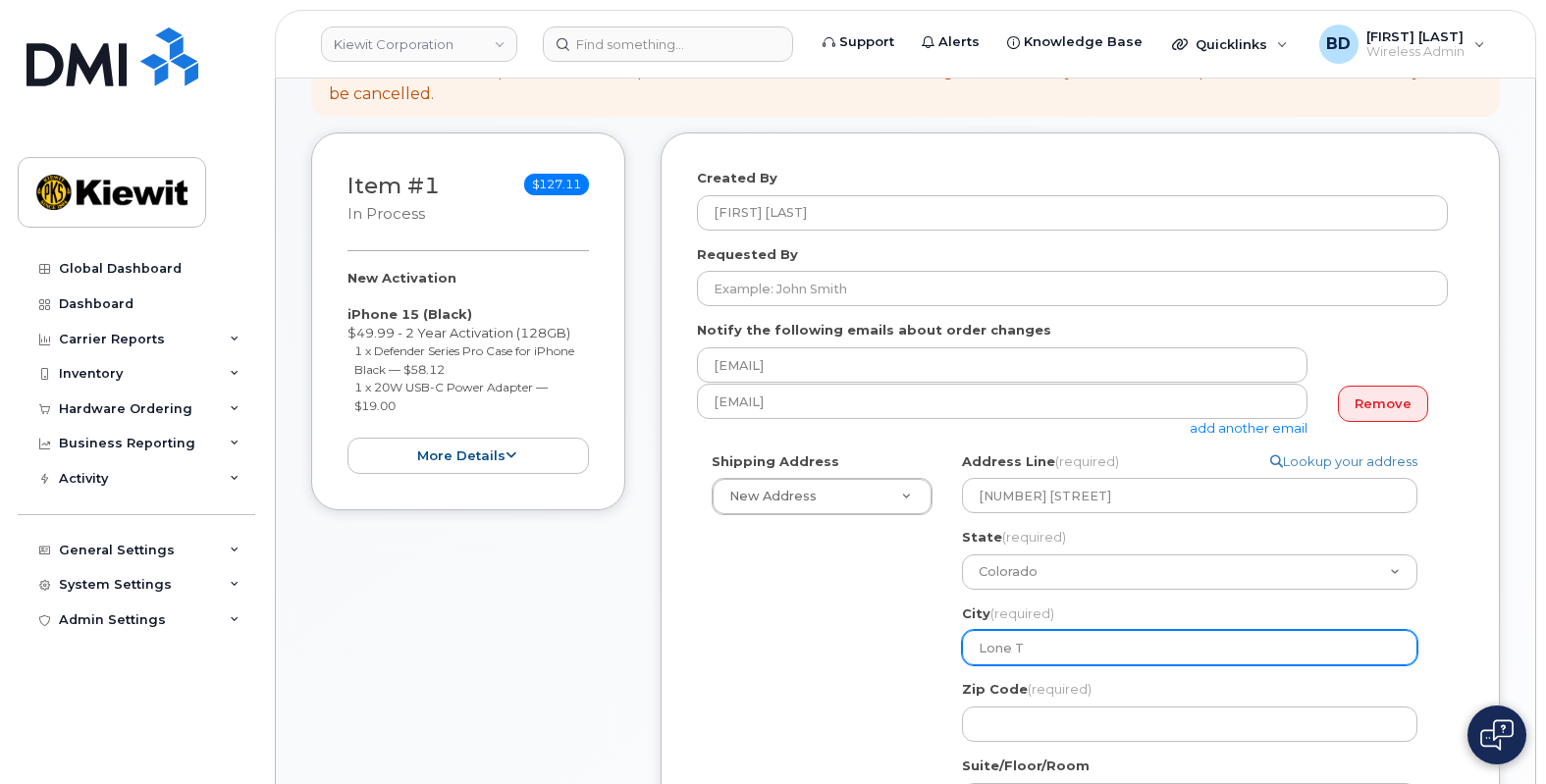 select 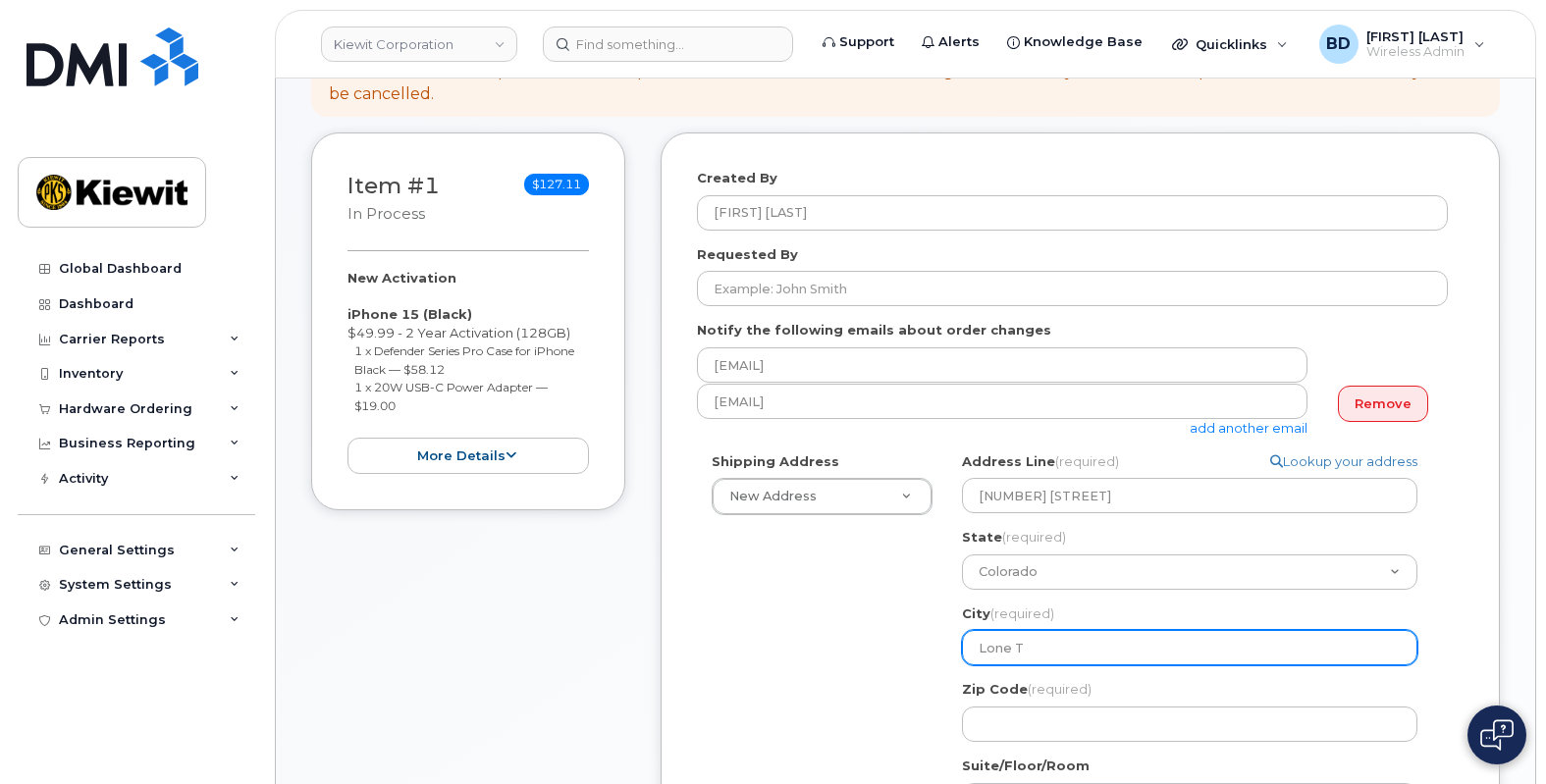 type on "Lone Tr" 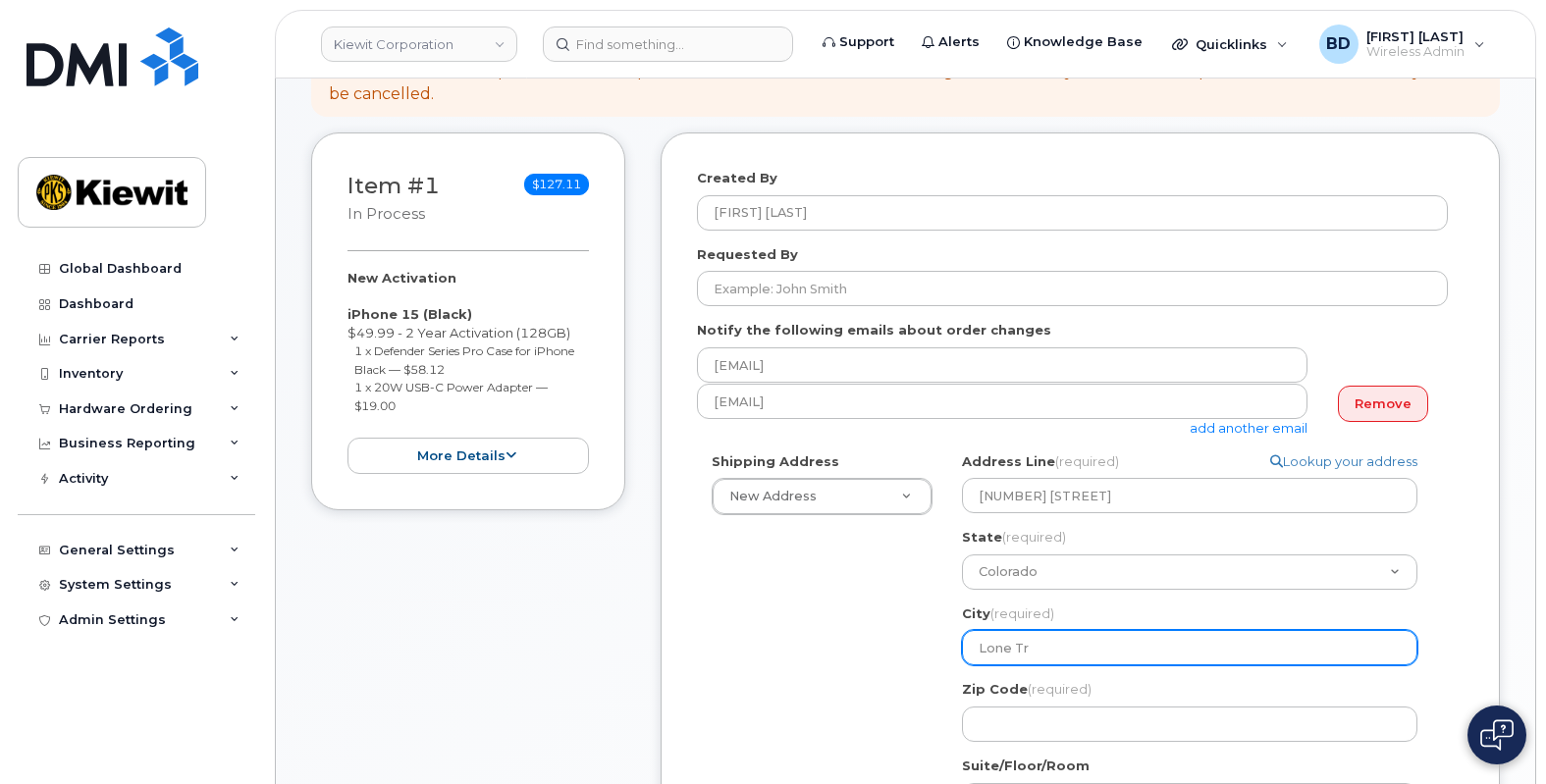 select 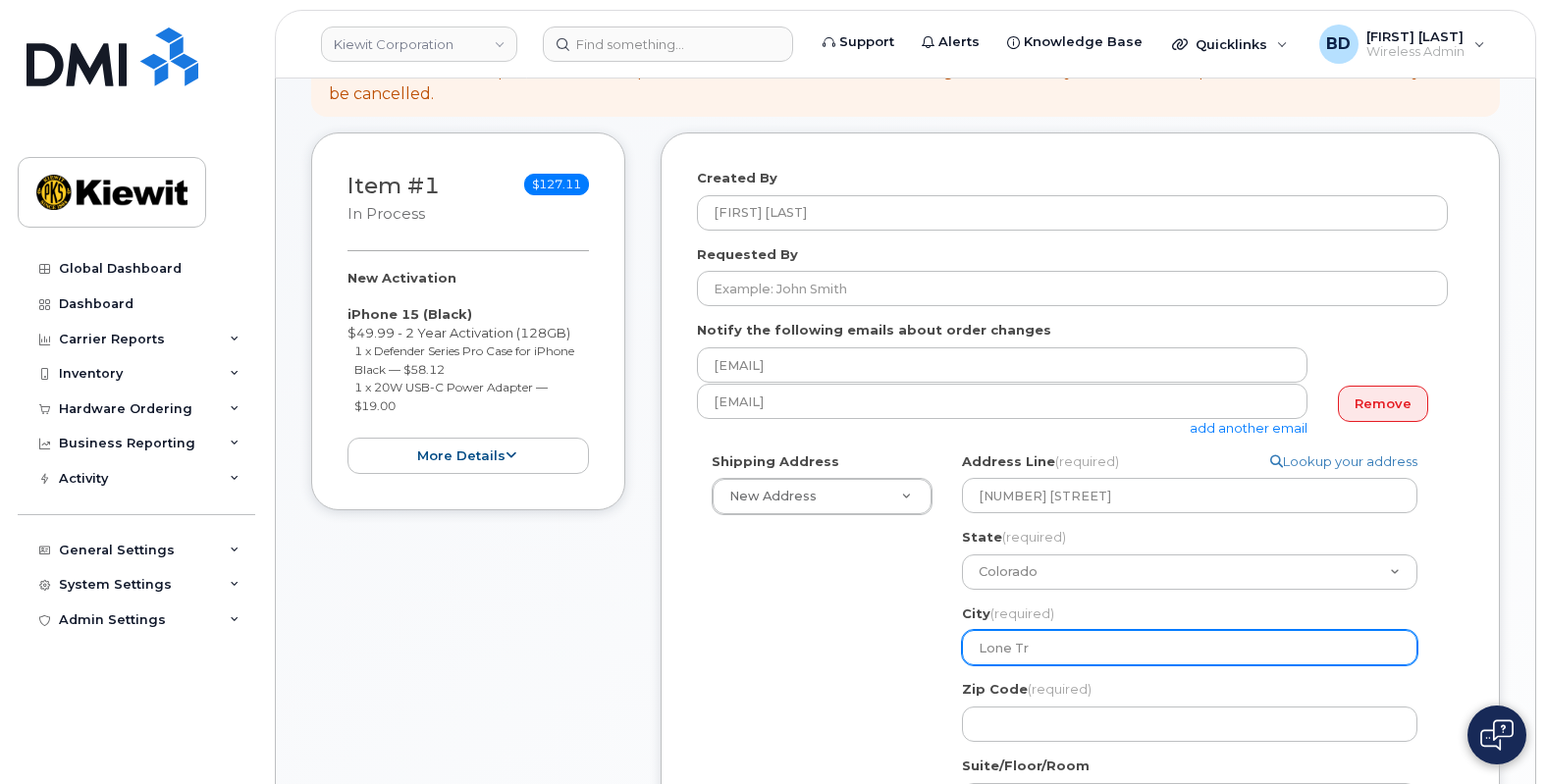 type on "Lone Tre" 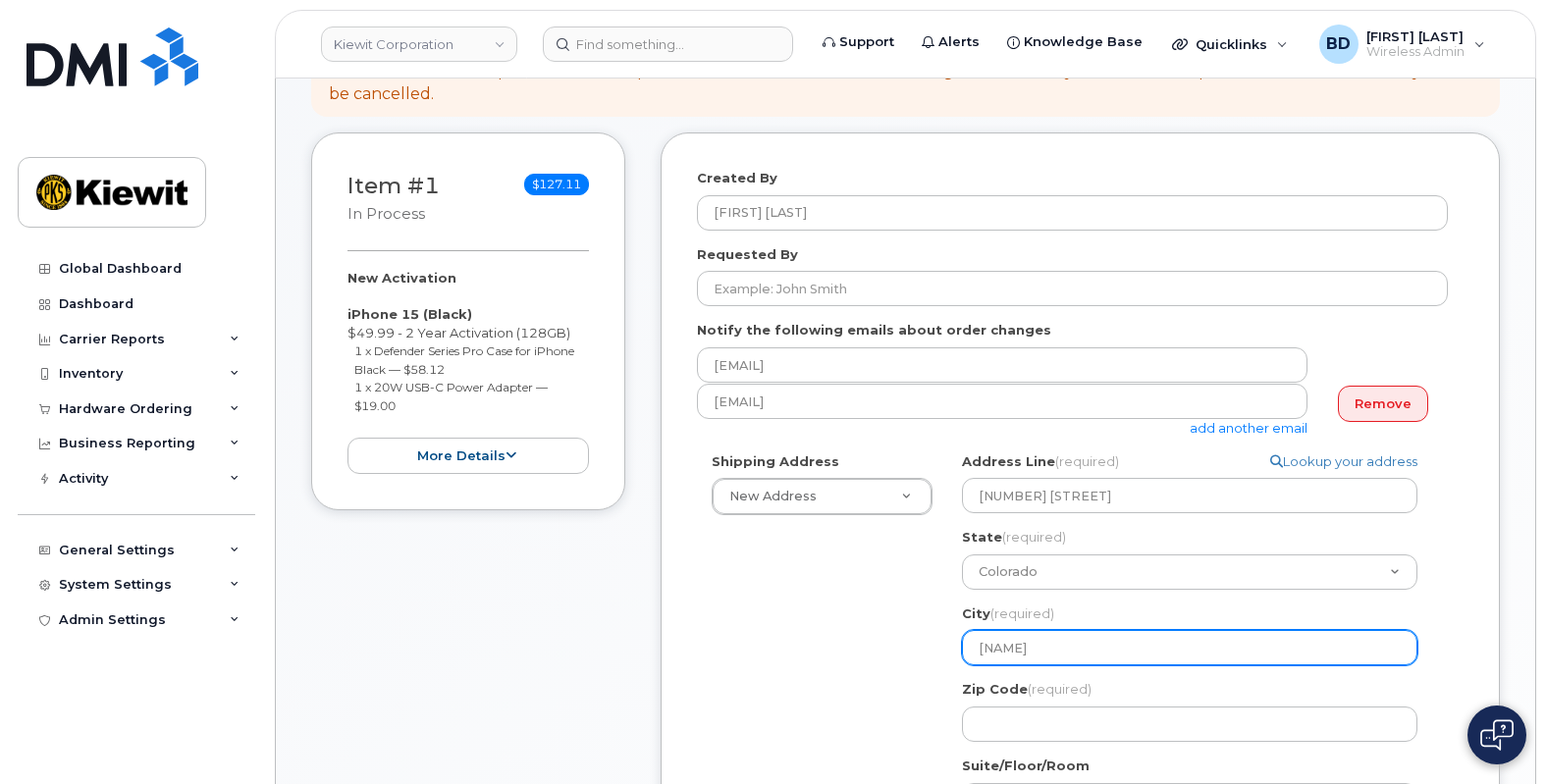 select 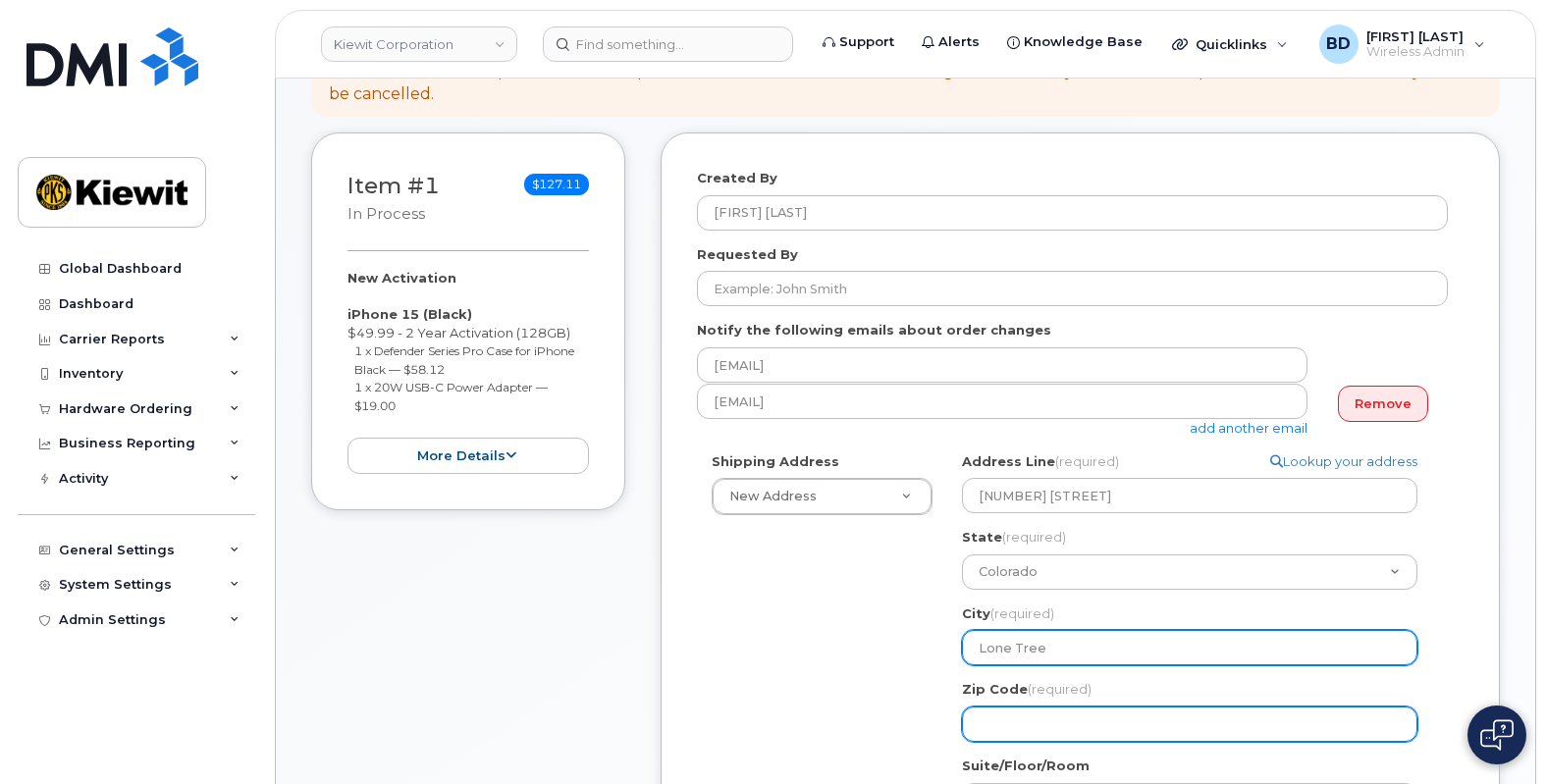 type on "Lone Tree" 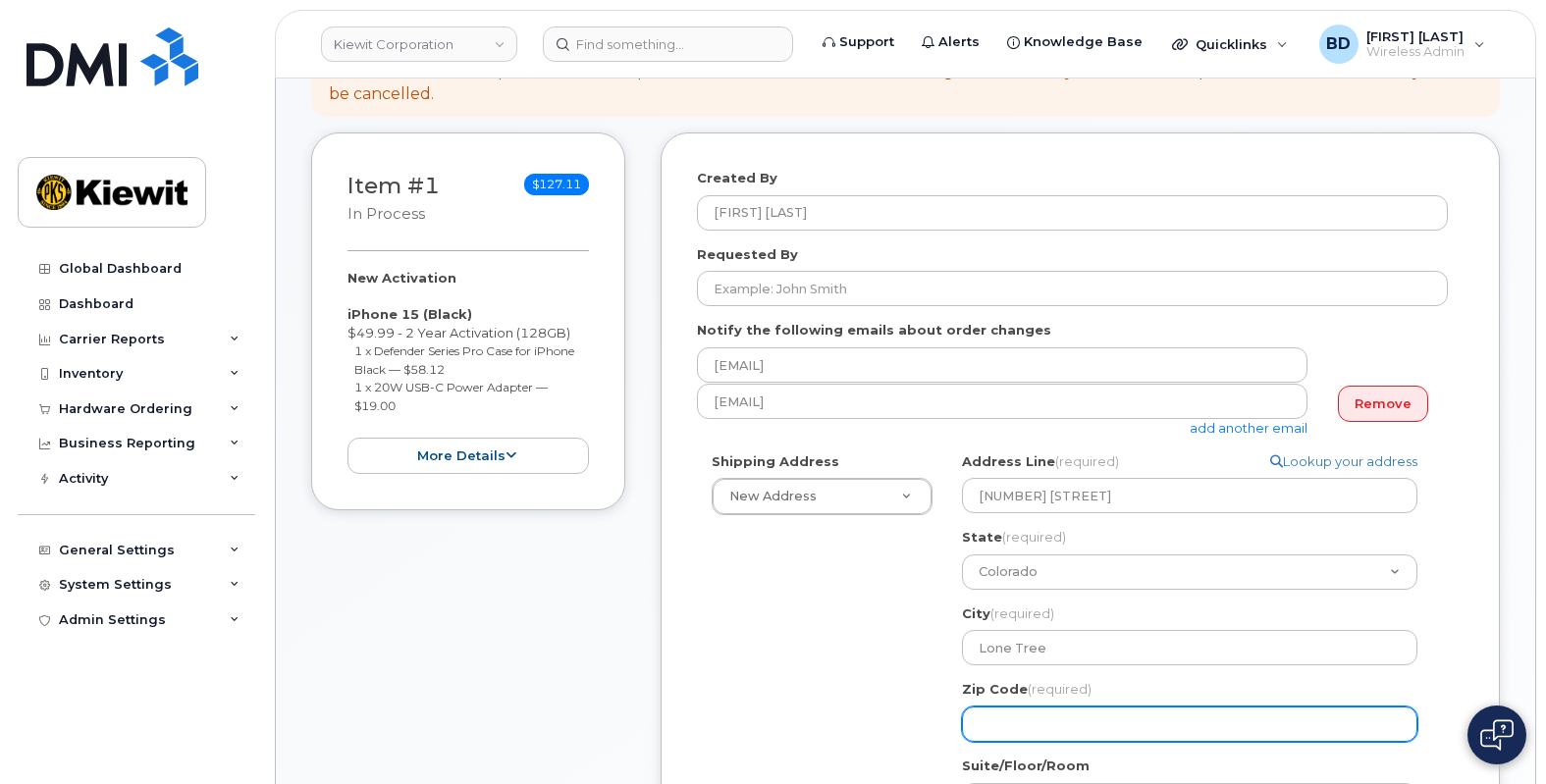 click on "Zip Code
(required)" 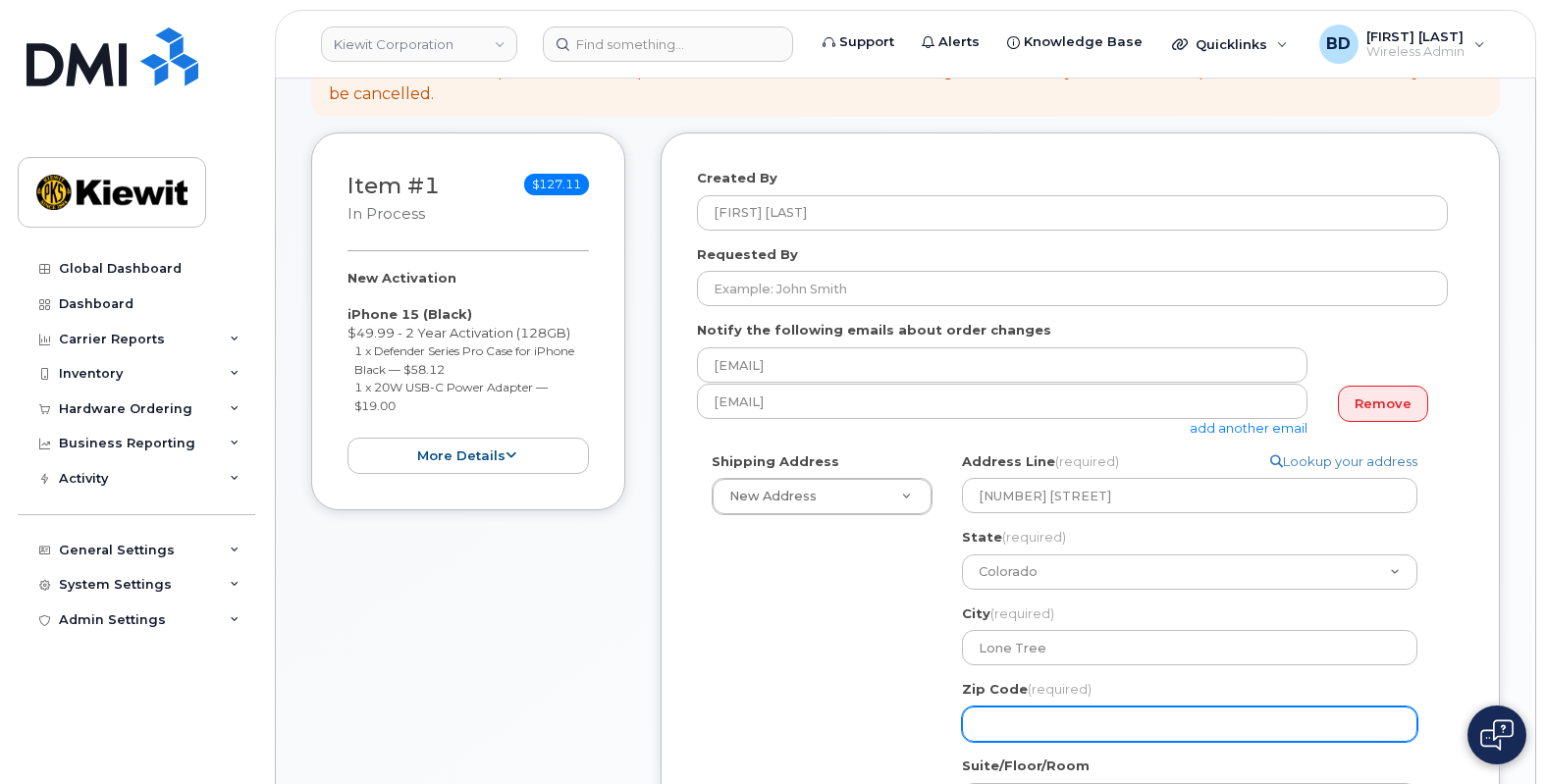 select 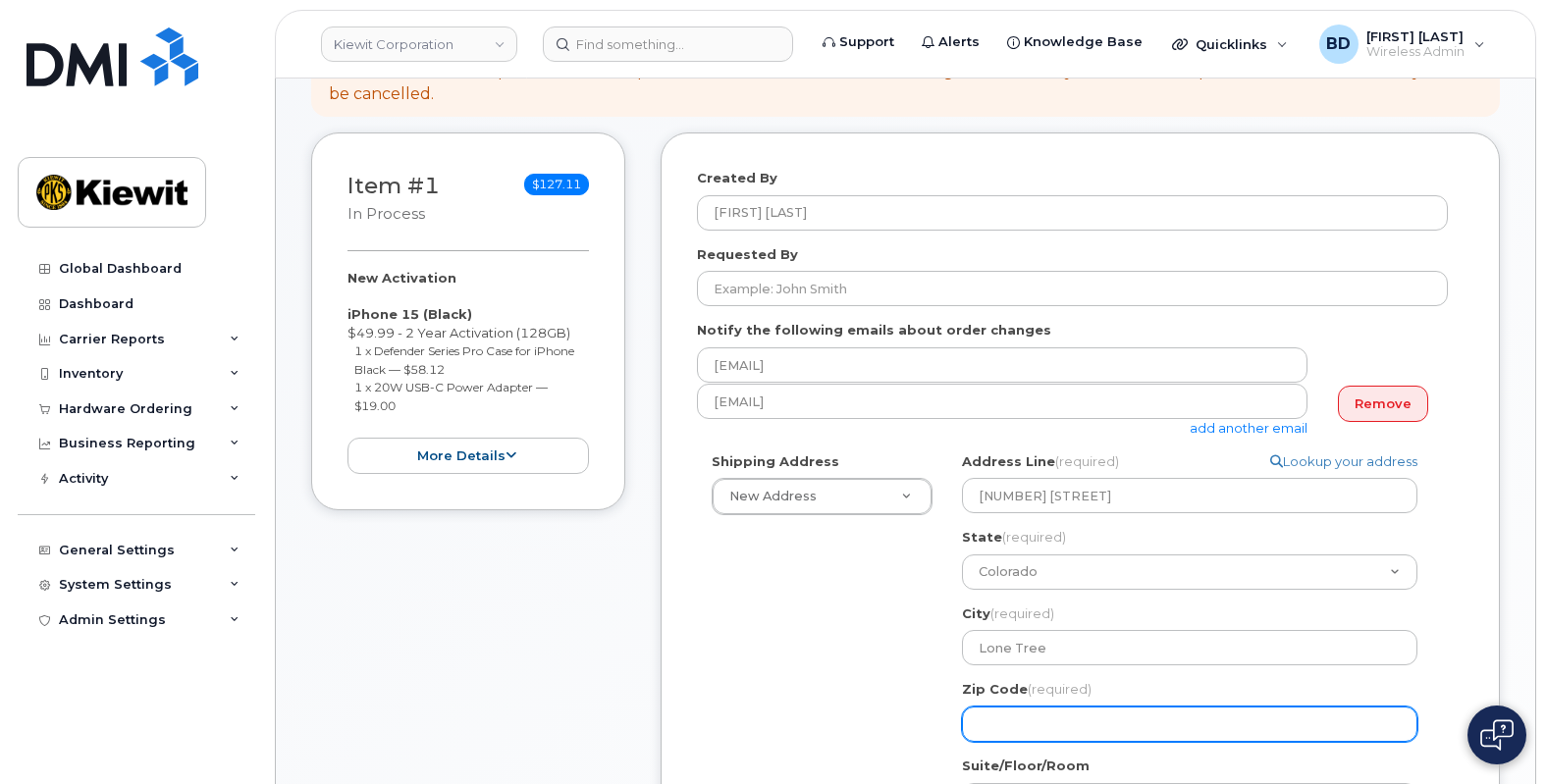 type on "8" 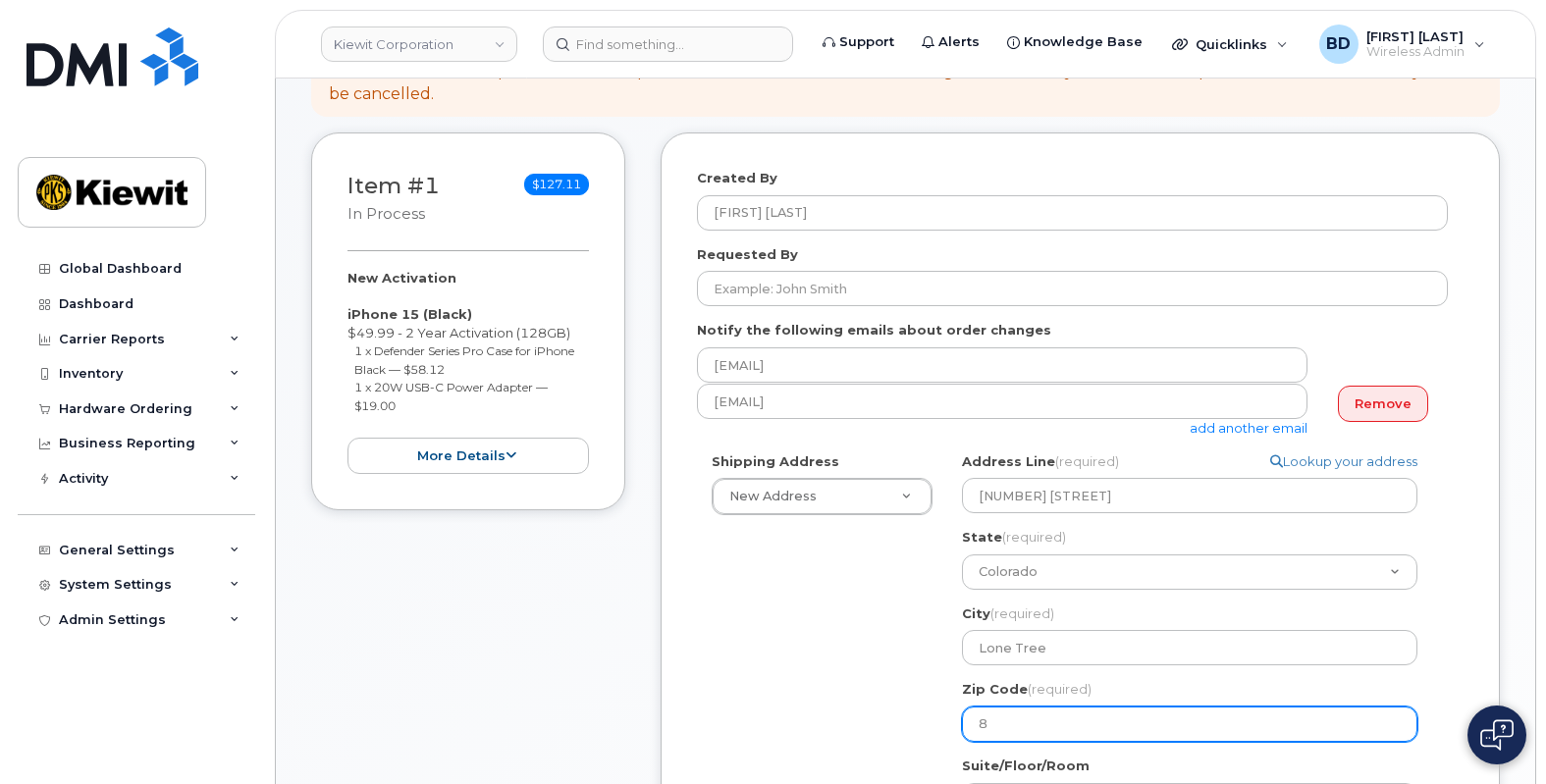 select 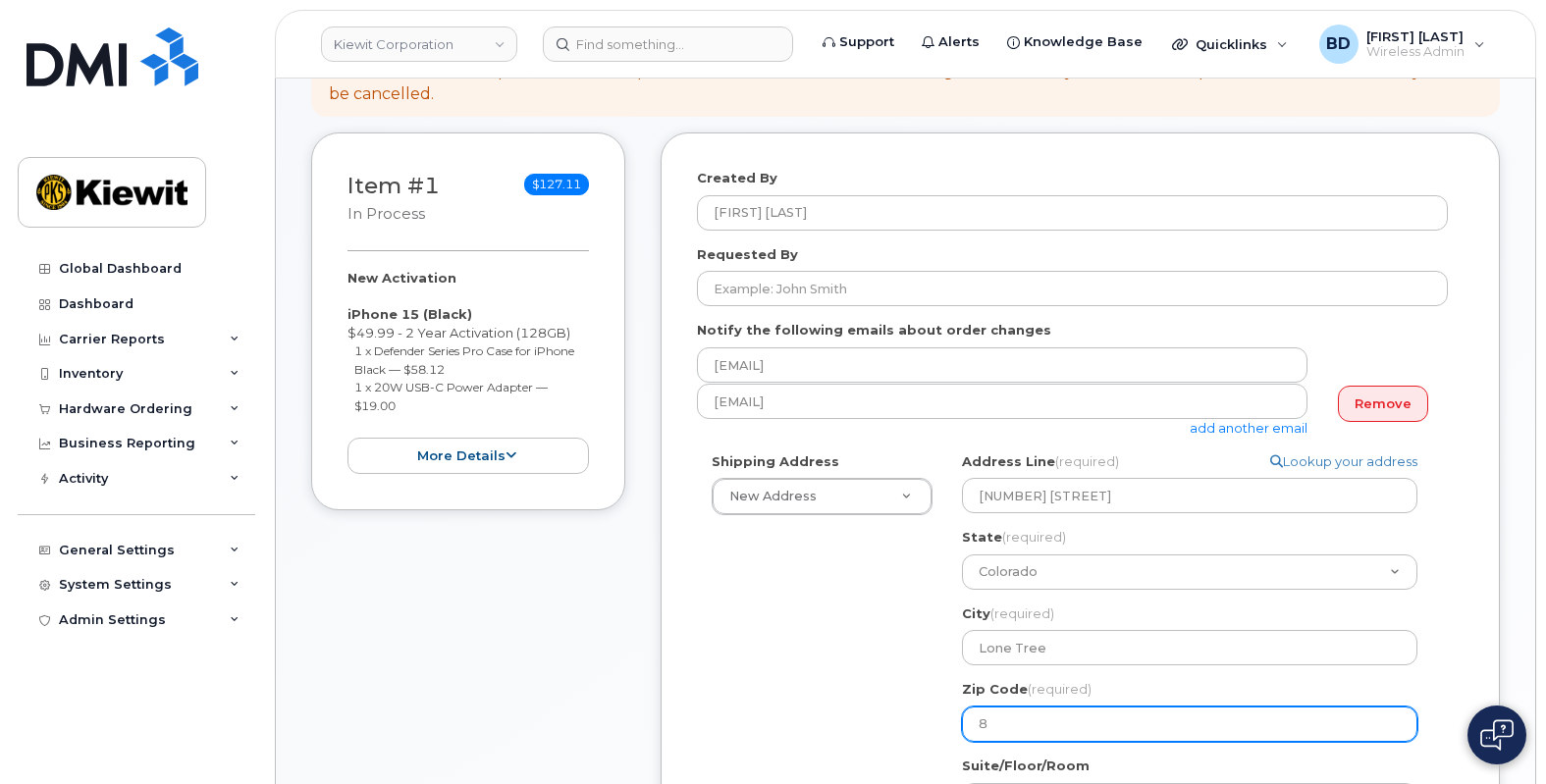 type on "80" 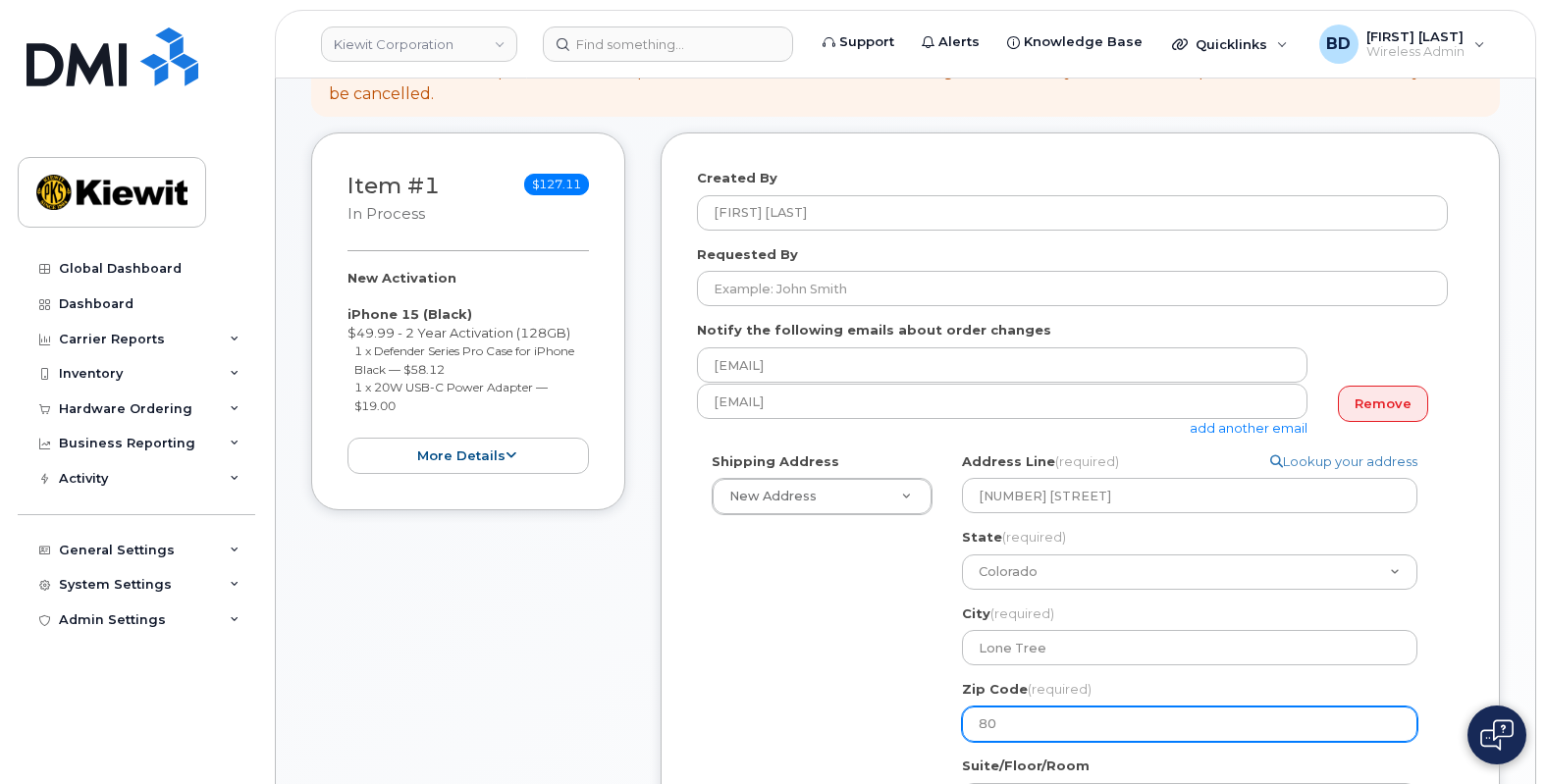 select 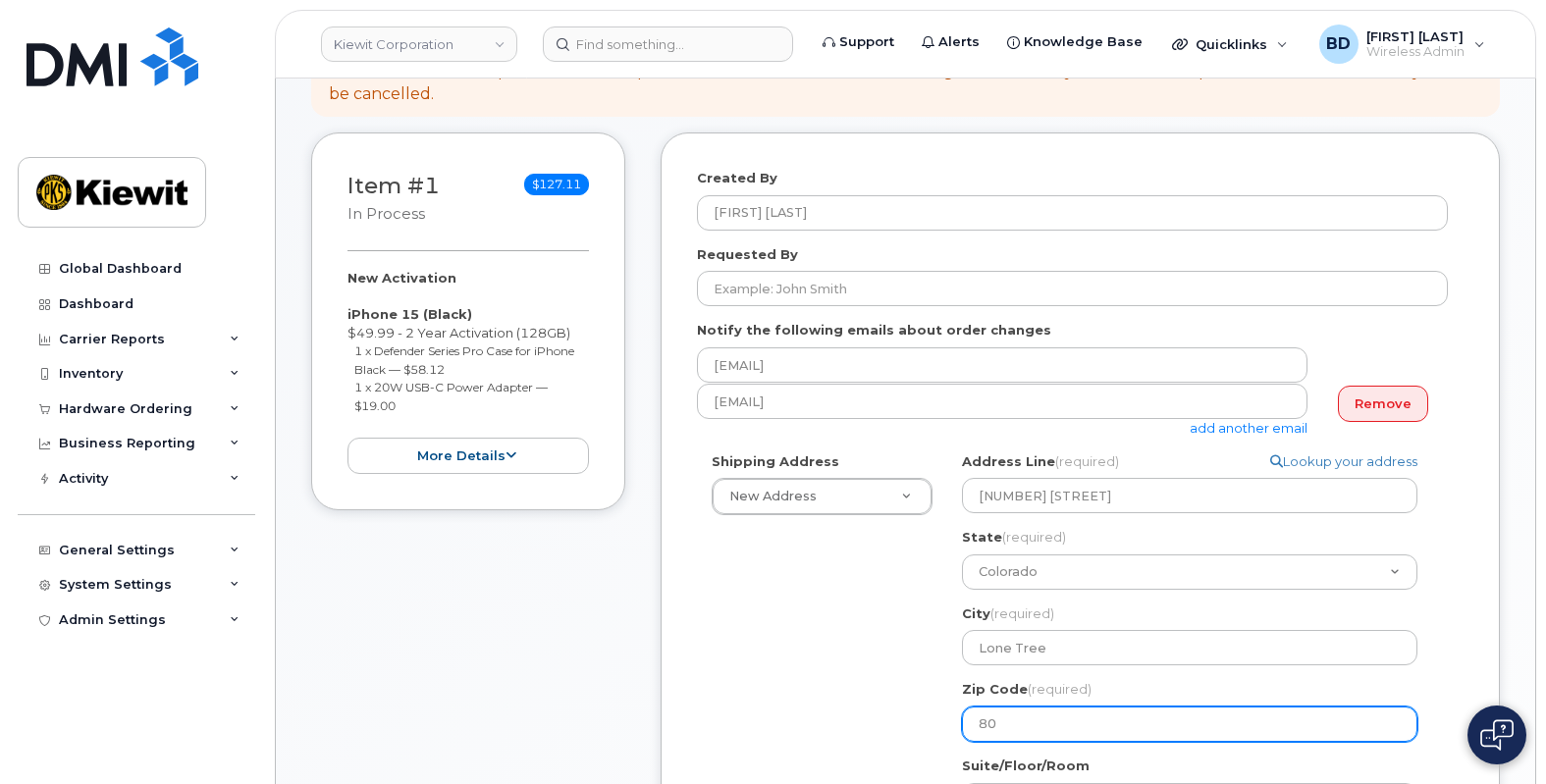 type on "801" 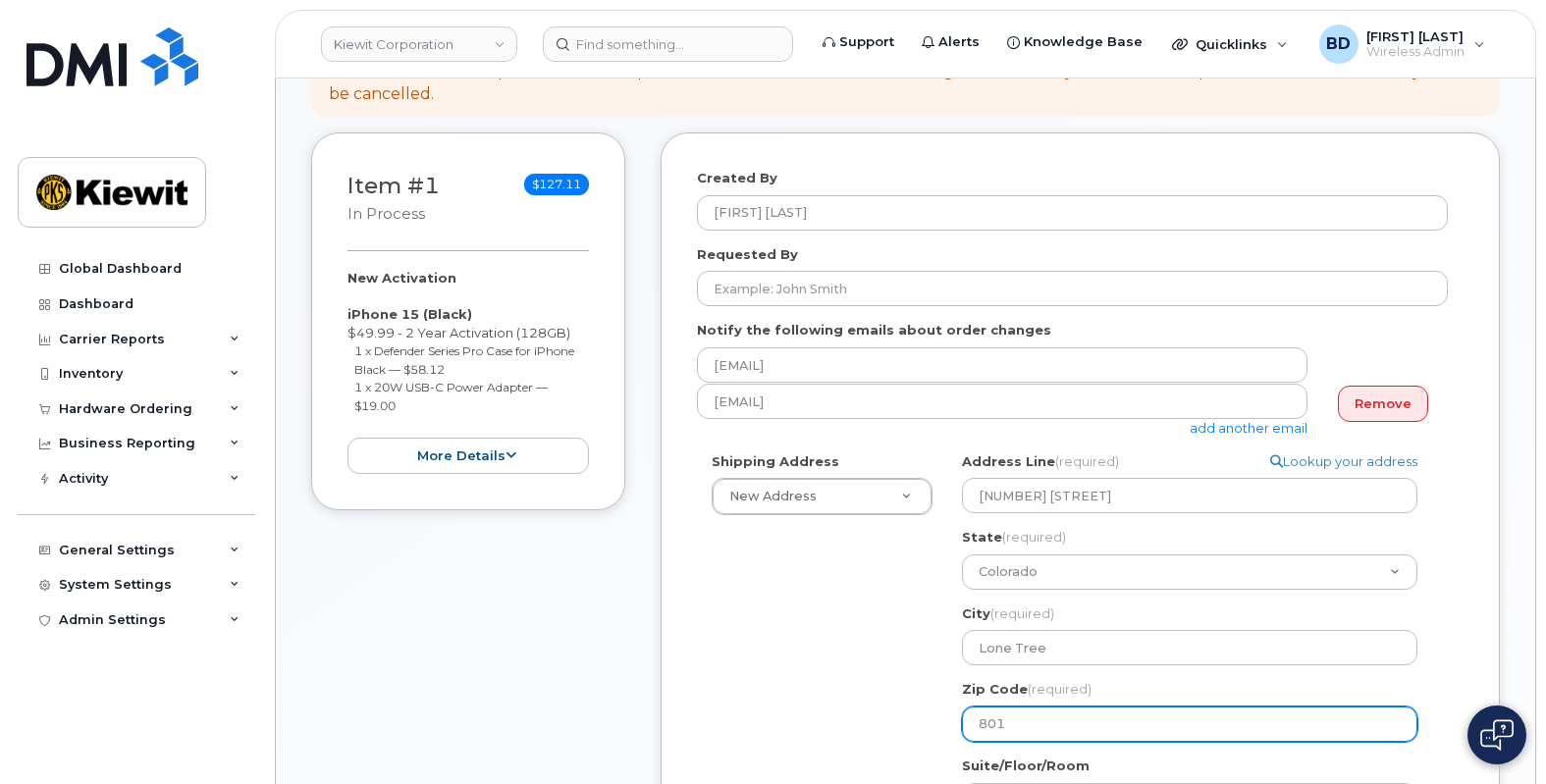 select 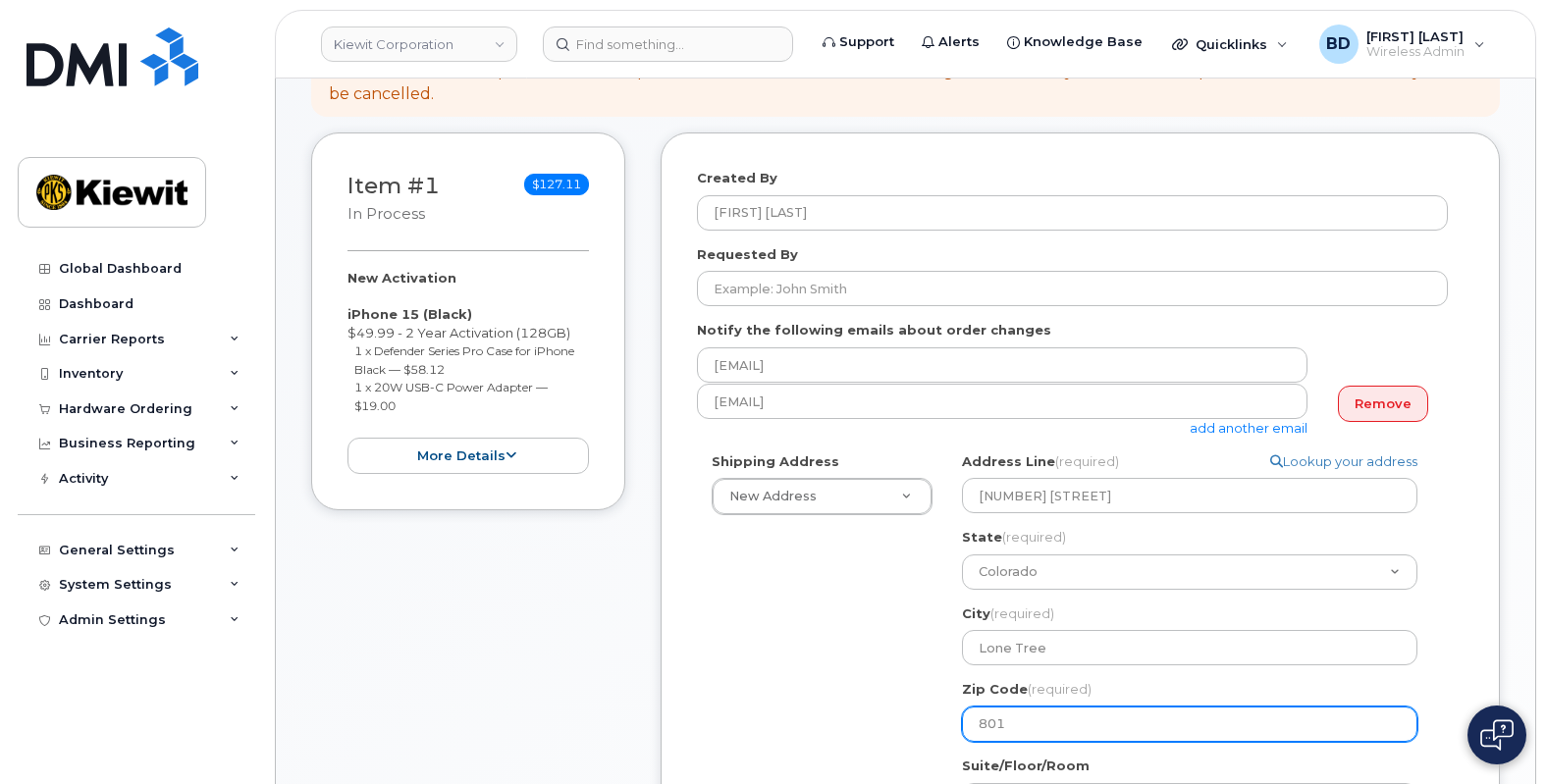 type on "8012" 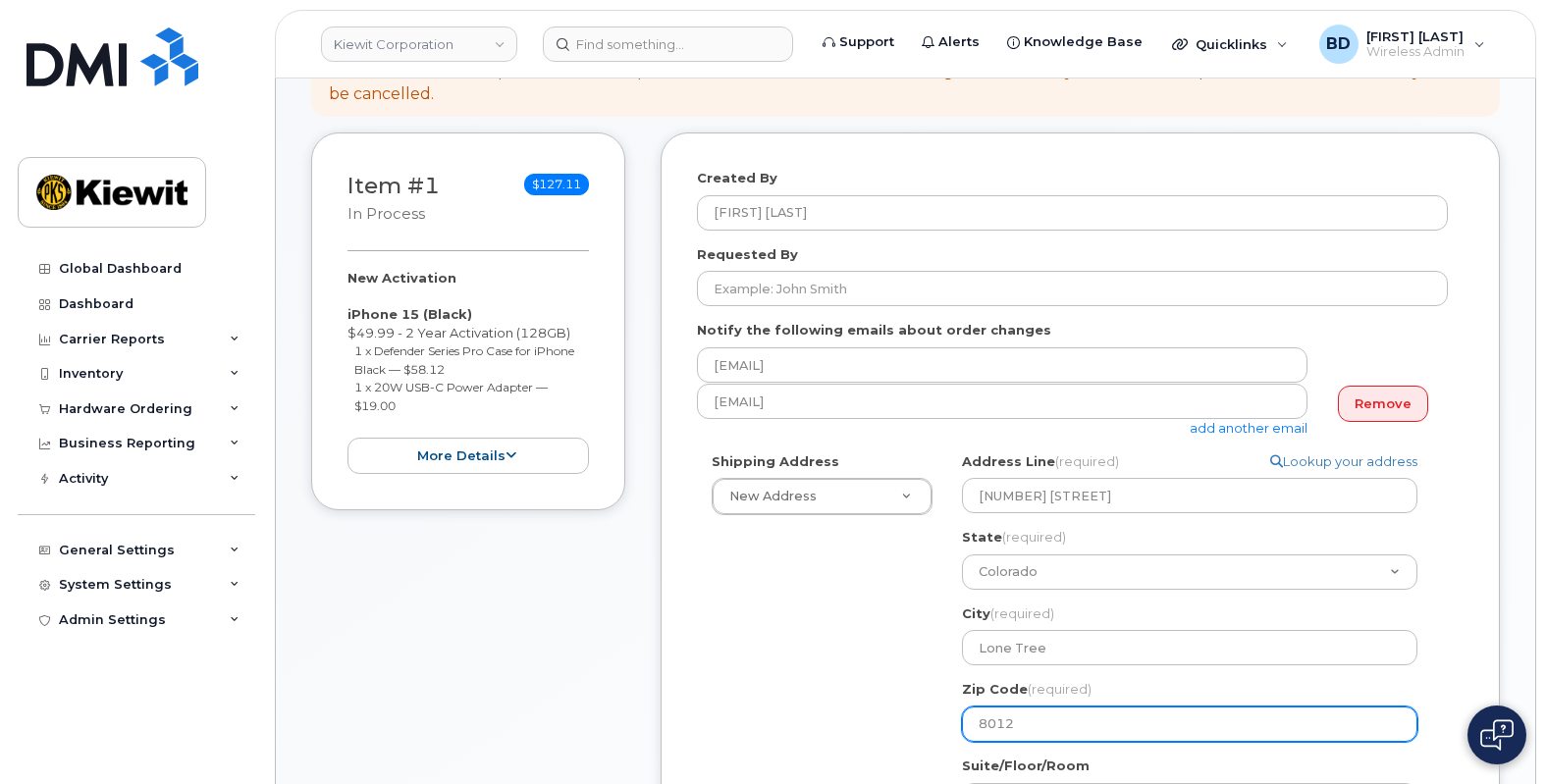 select 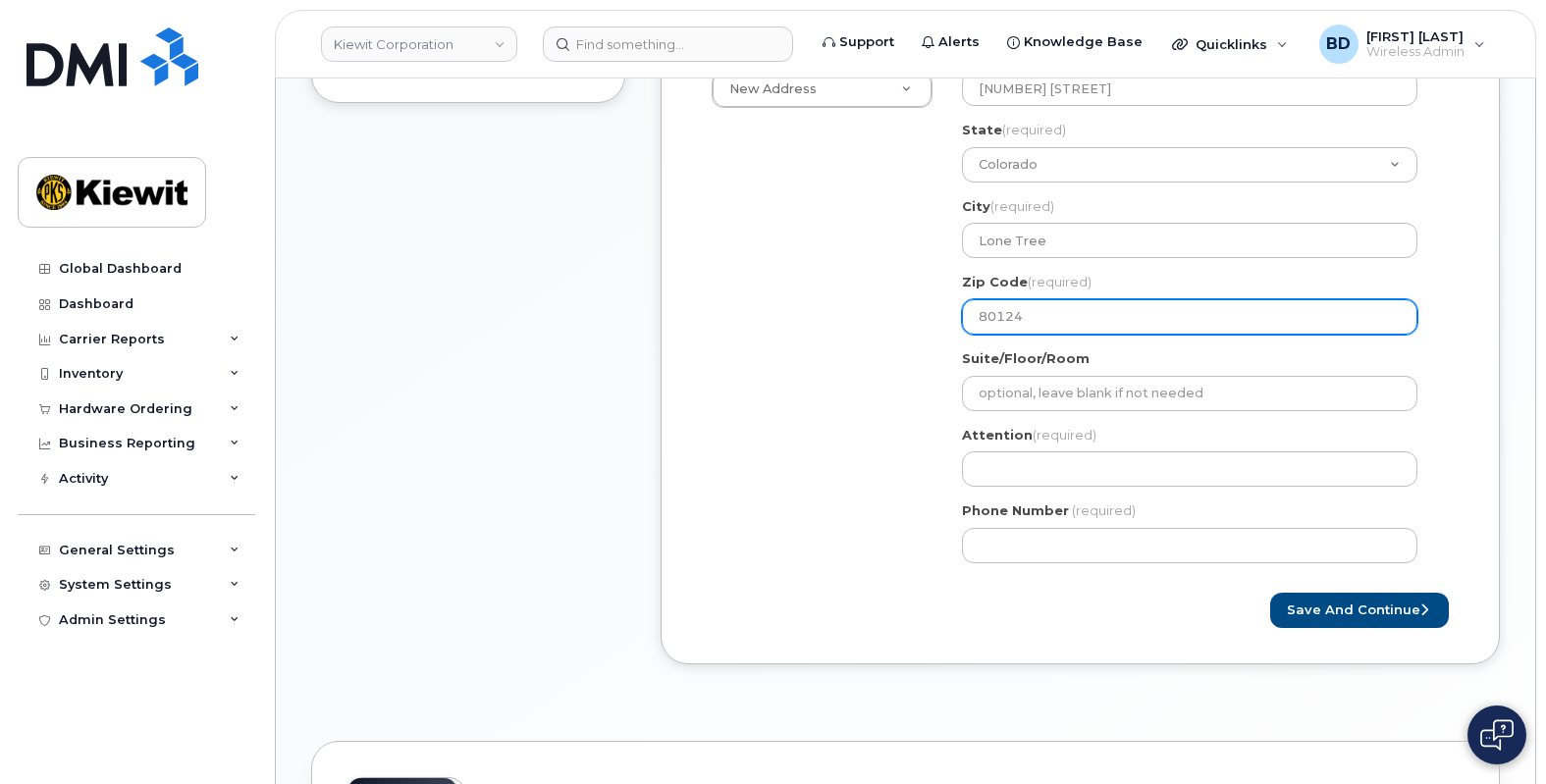 scroll, scrollTop: 736, scrollLeft: 0, axis: vertical 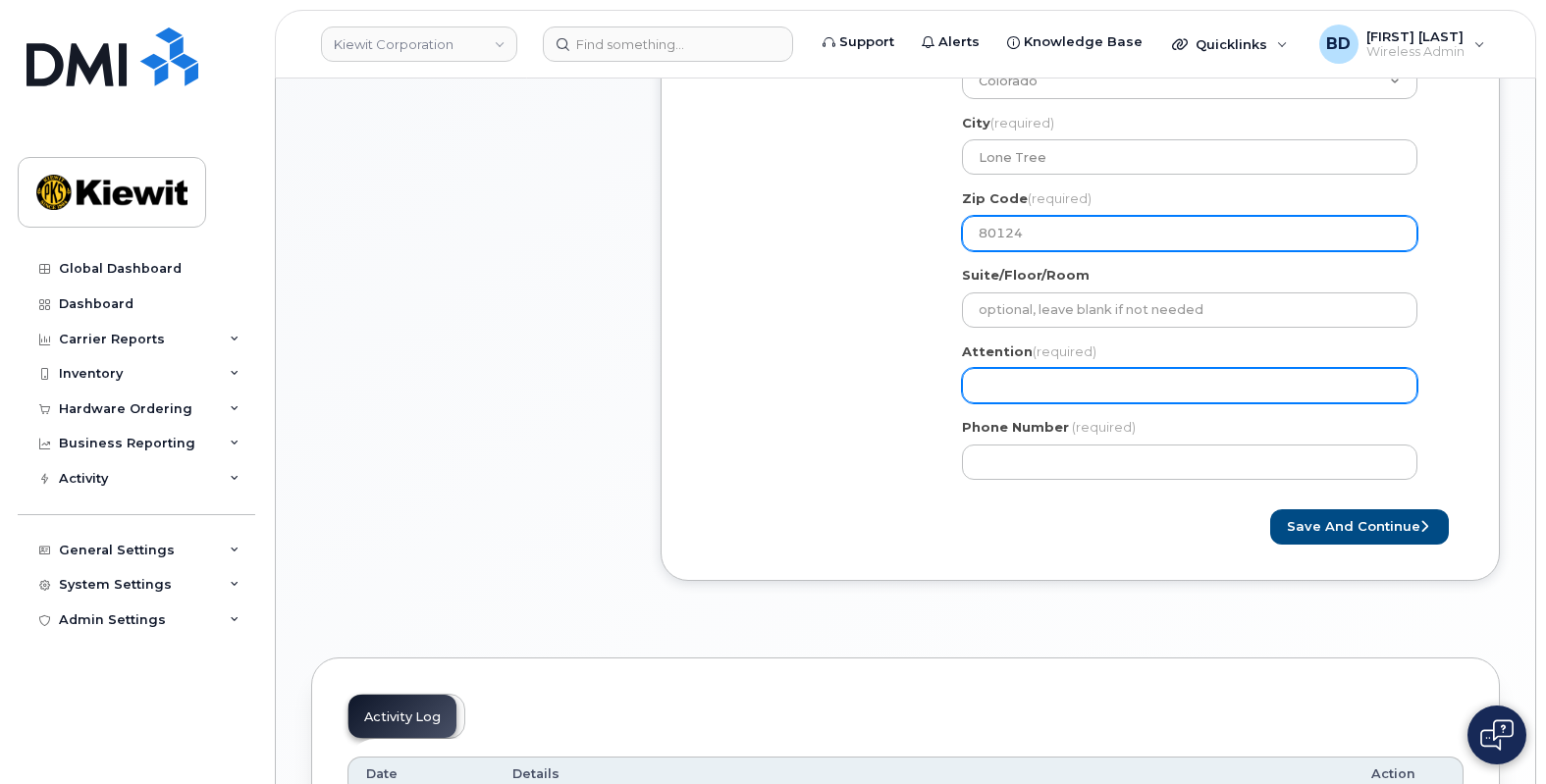 type on "80124" 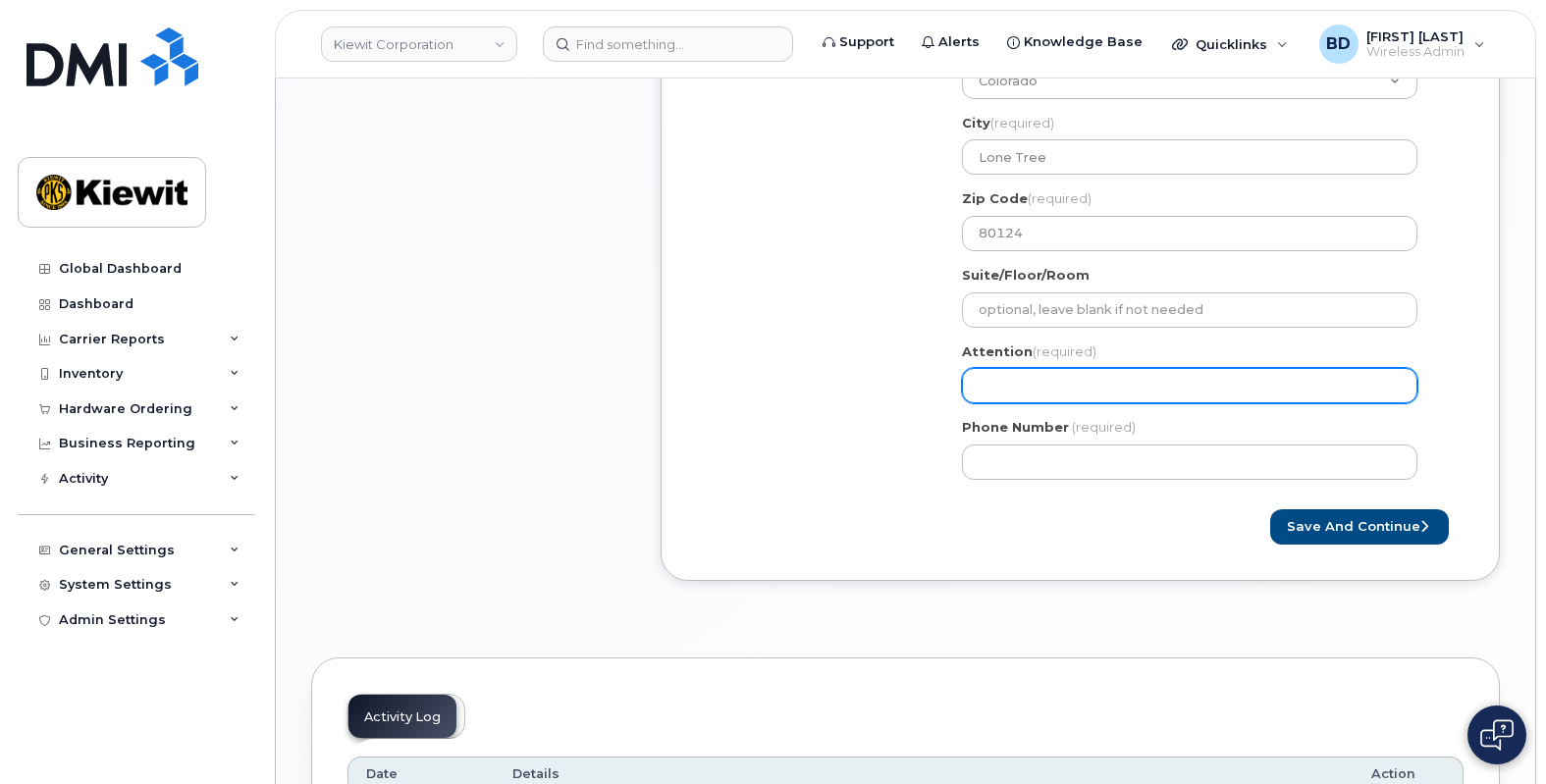 click on "Attention
(required)" 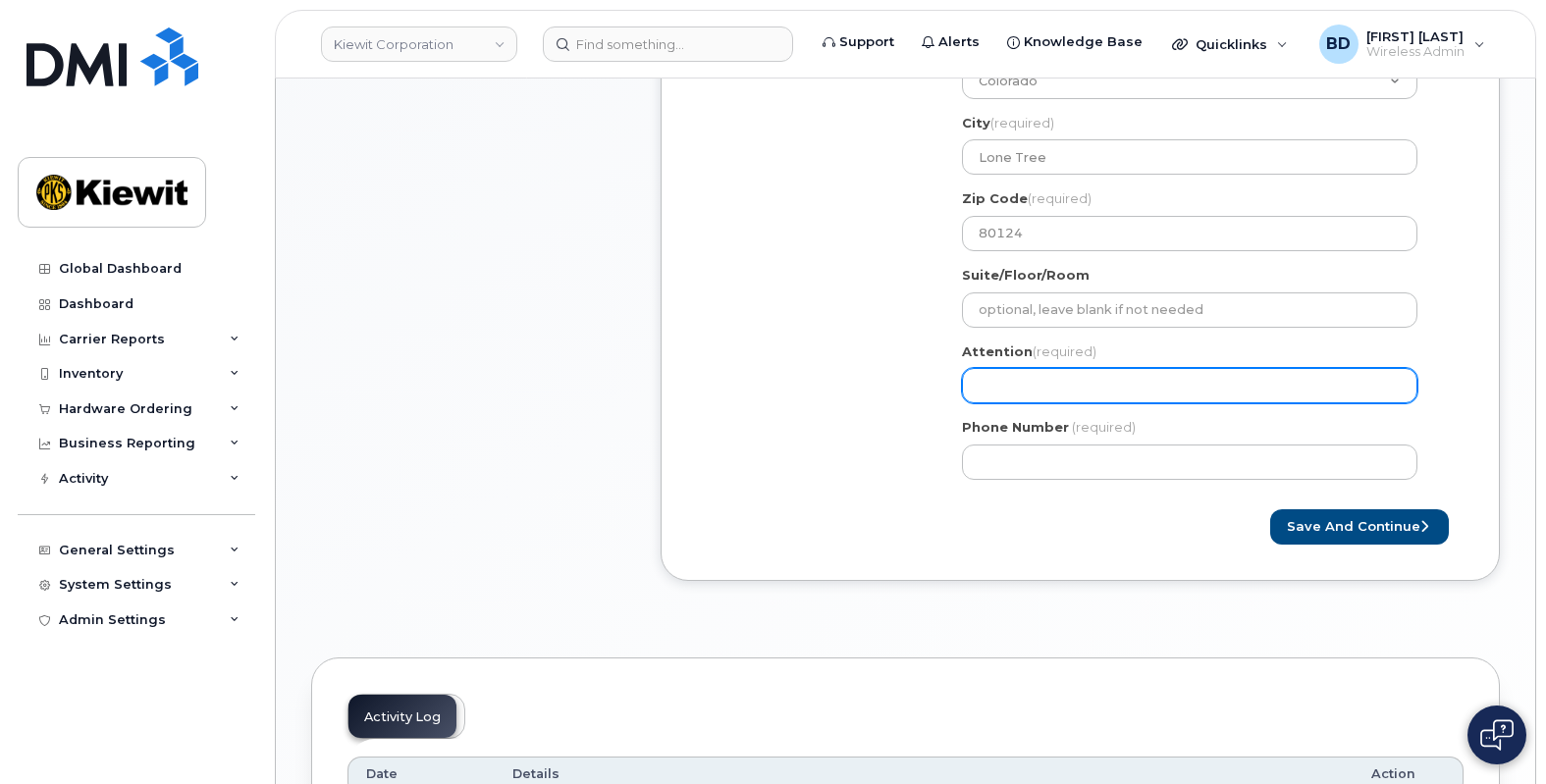 select 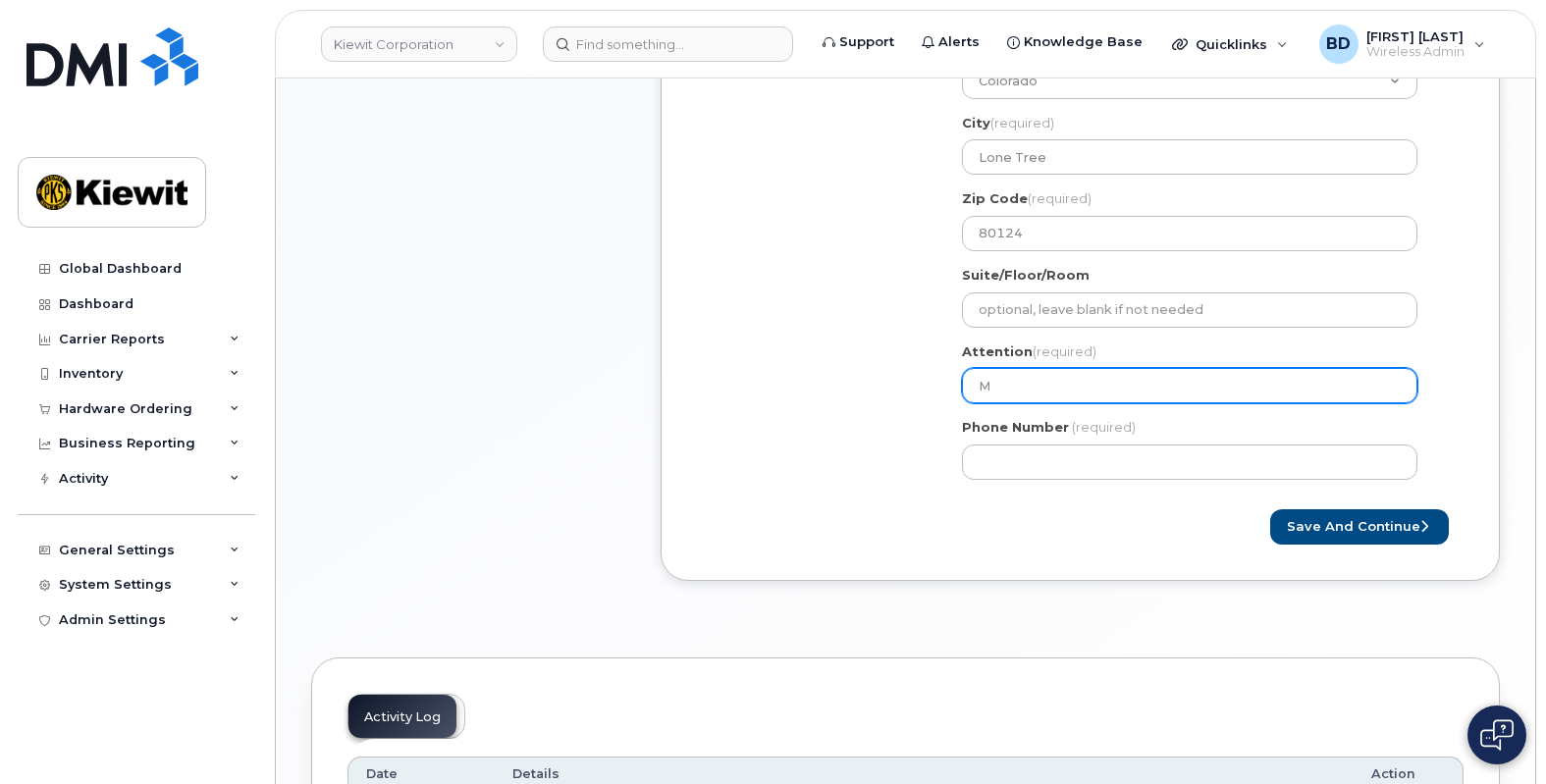 select 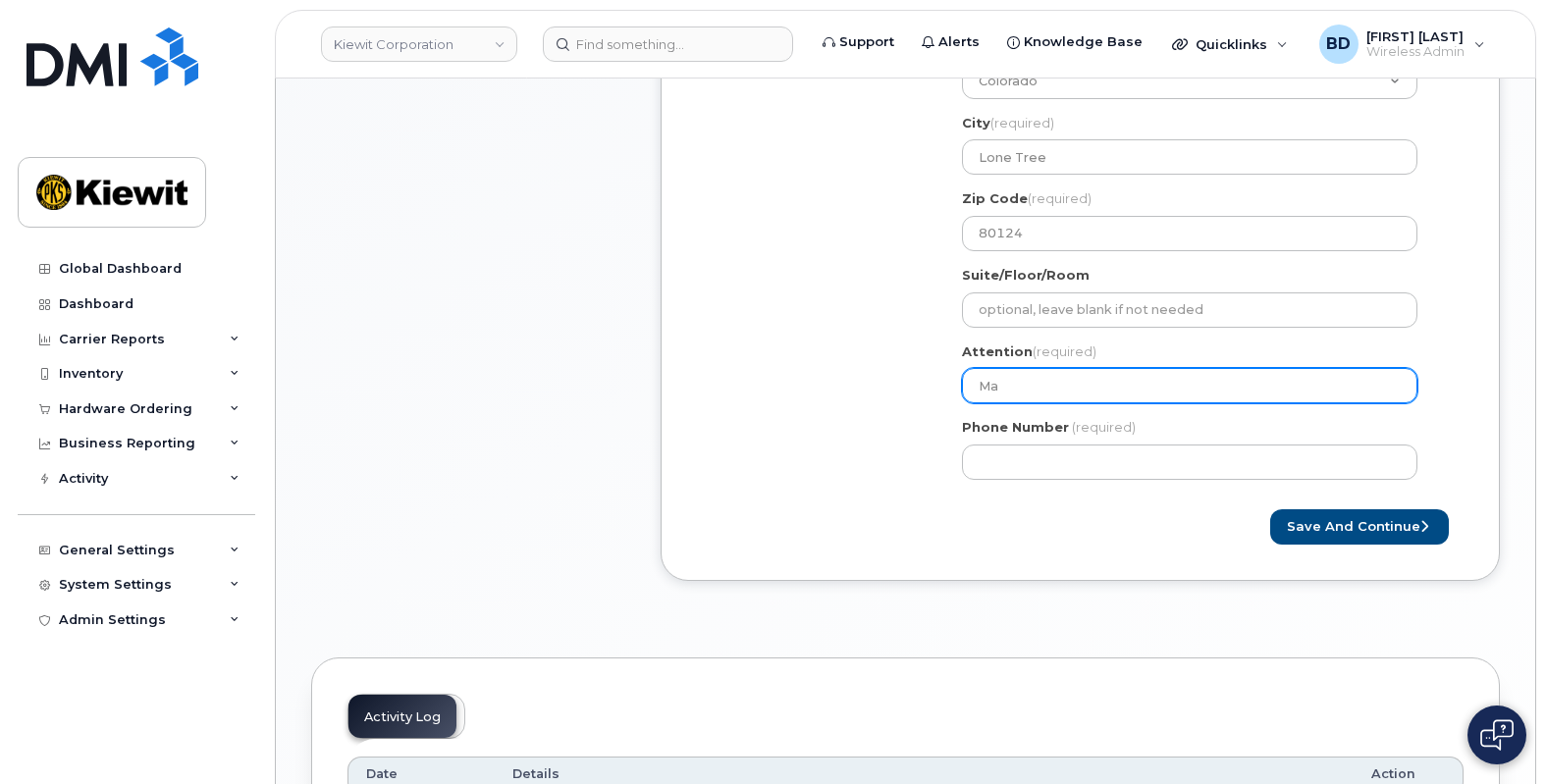 select 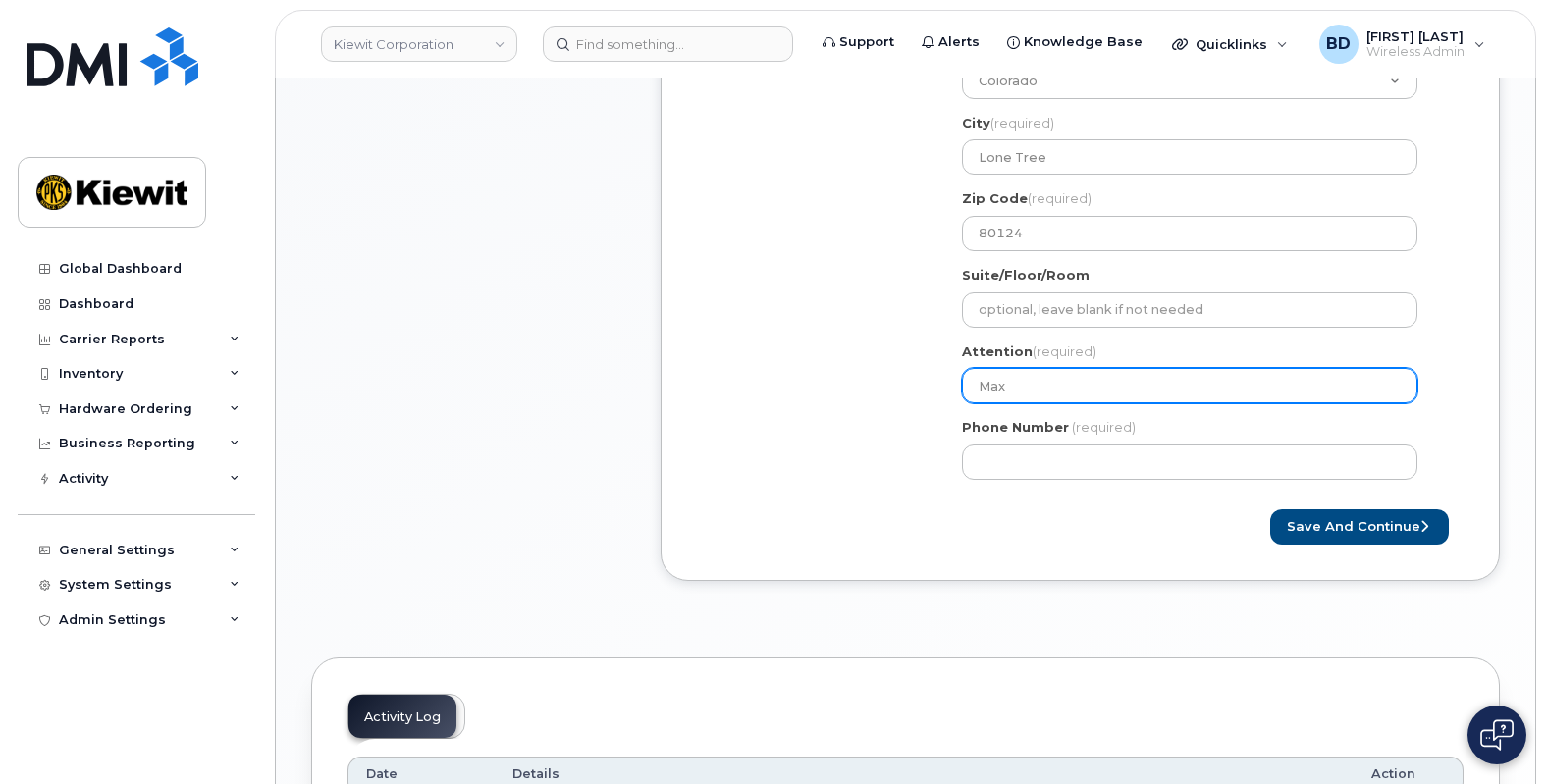 type on "Max" 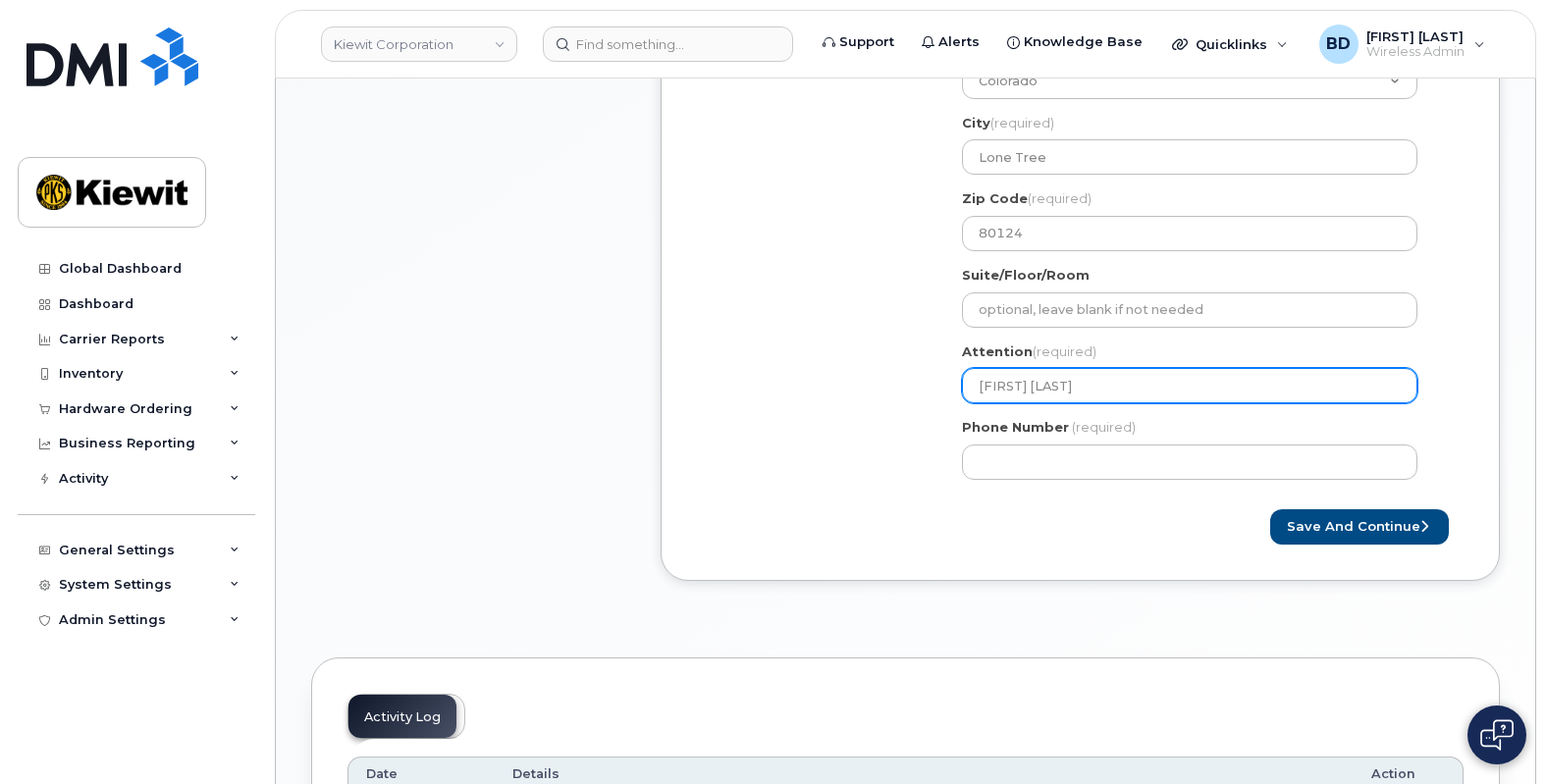 select 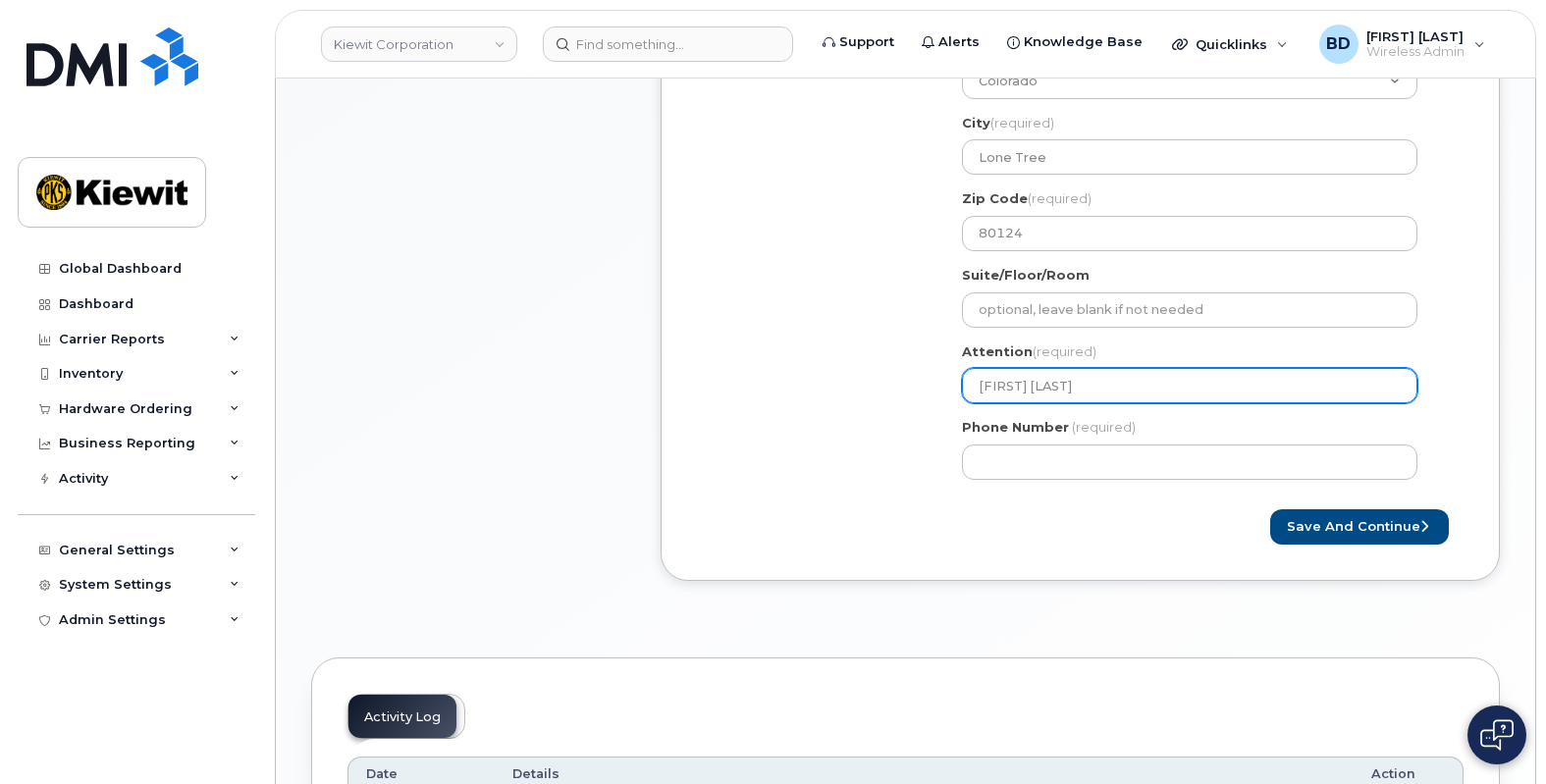 select 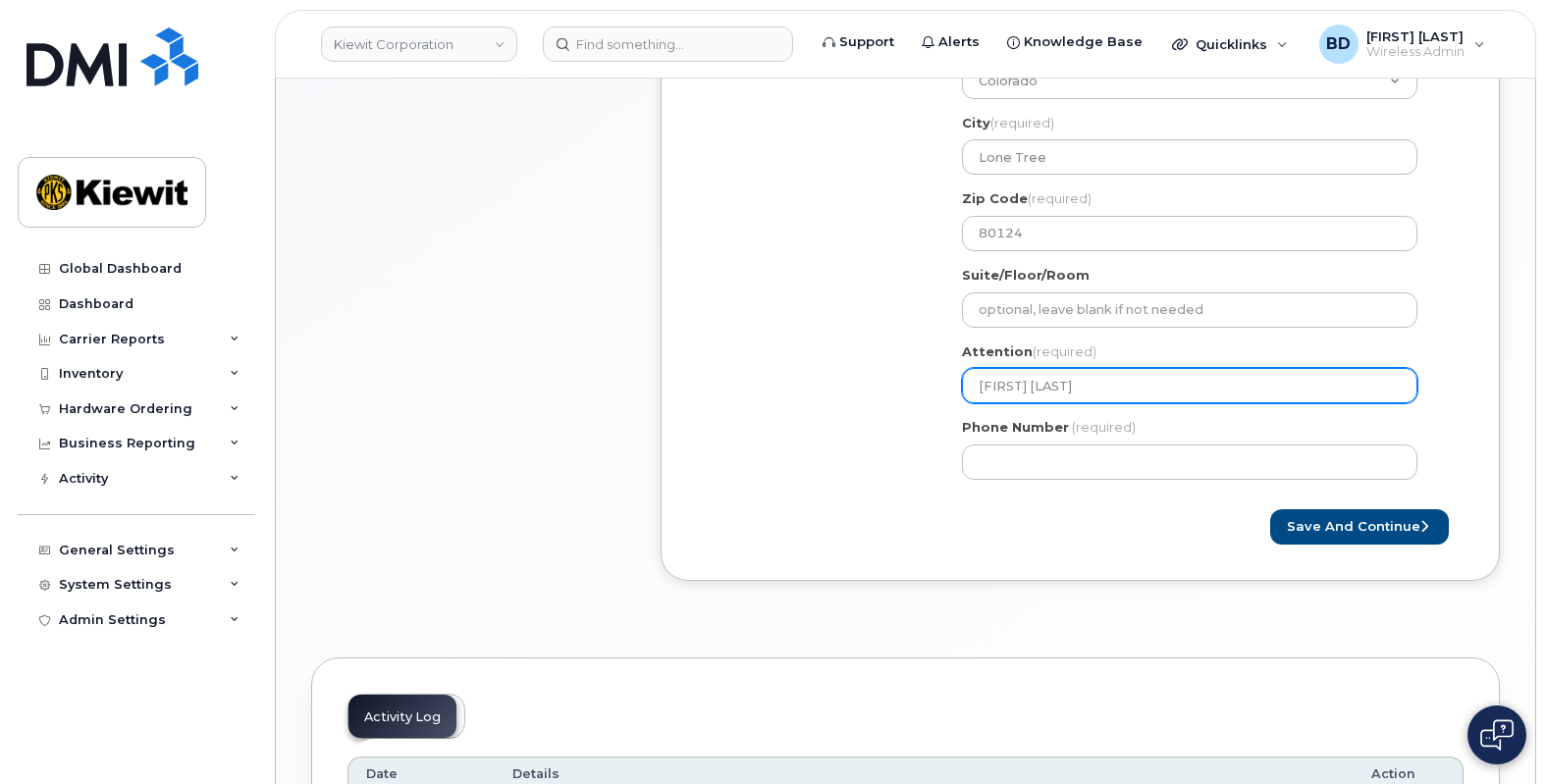select 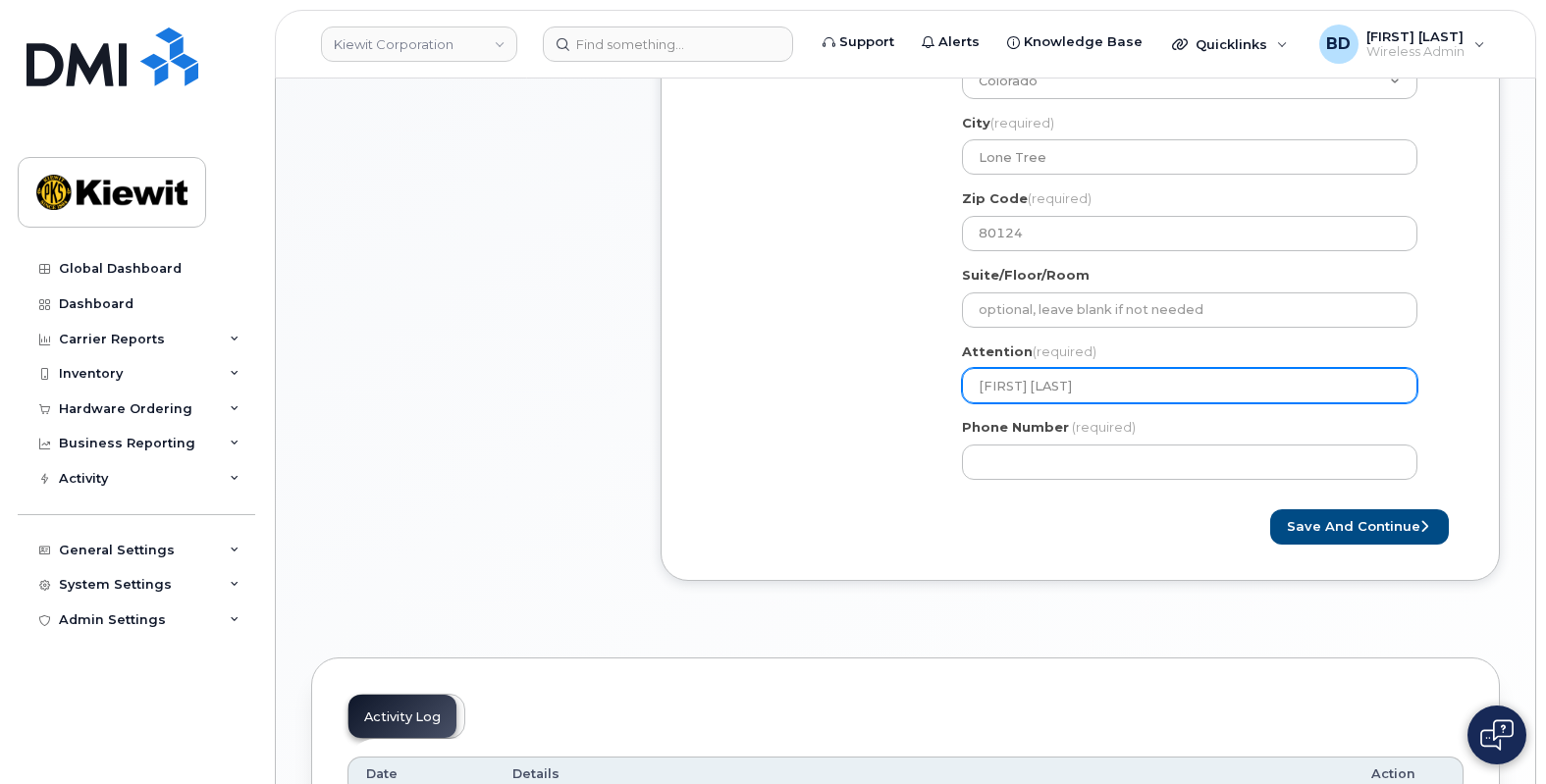 type on "[NAME]/[NAME]" 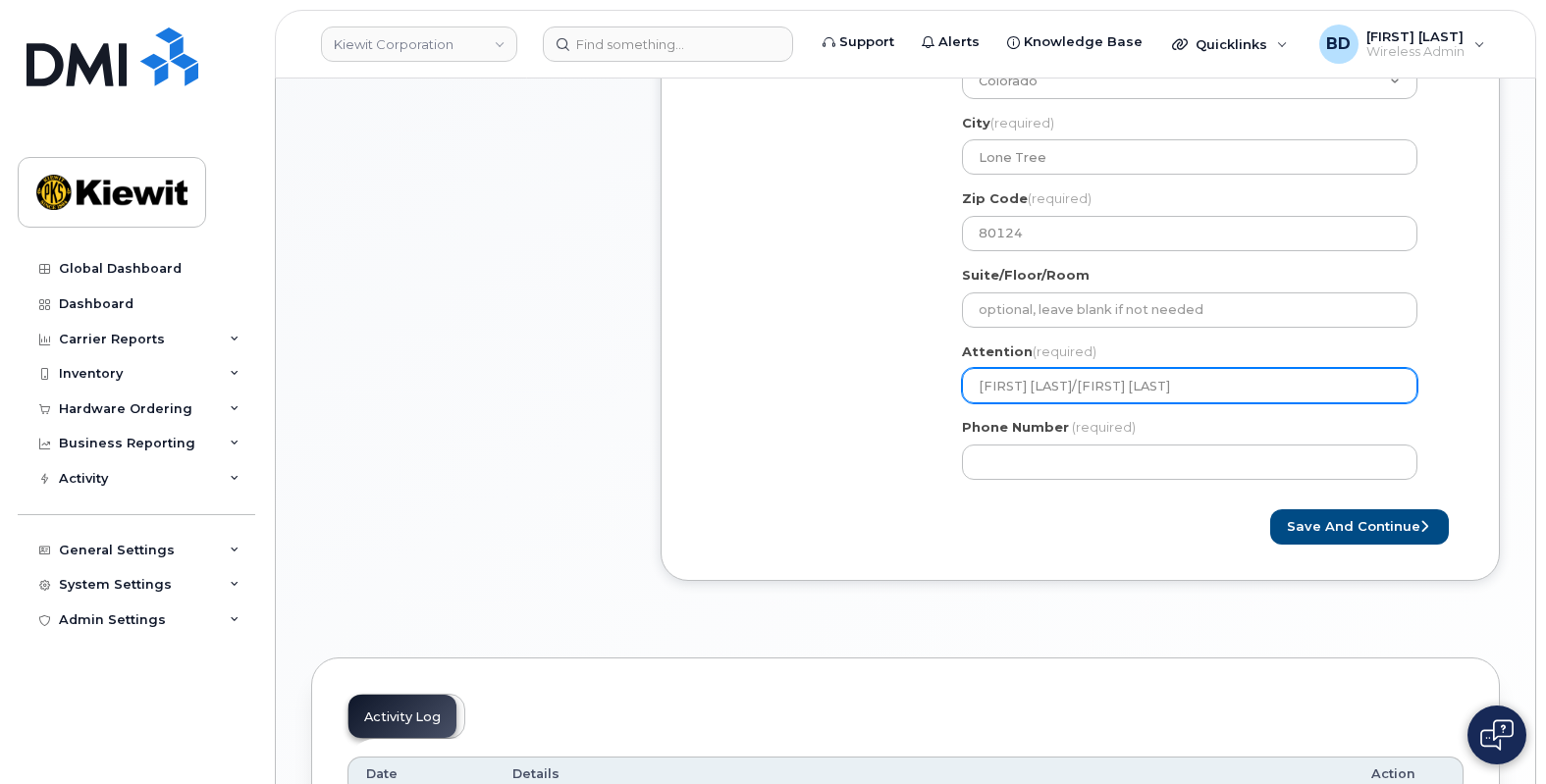select 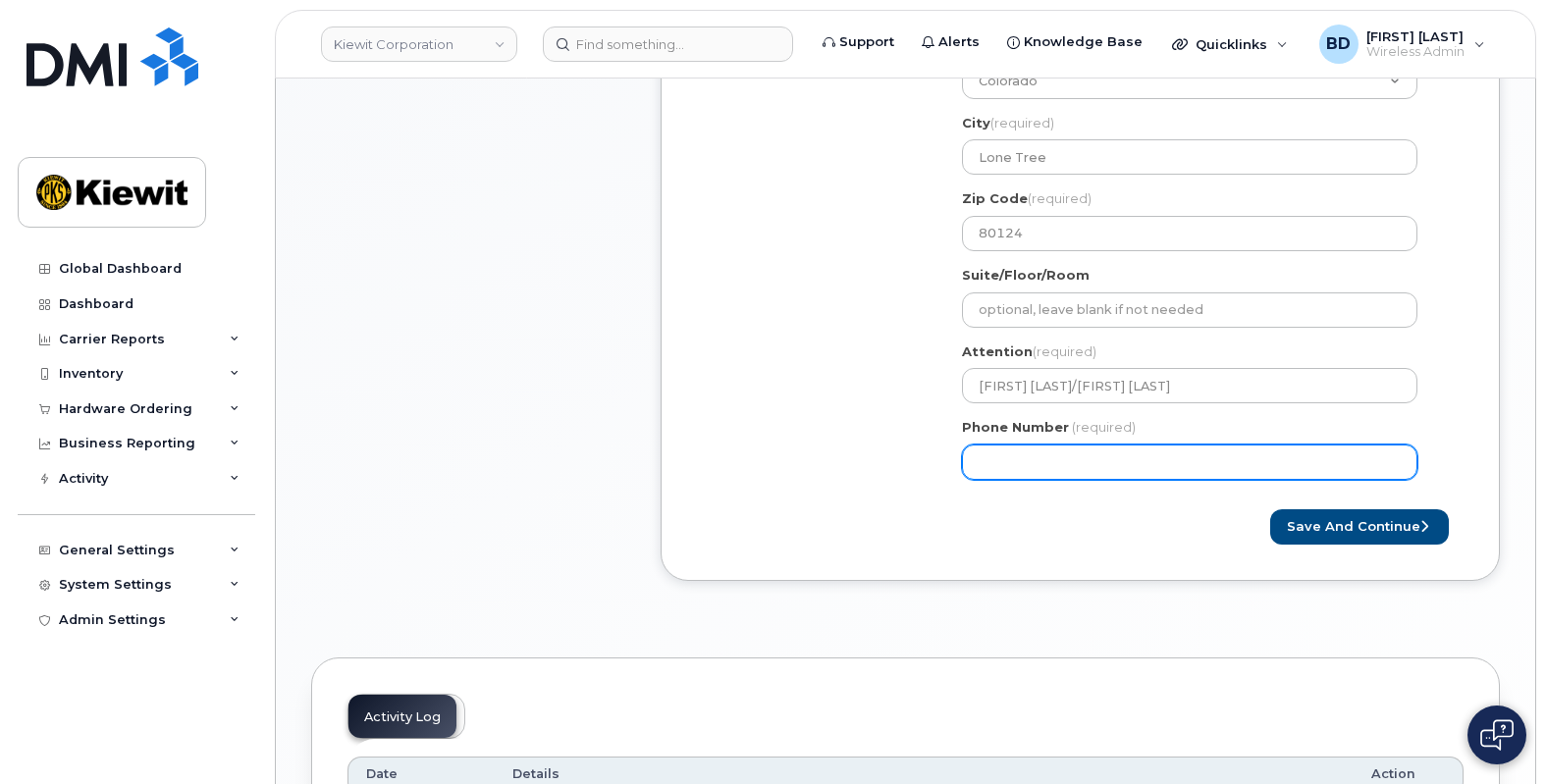 click on "Phone Number" 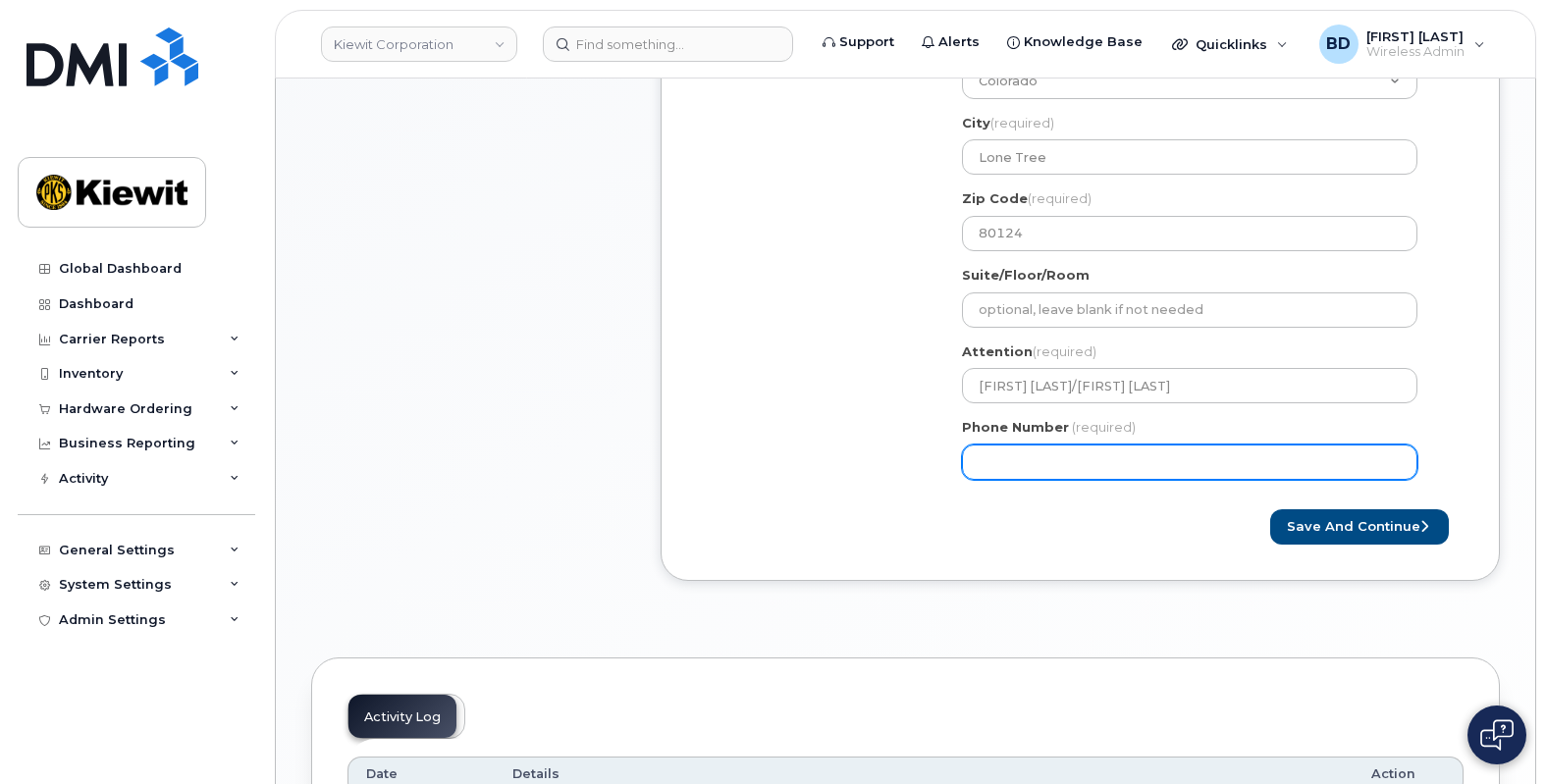 type on "8777727707" 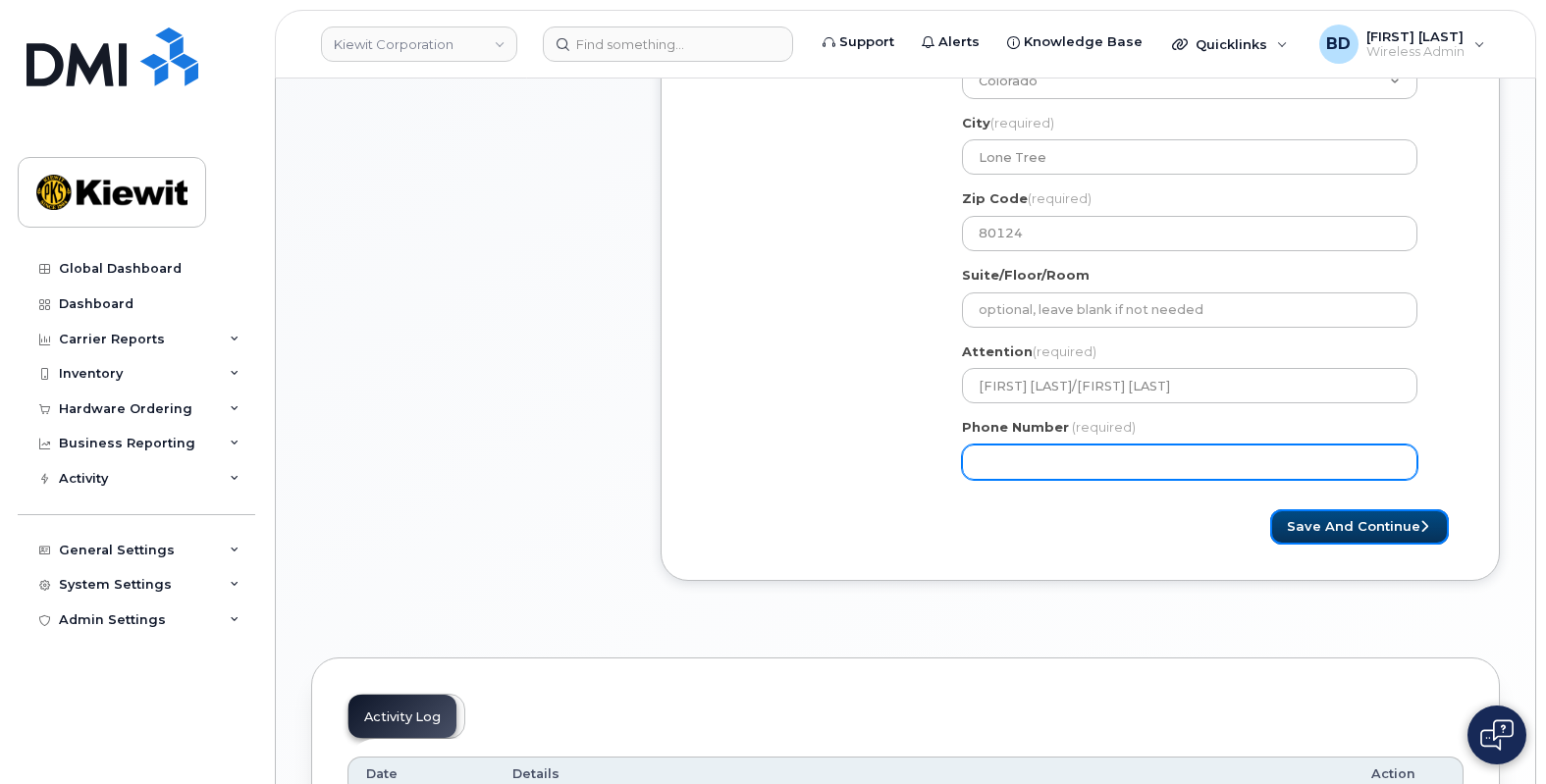 select 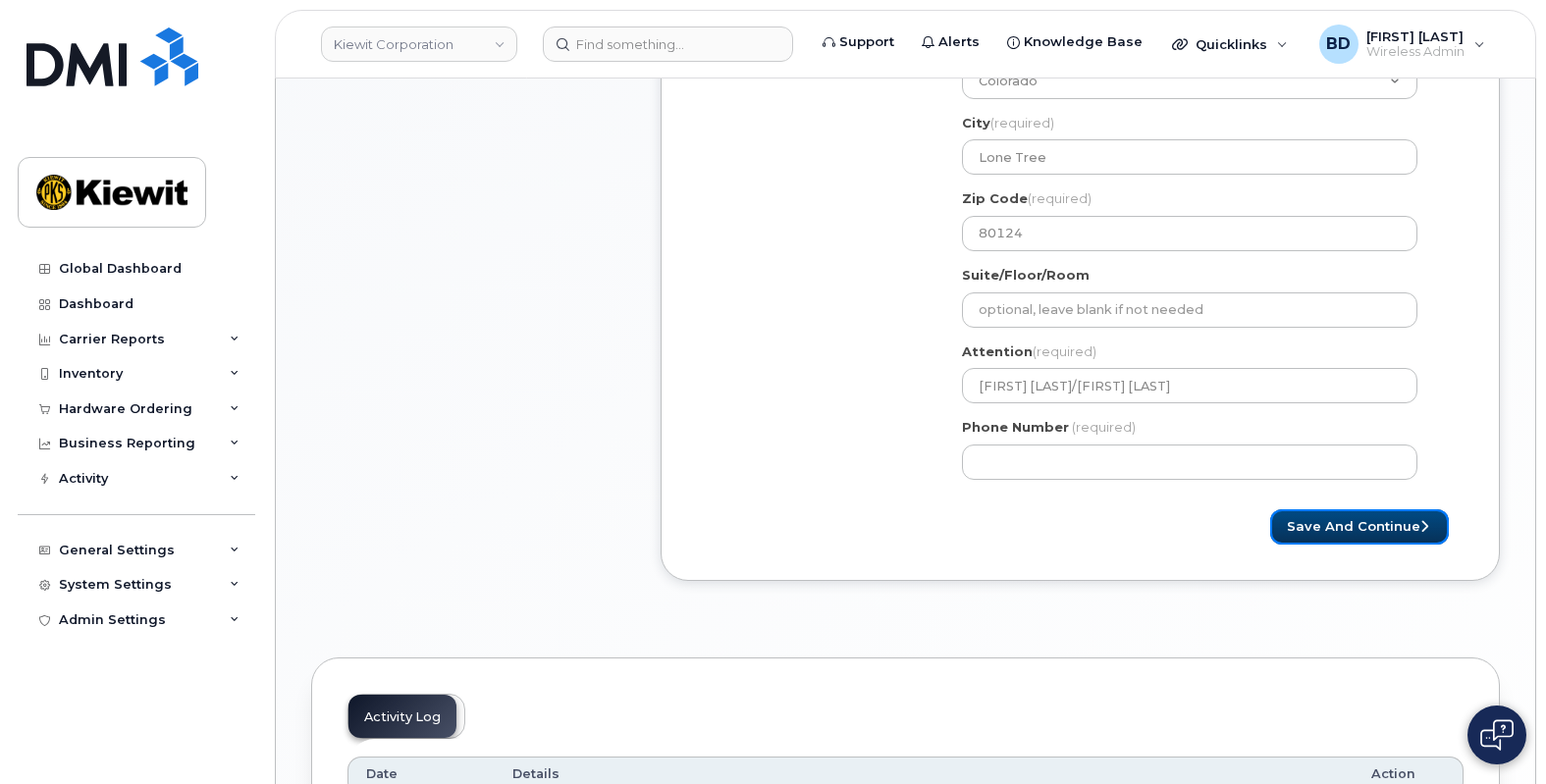 type 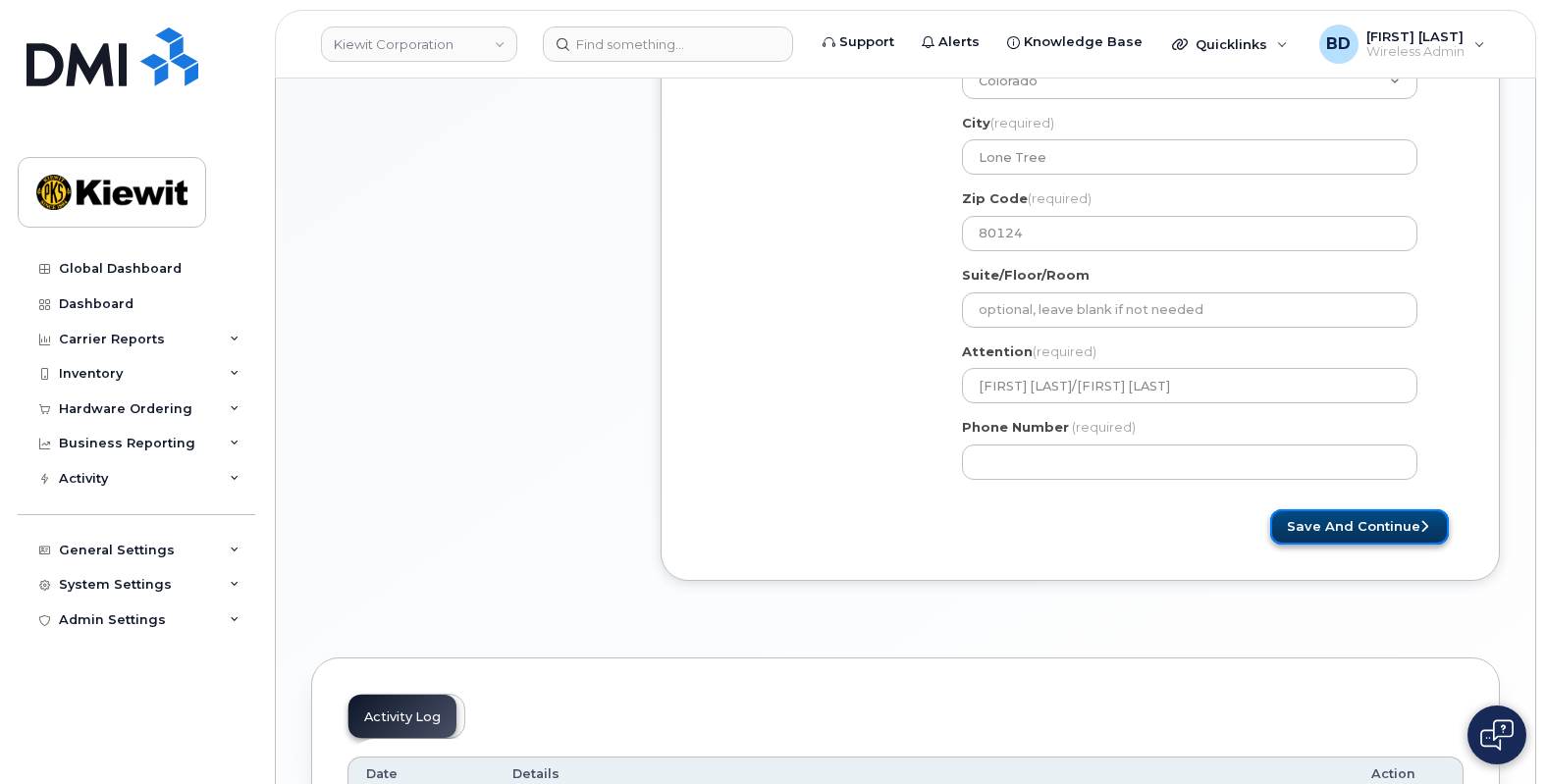 click on "Save and Continue" 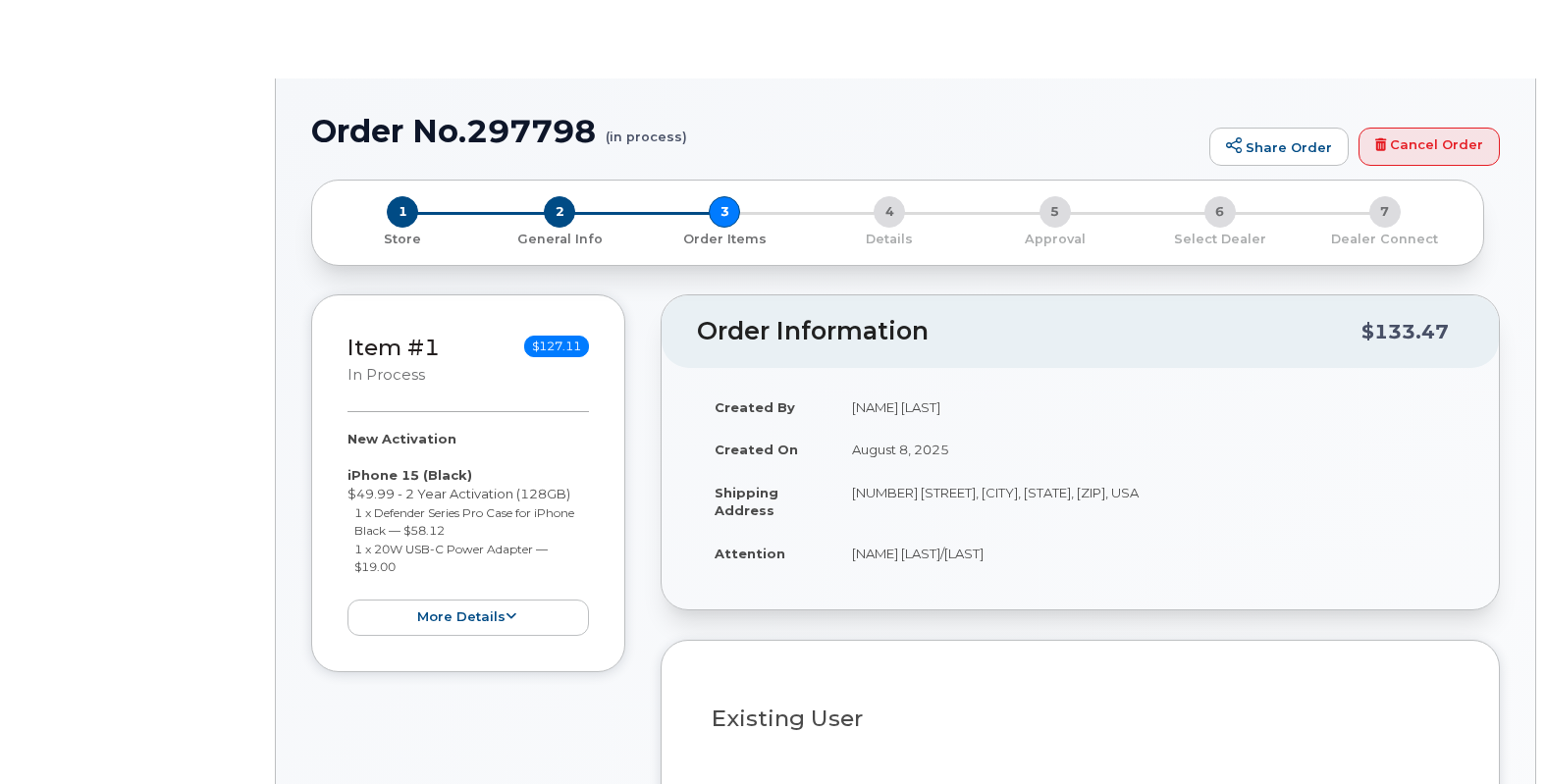 radio on "true" 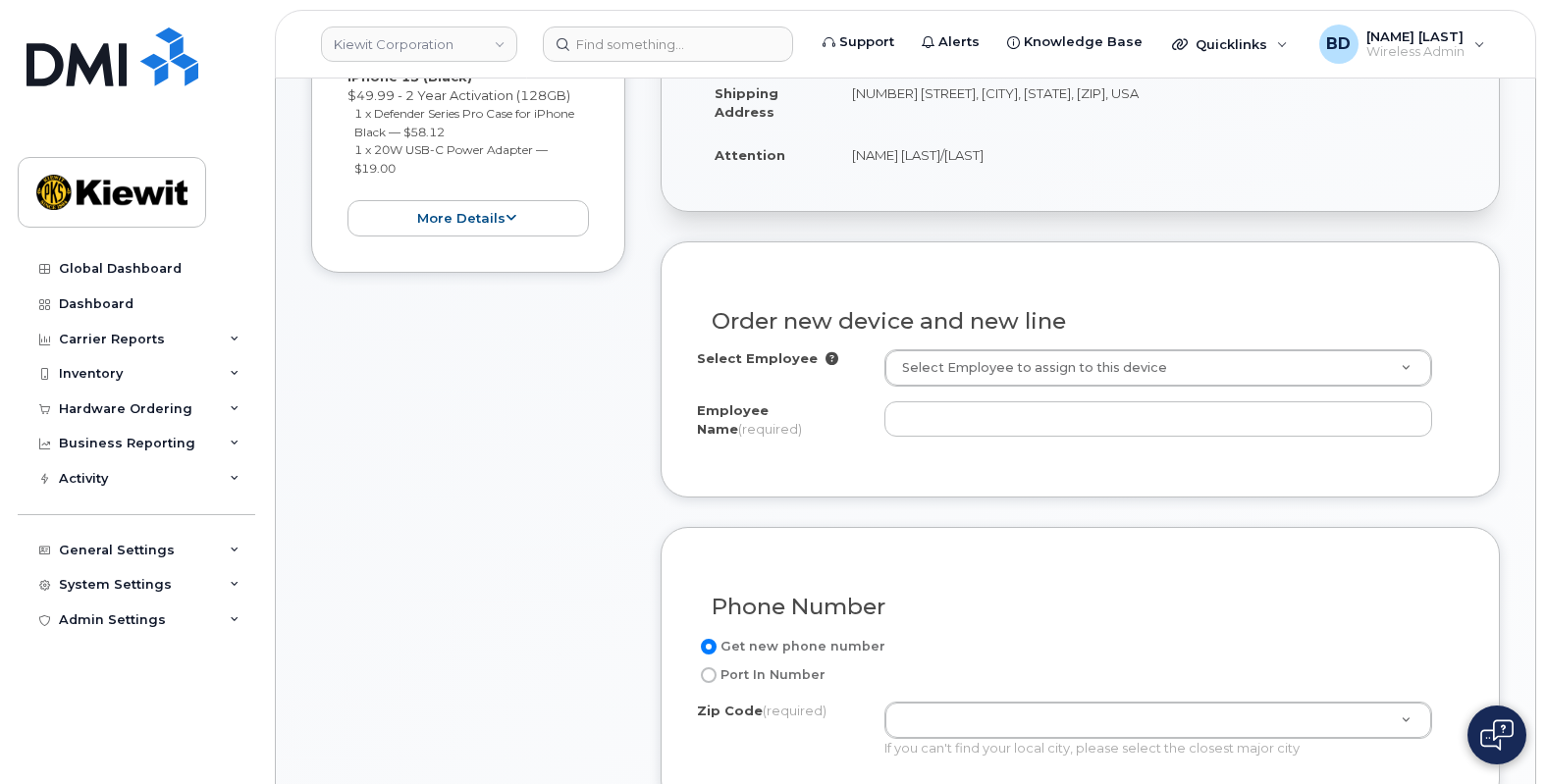 scroll, scrollTop: 491, scrollLeft: 0, axis: vertical 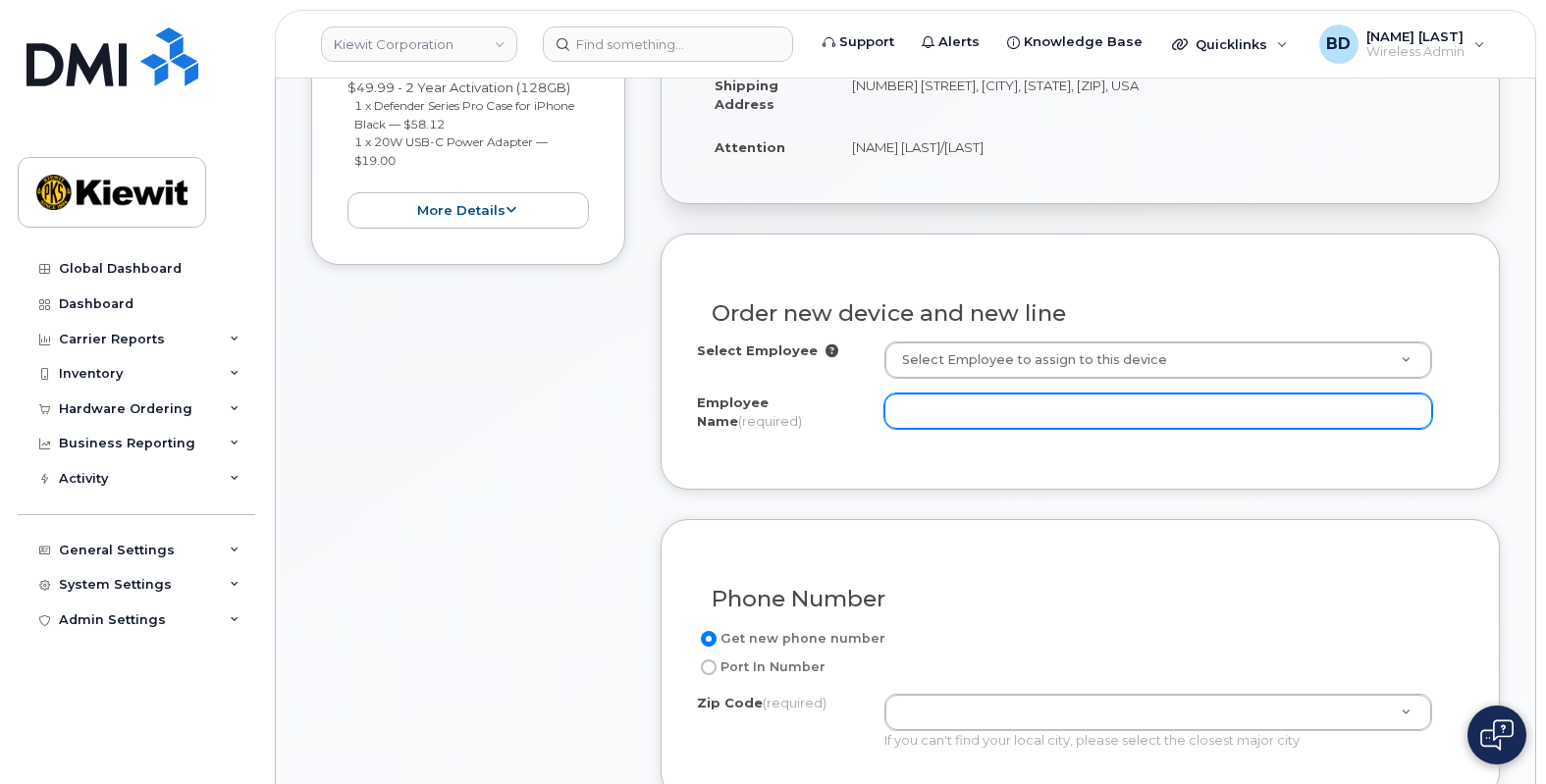 click on "Employee Name
(required)" 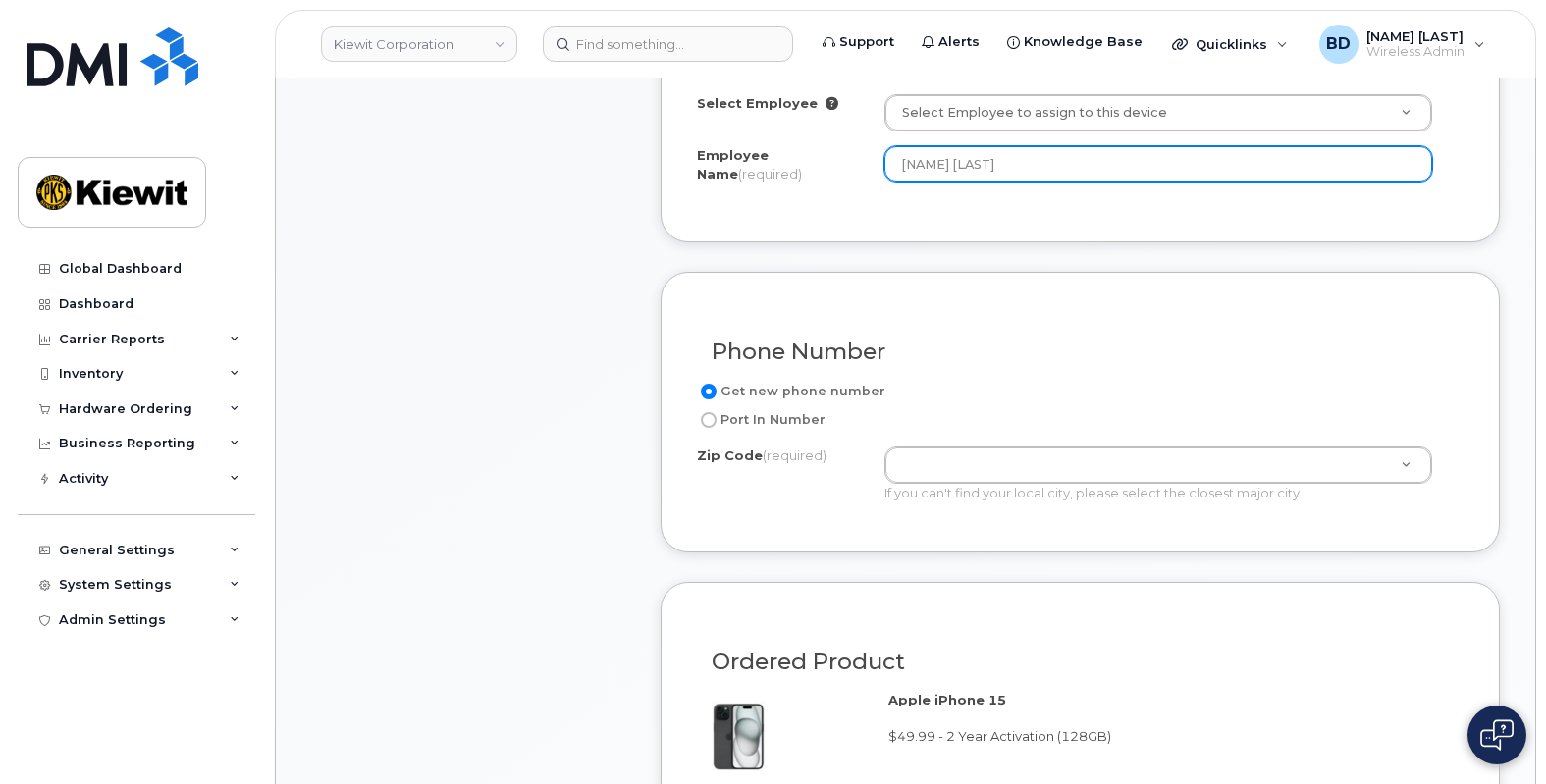 scroll, scrollTop: 613, scrollLeft: 0, axis: vertical 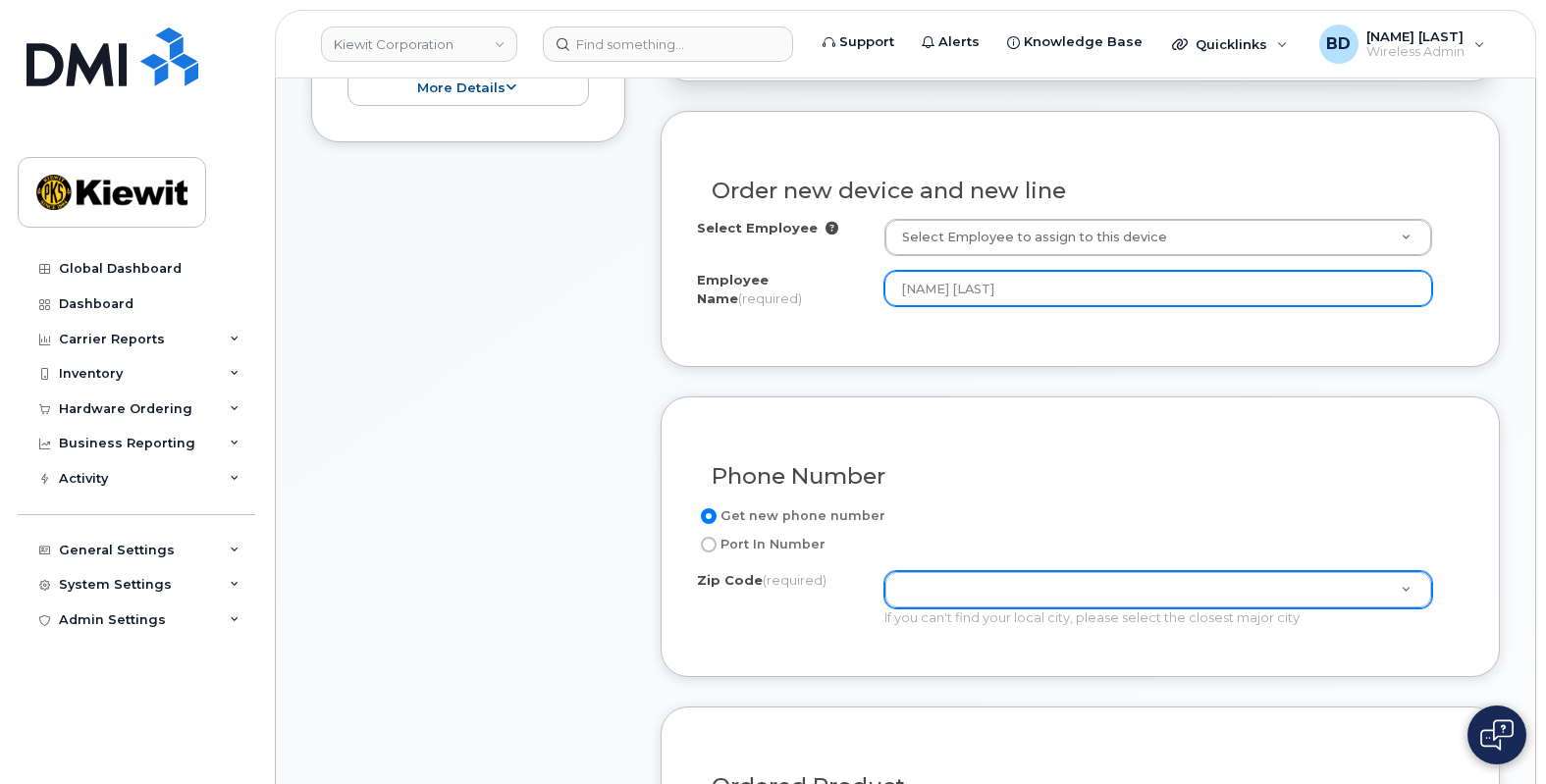 type on "[FIRST] [LAST]" 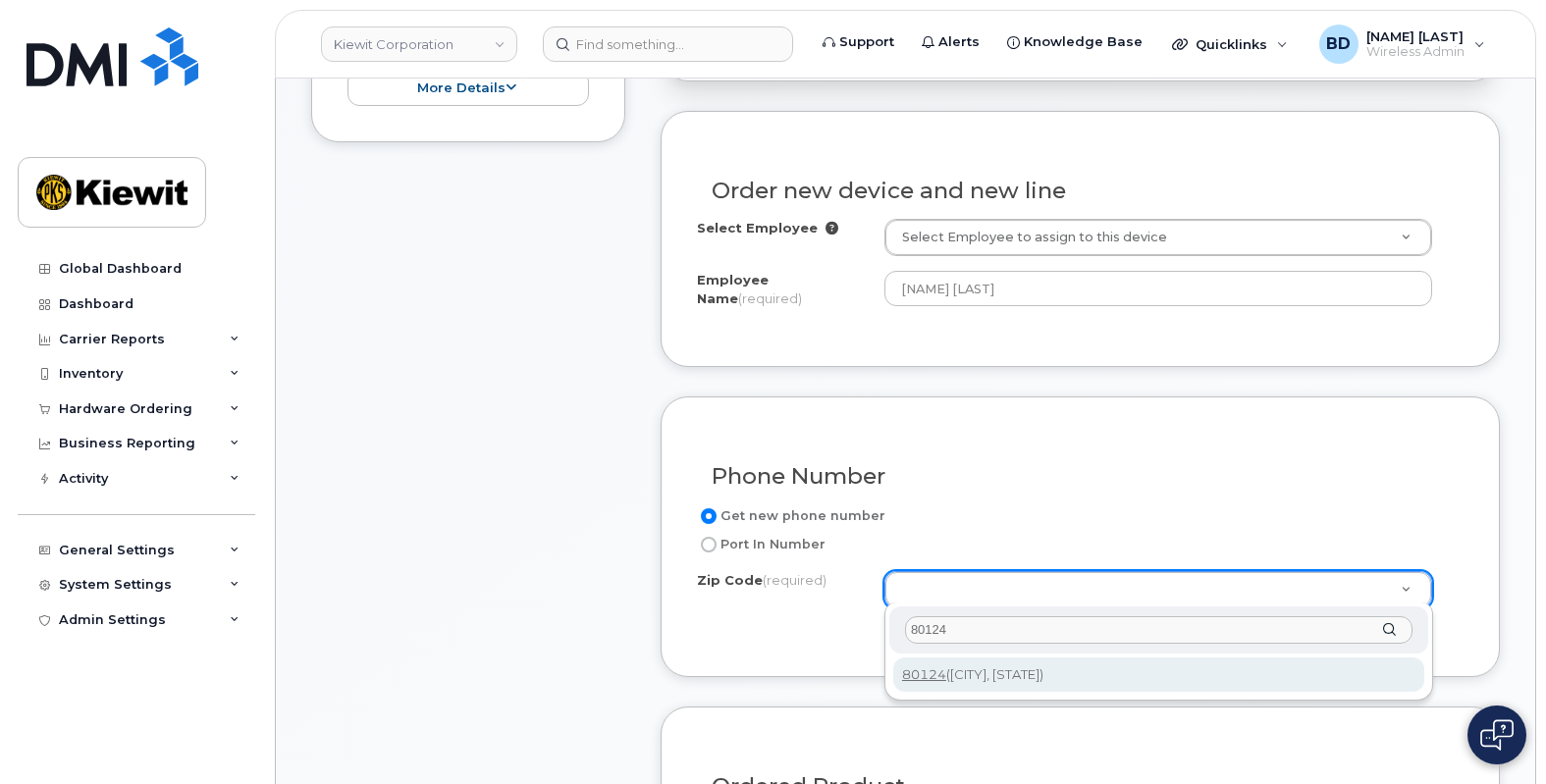 type on "80124" 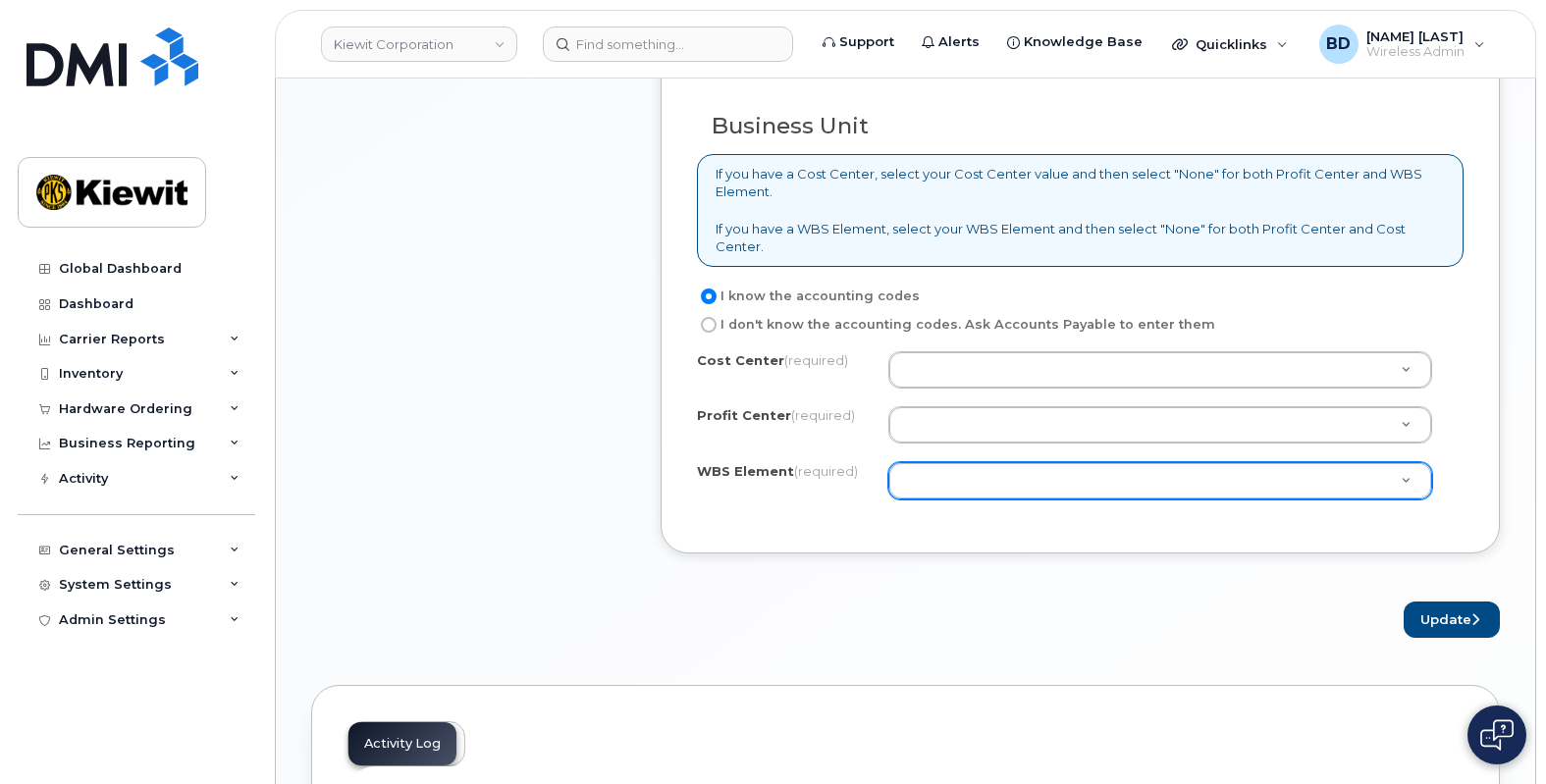scroll, scrollTop: 1594, scrollLeft: 0, axis: vertical 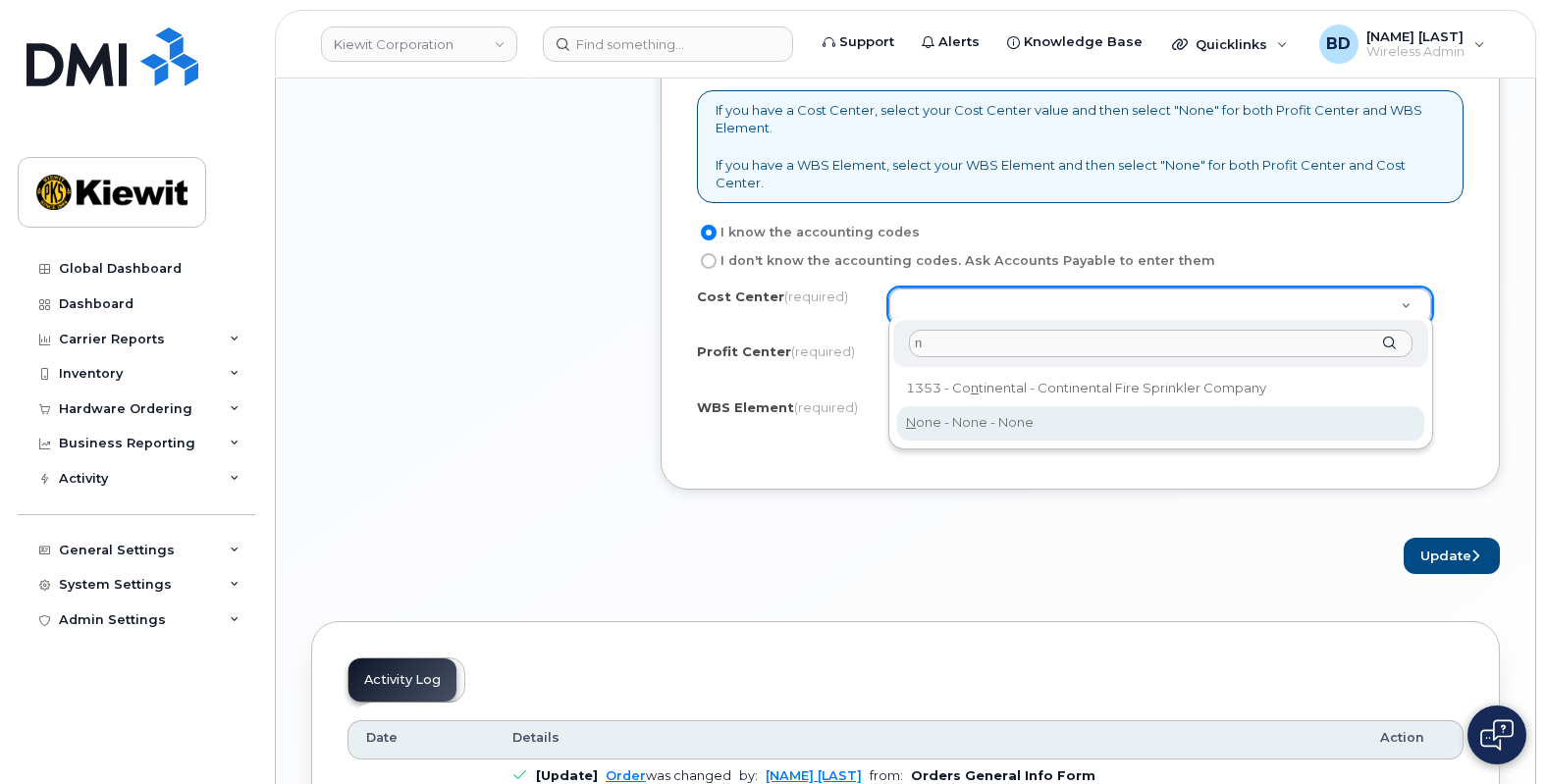 type on "n" 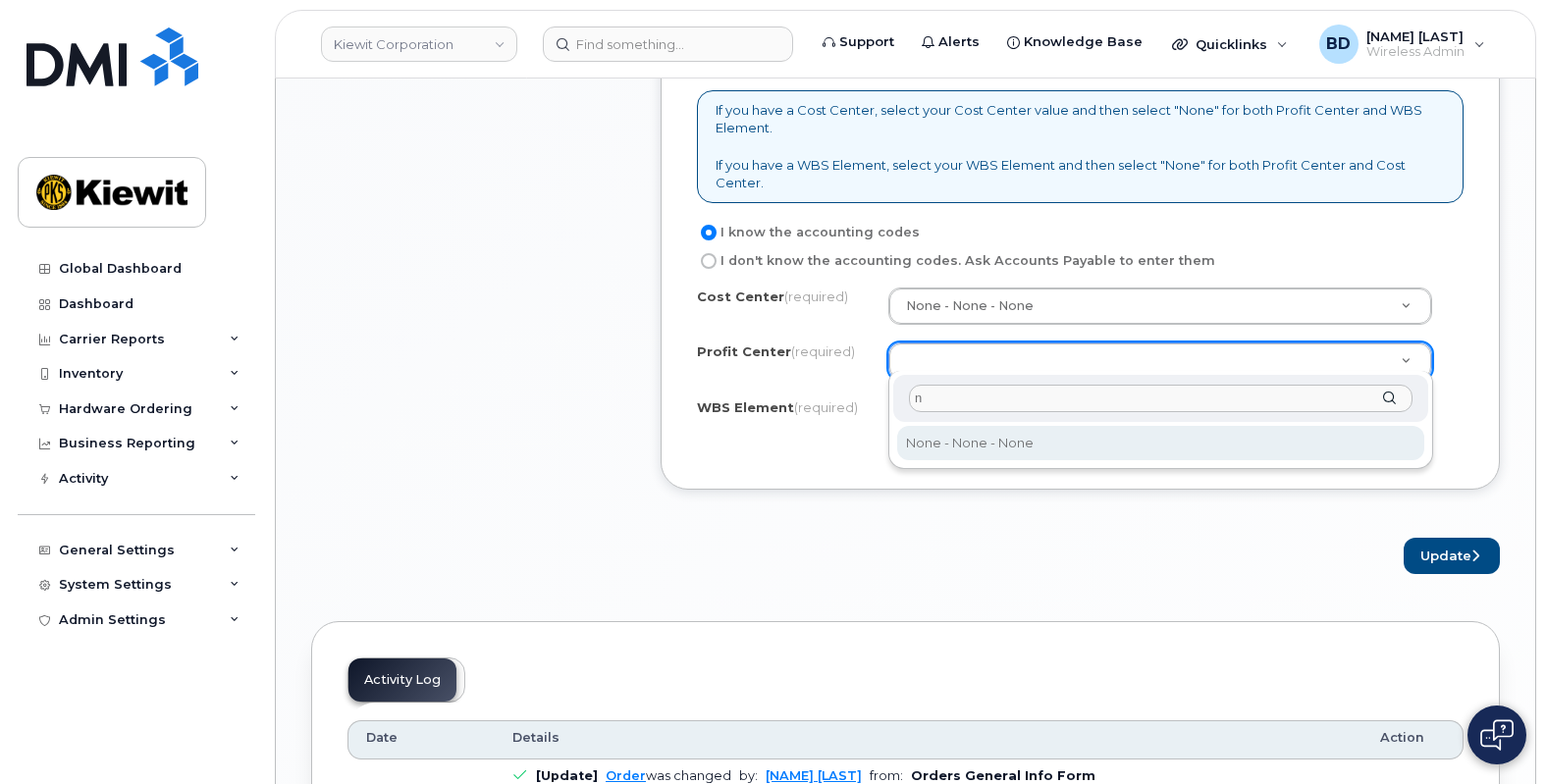 type on "n" 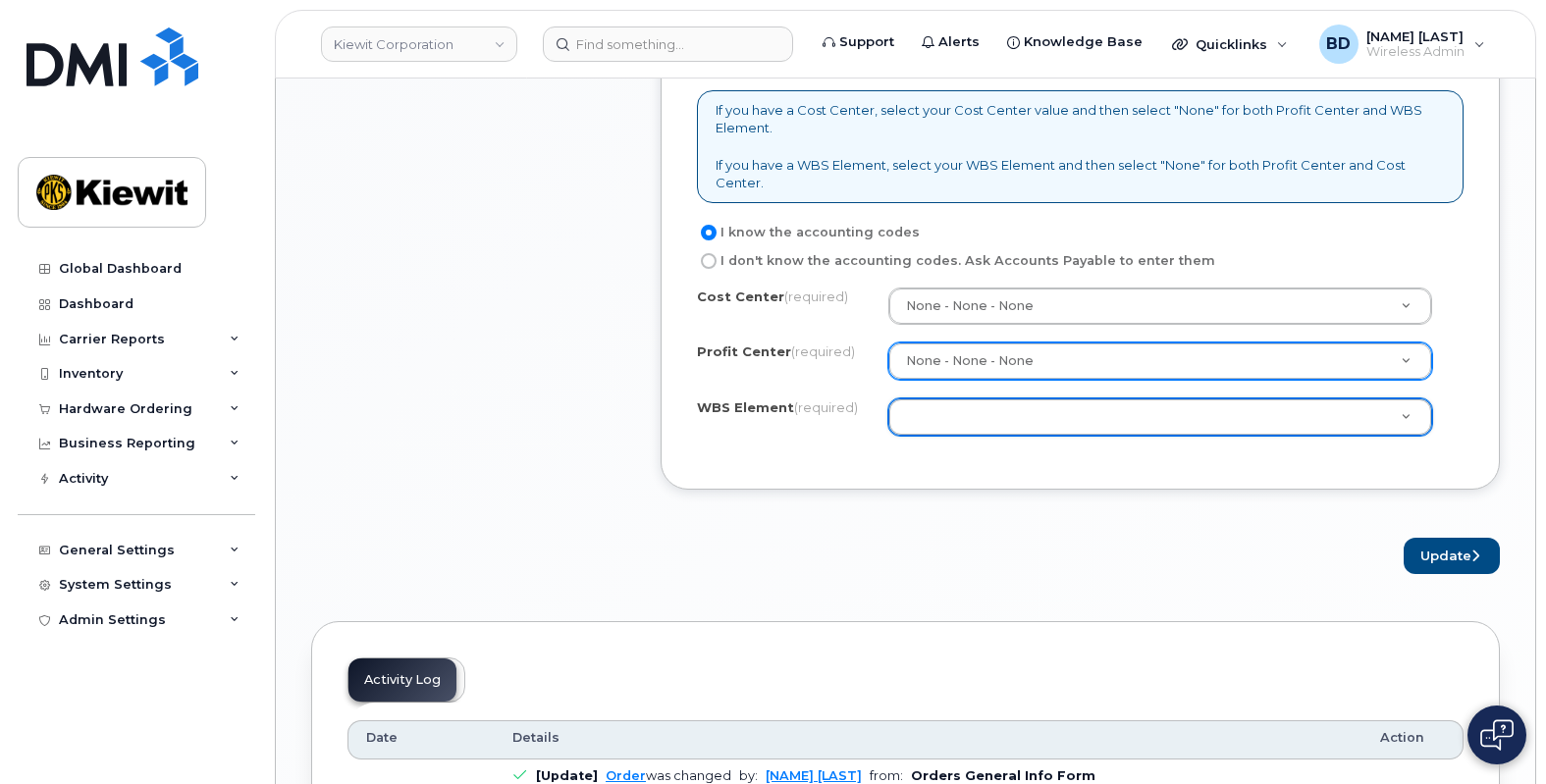 paste on "106437.1235" 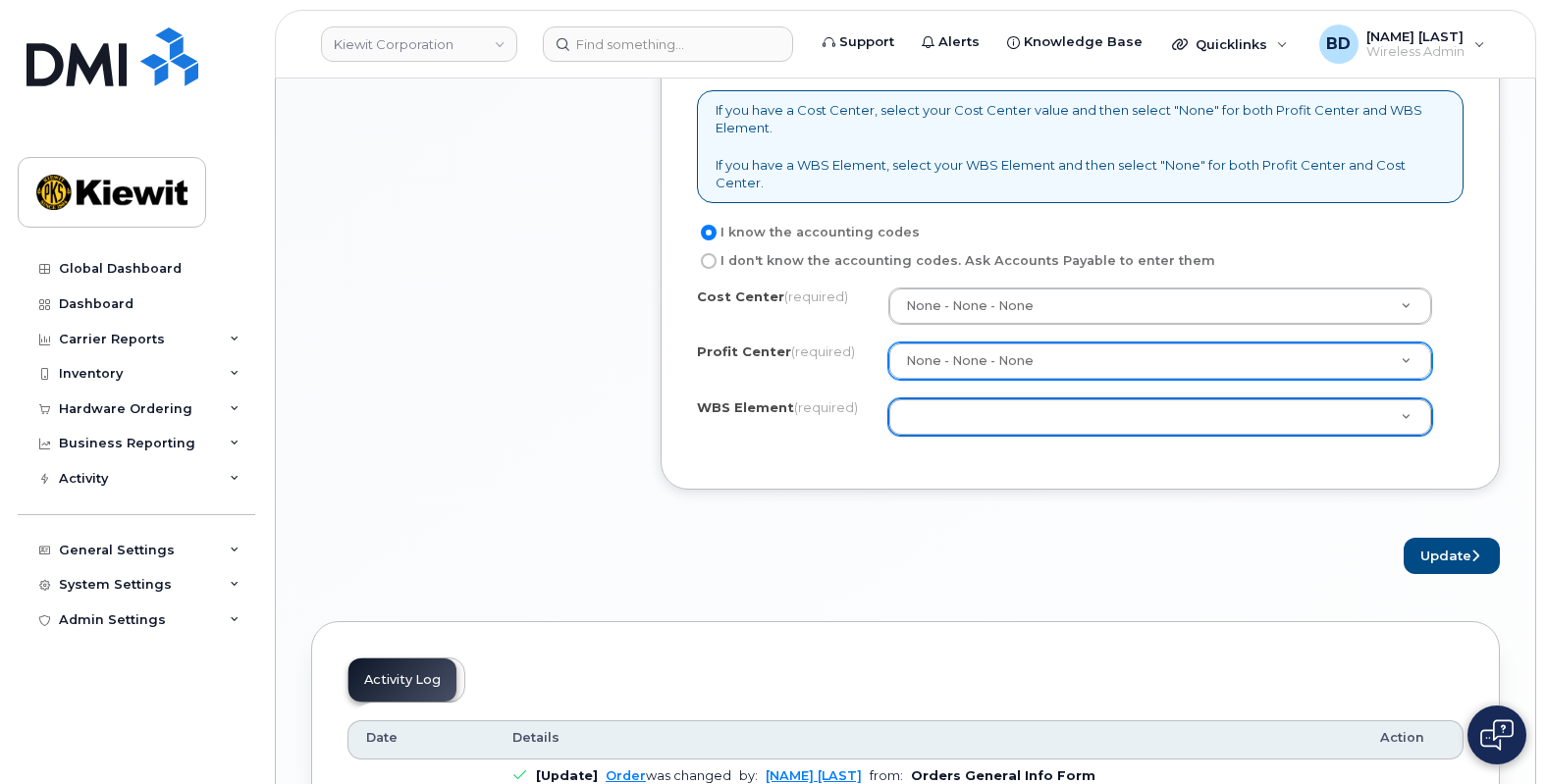 type 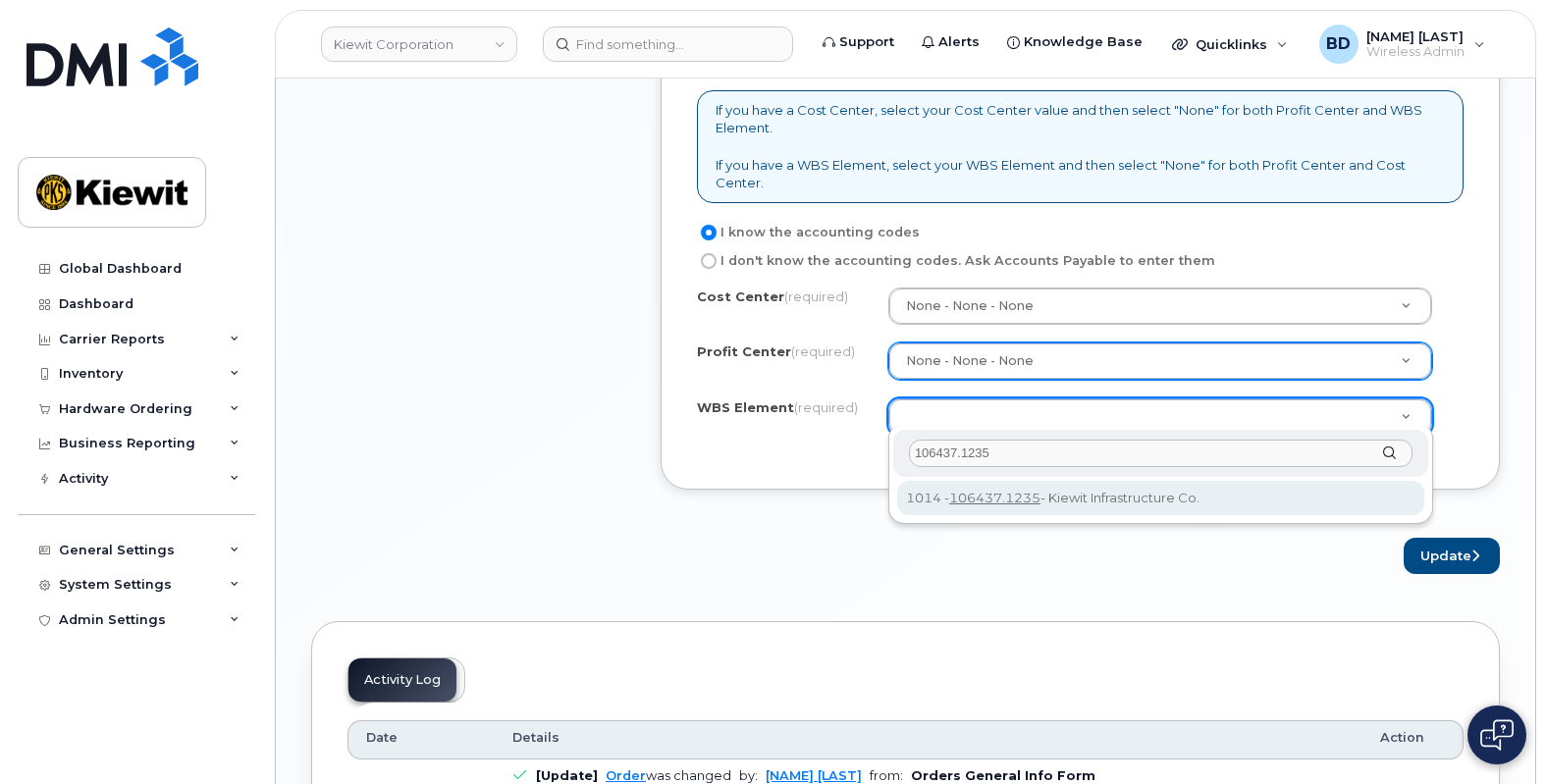 click on "106437.1235" 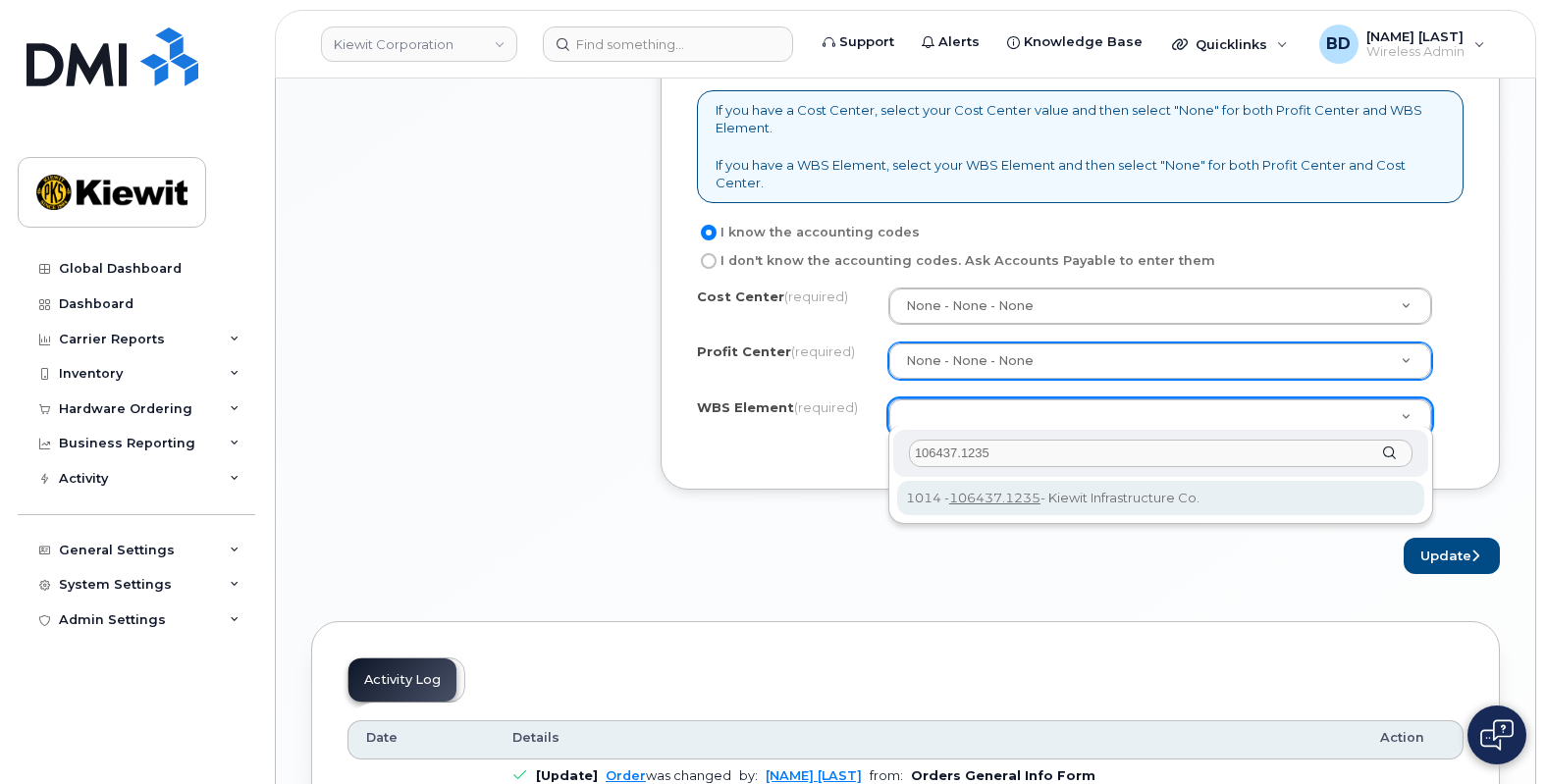 type on "106437.1235" 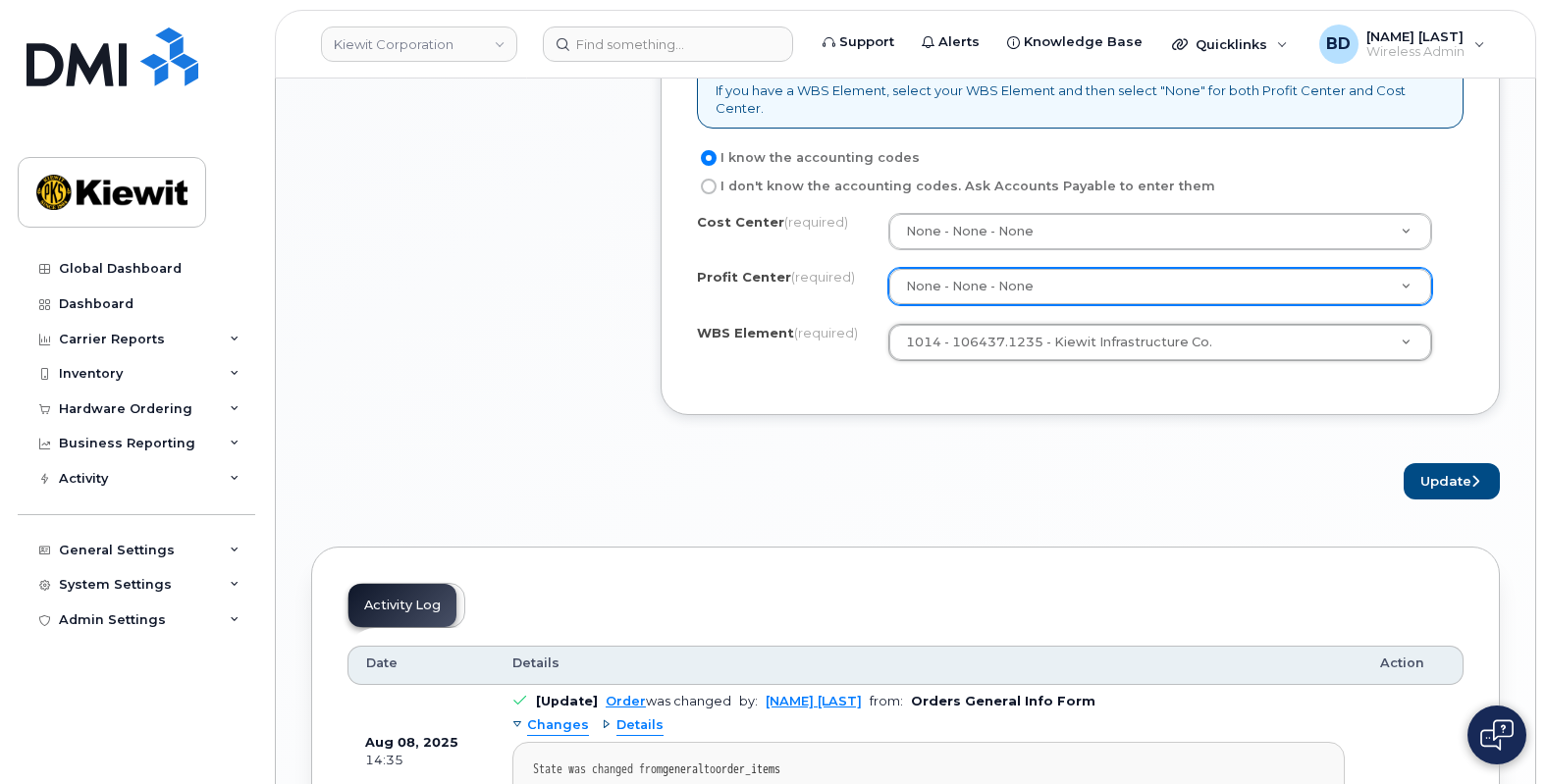 scroll, scrollTop: 1717, scrollLeft: 0, axis: vertical 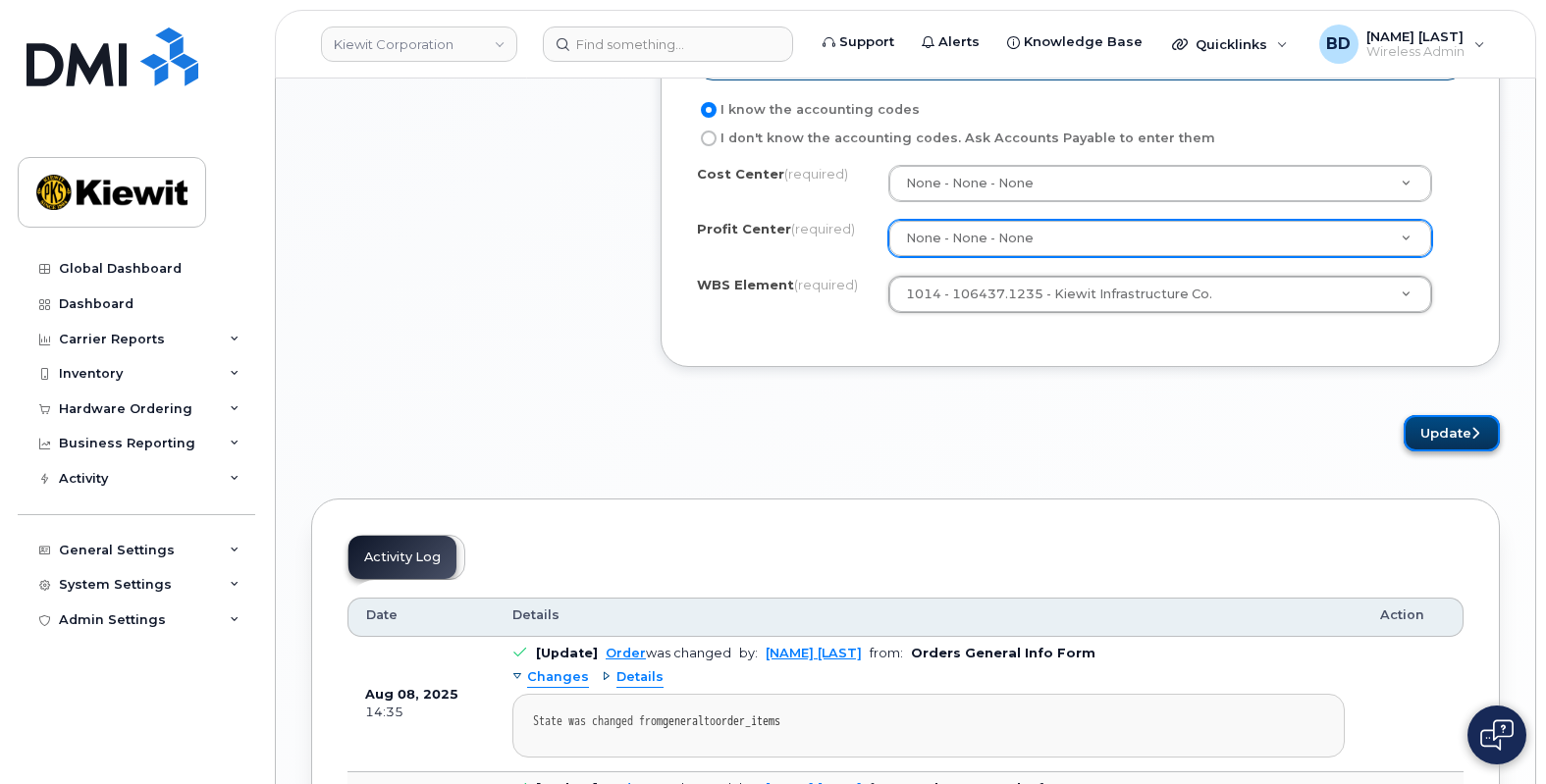 click on "Update" 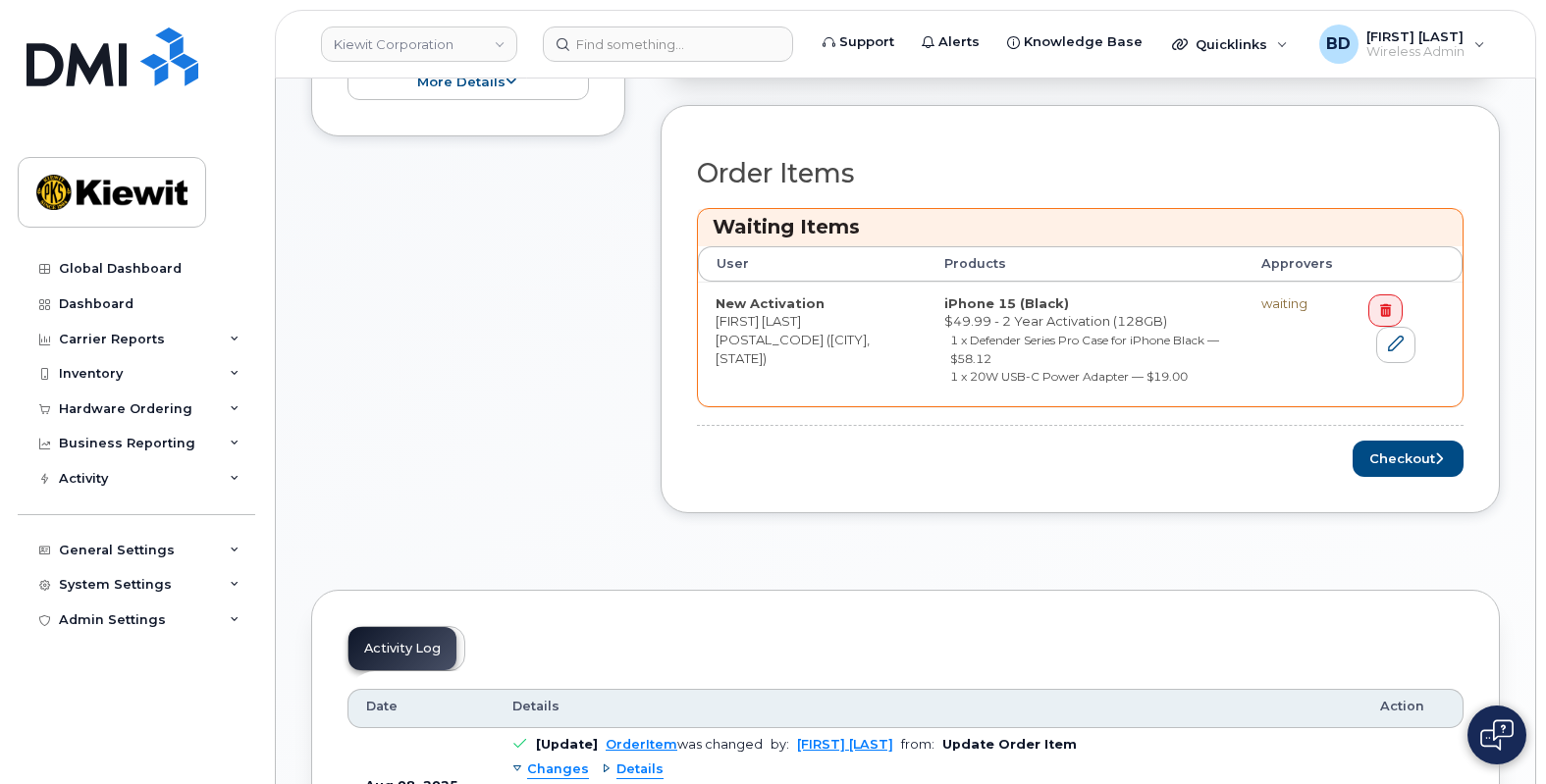 scroll, scrollTop: 736, scrollLeft: 0, axis: vertical 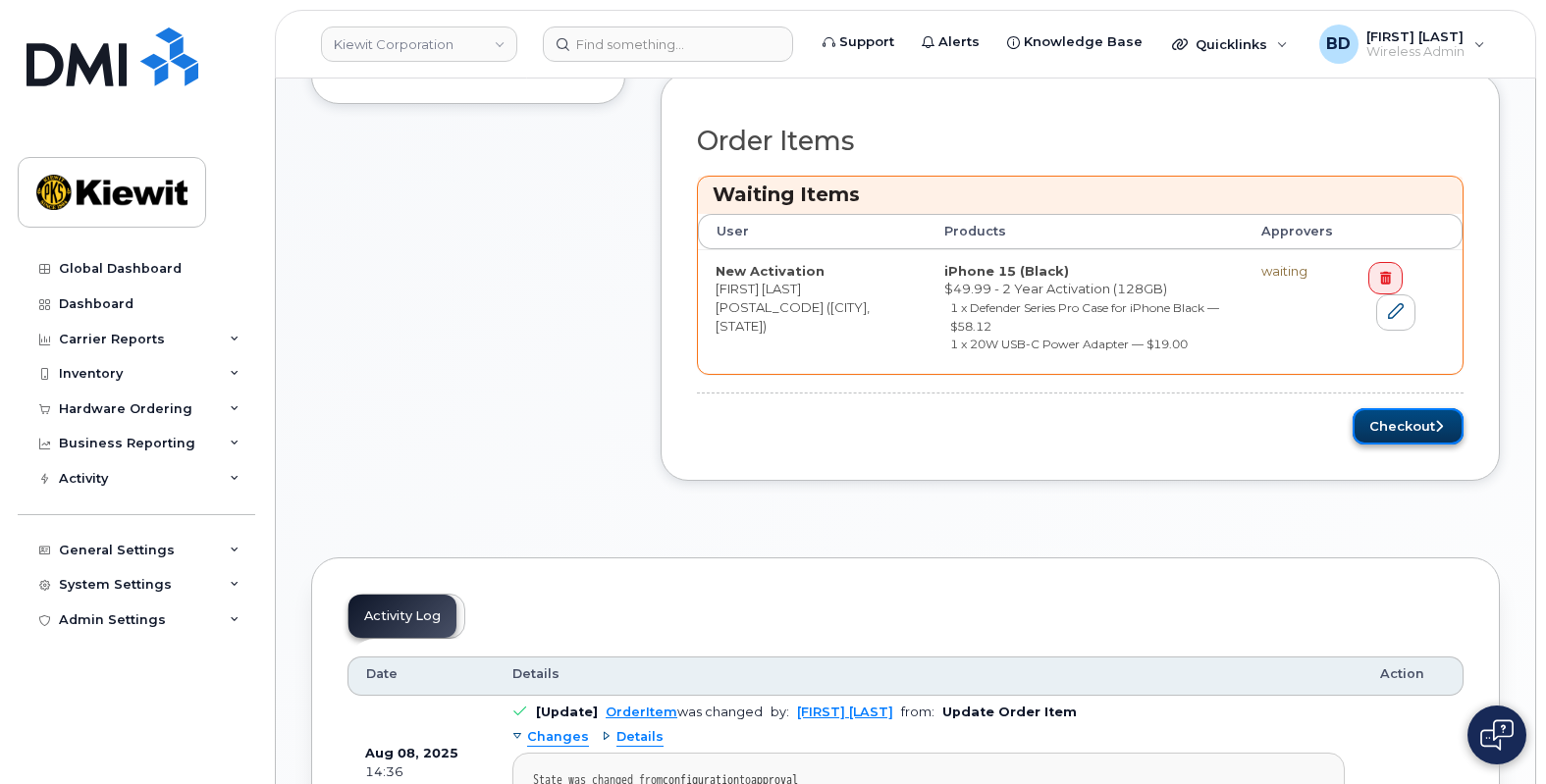 click on "Checkout" 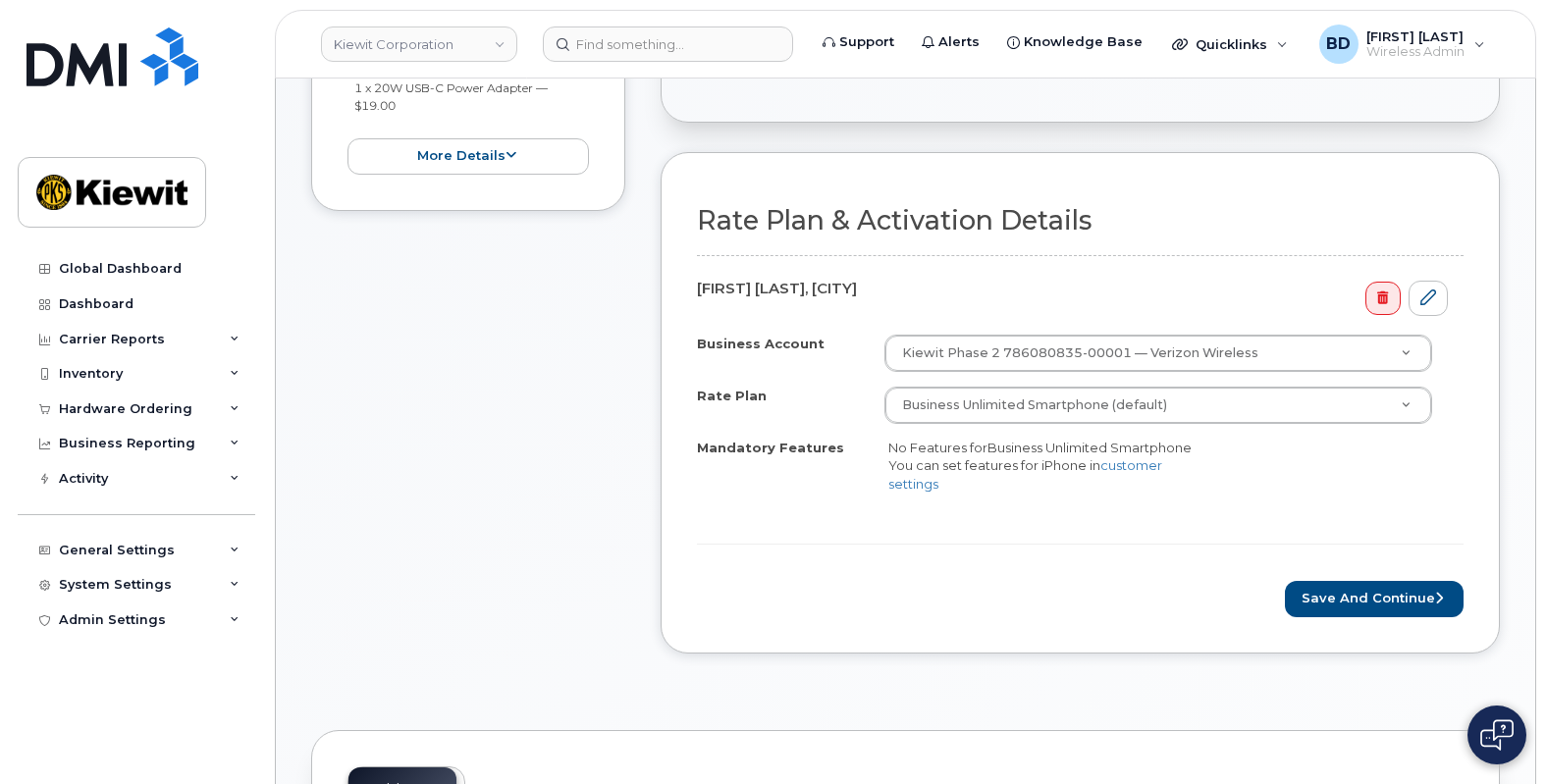 scroll, scrollTop: 491, scrollLeft: 0, axis: vertical 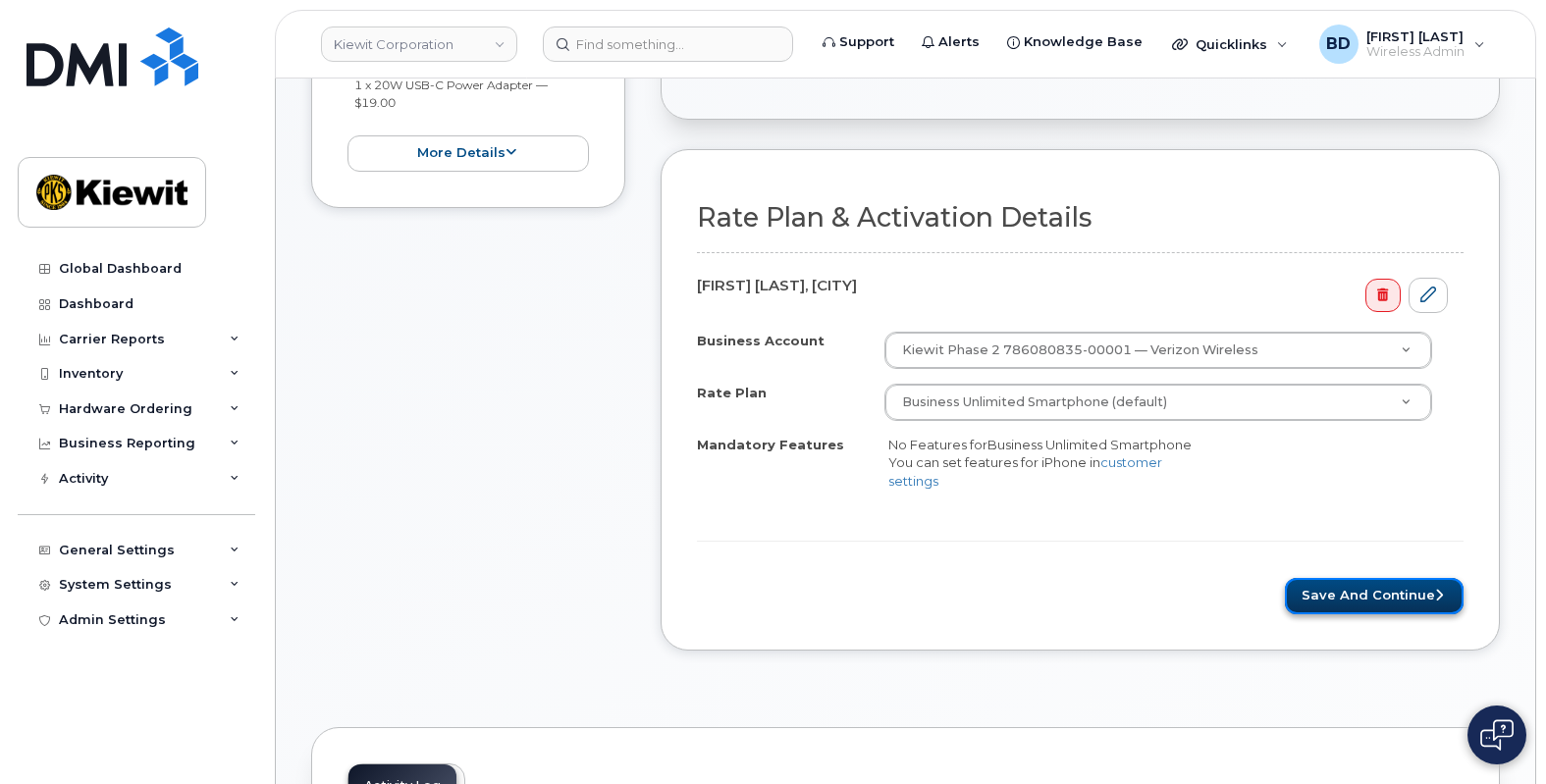 click on "Save and Continue" 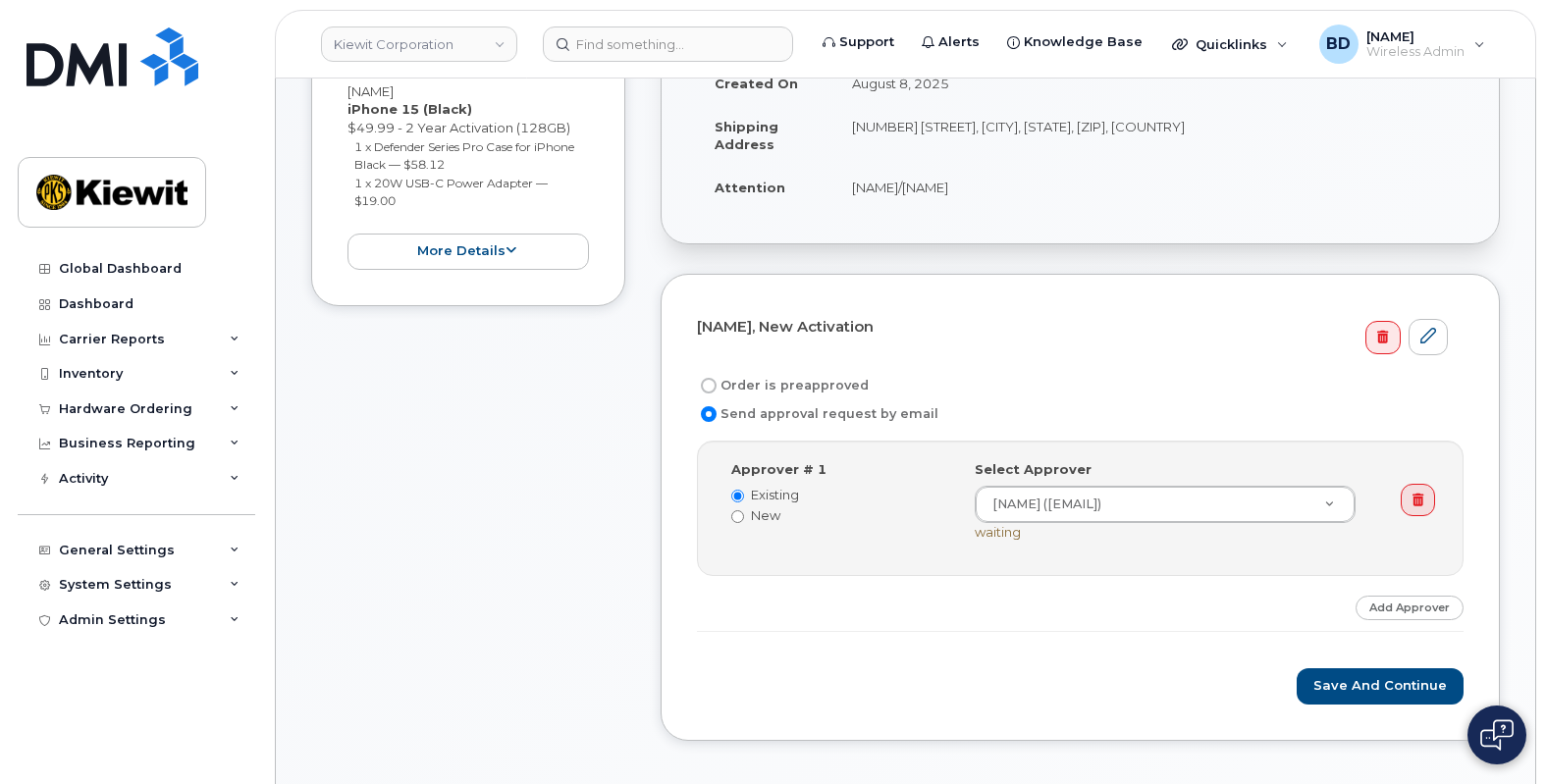 scroll, scrollTop: 368, scrollLeft: 0, axis: vertical 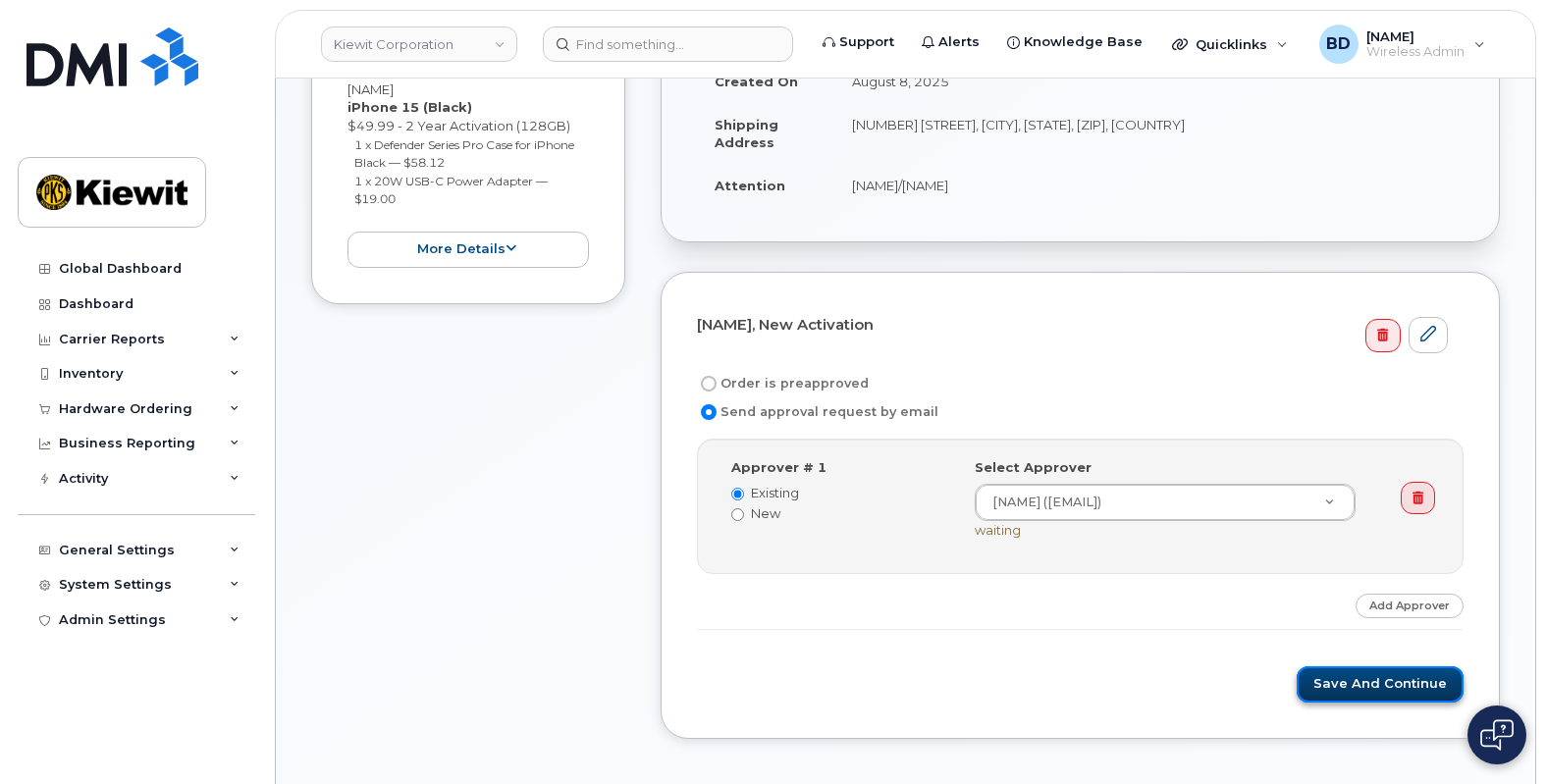 click on "Save and Continue" 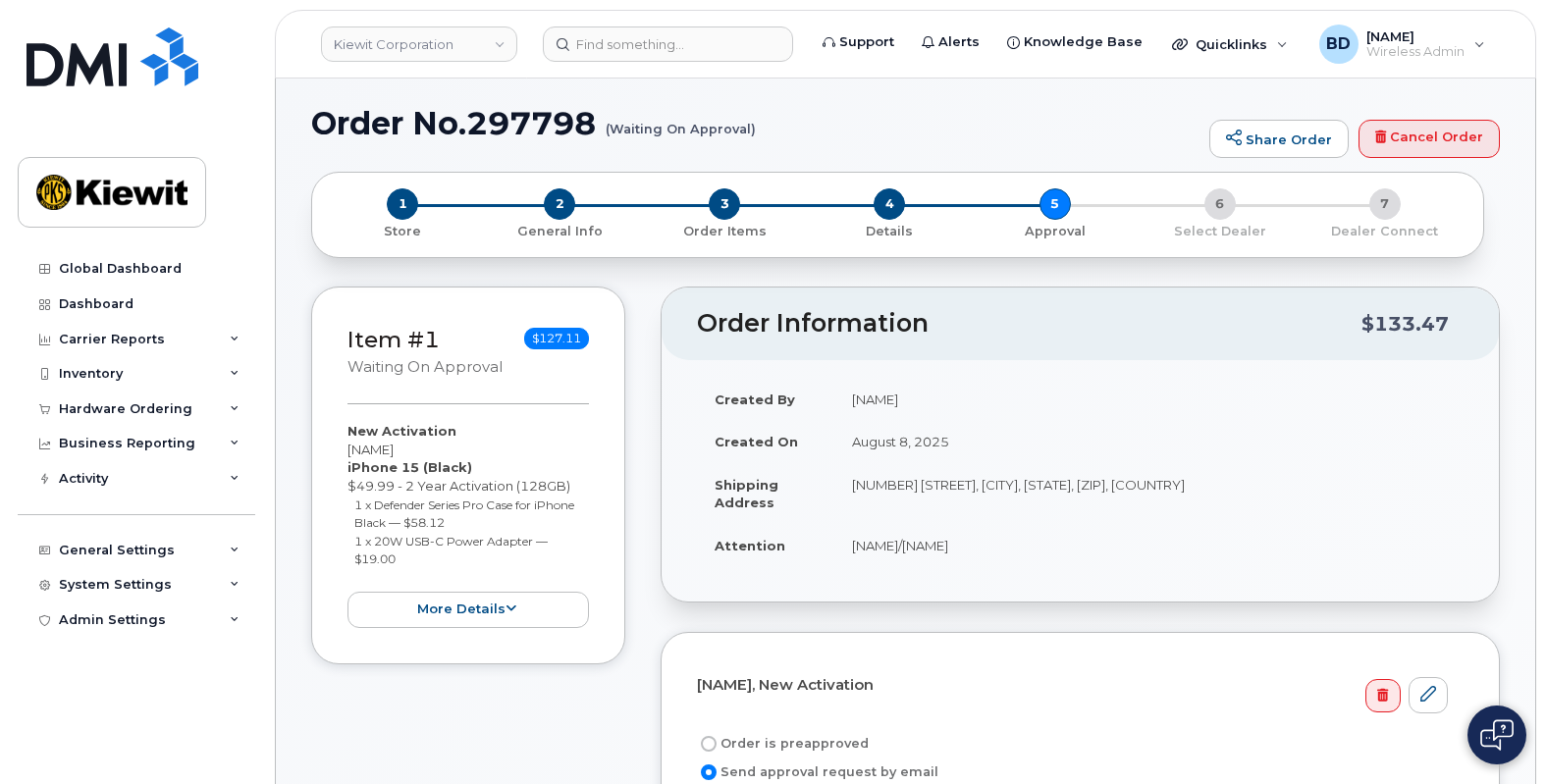 scroll, scrollTop: 0, scrollLeft: 0, axis: both 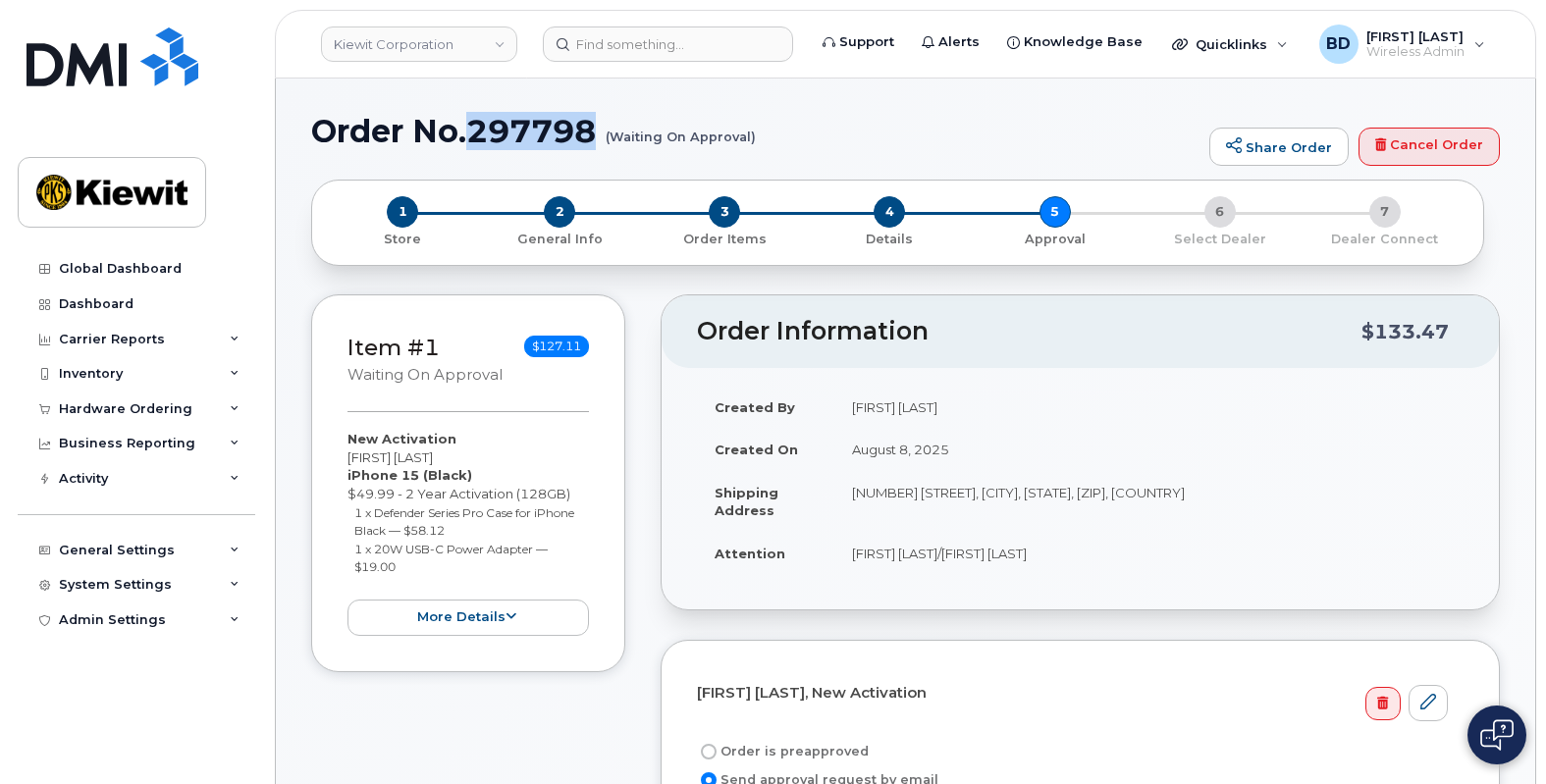 drag, startPoint x: 1093, startPoint y: 346, endPoint x: 1072, endPoint y: 306, distance: 45.17743 